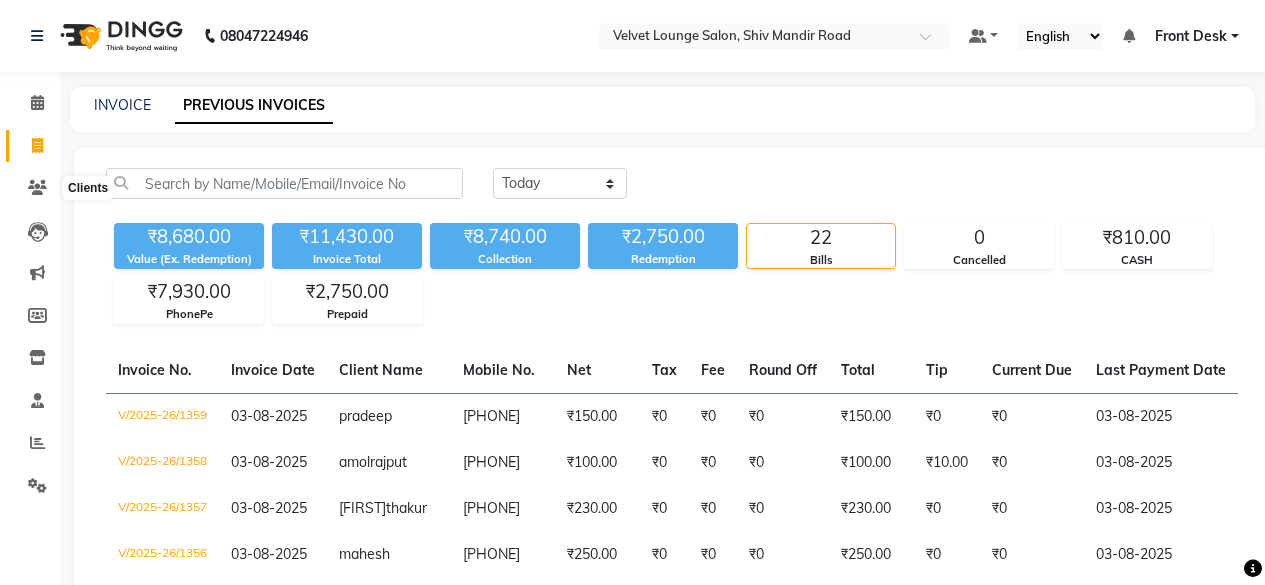 scroll, scrollTop: 0, scrollLeft: 0, axis: both 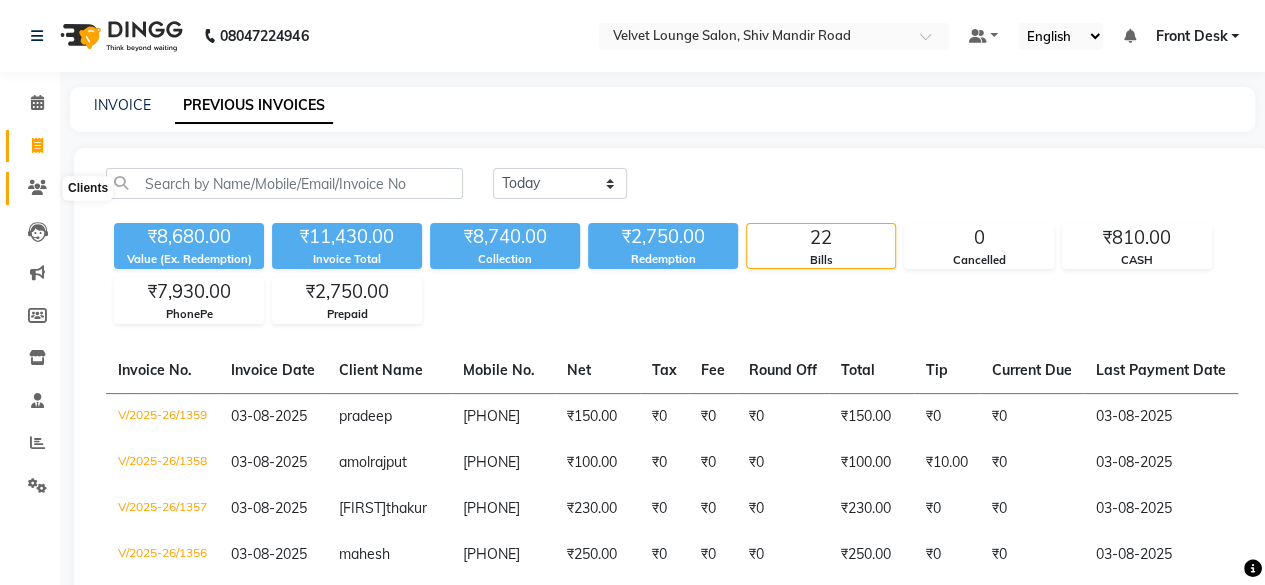 drag, startPoint x: 0, startPoint y: 0, endPoint x: 19, endPoint y: 195, distance: 195.92346 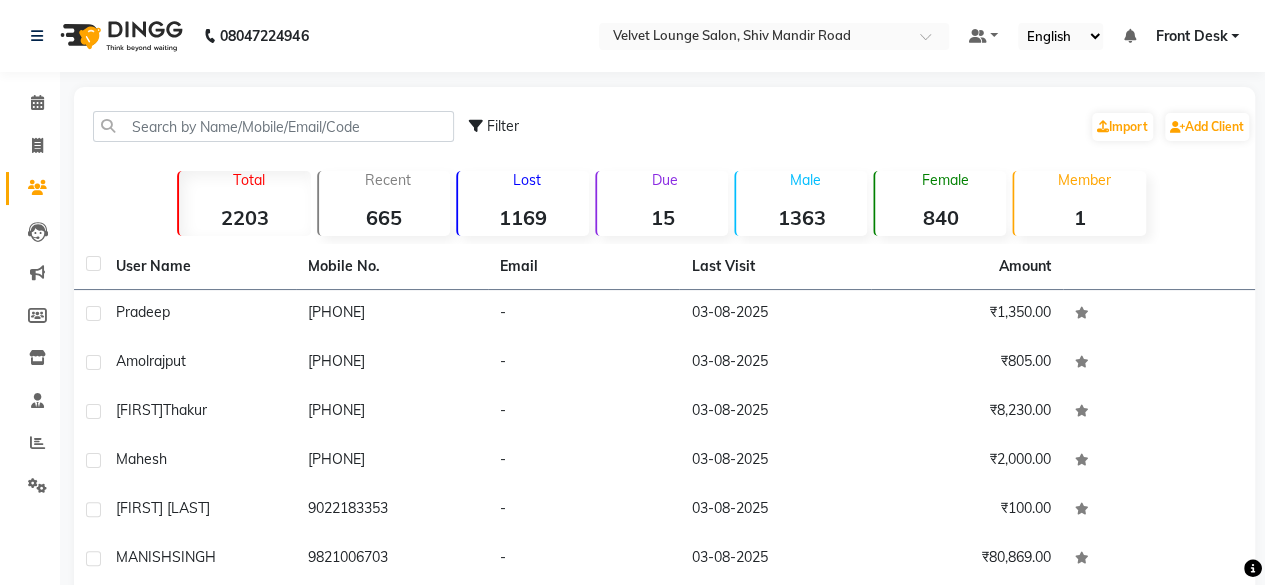 click on "Filter  Import   Add Client" 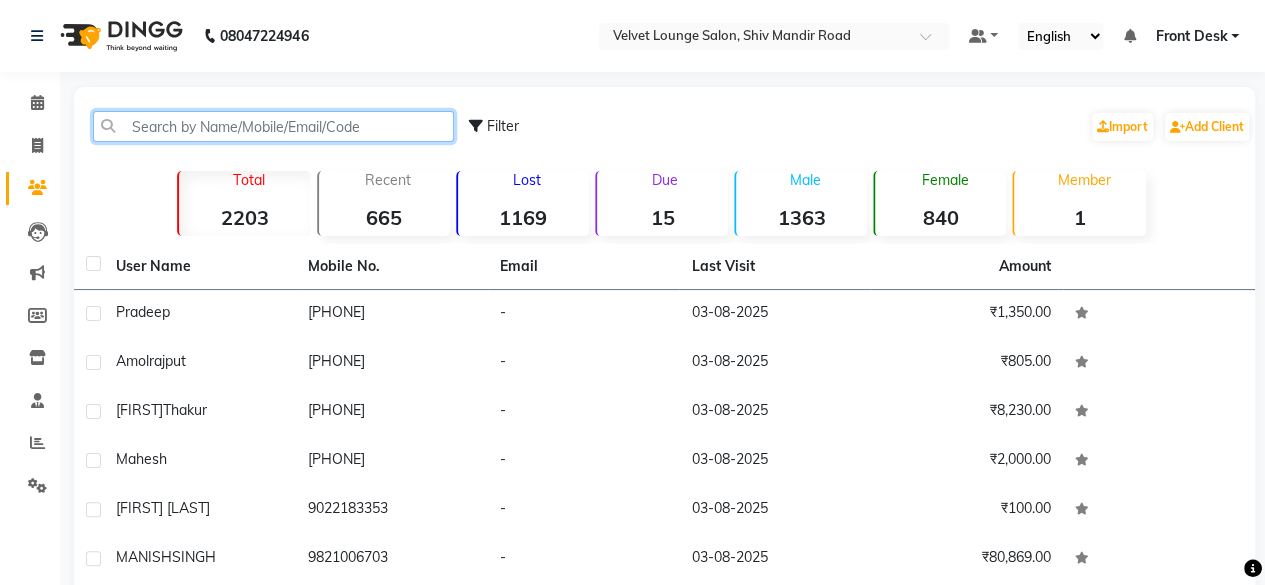 click 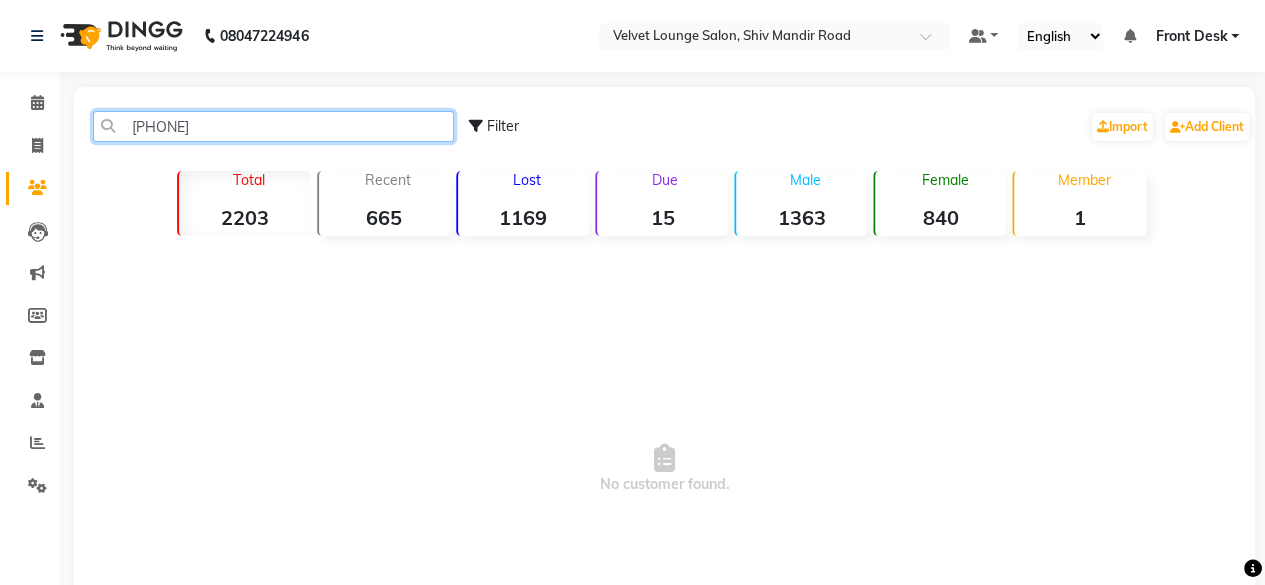 click on "[PHONE]" 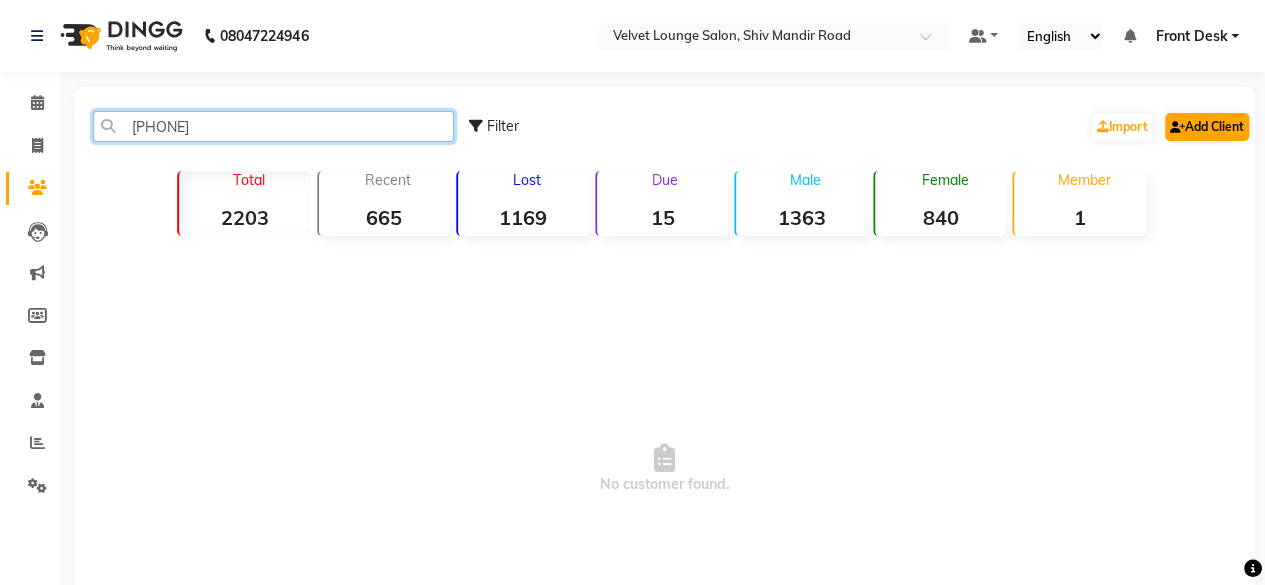 type on "[PHONE]" 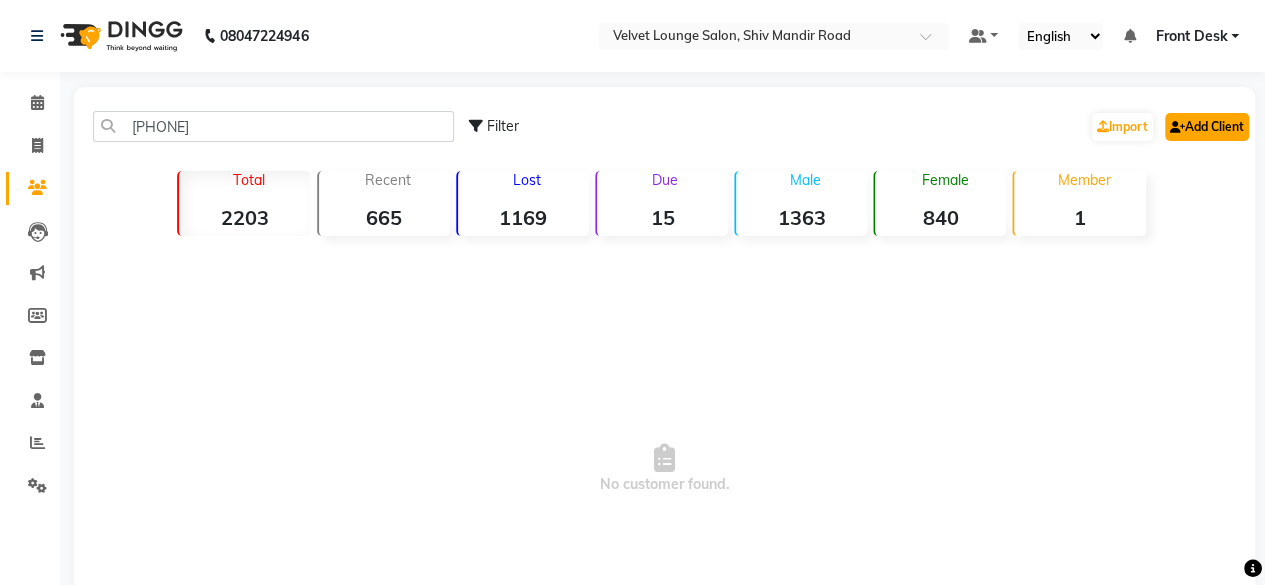 click on "Add Client" 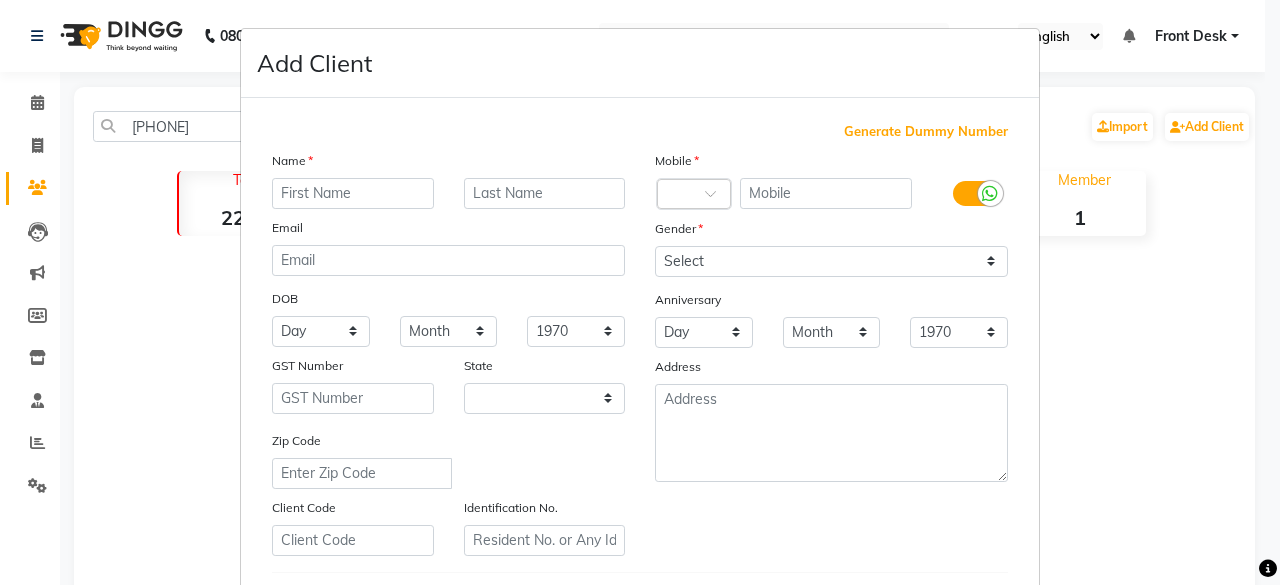 select on "22" 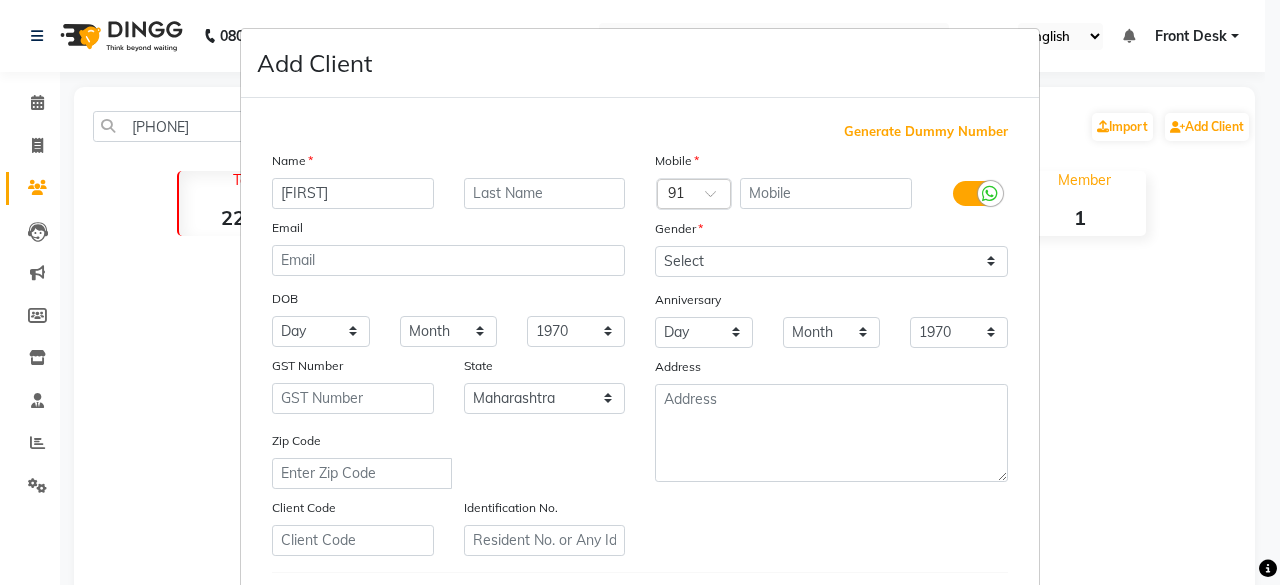 type on "[FIRST]" 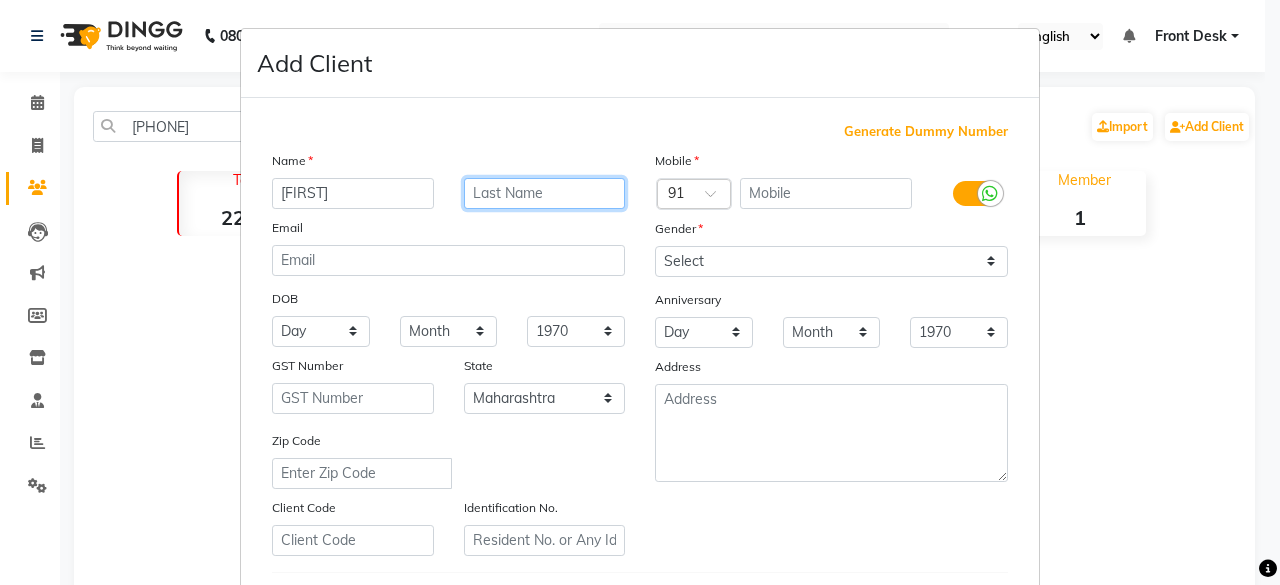 click at bounding box center [545, 193] 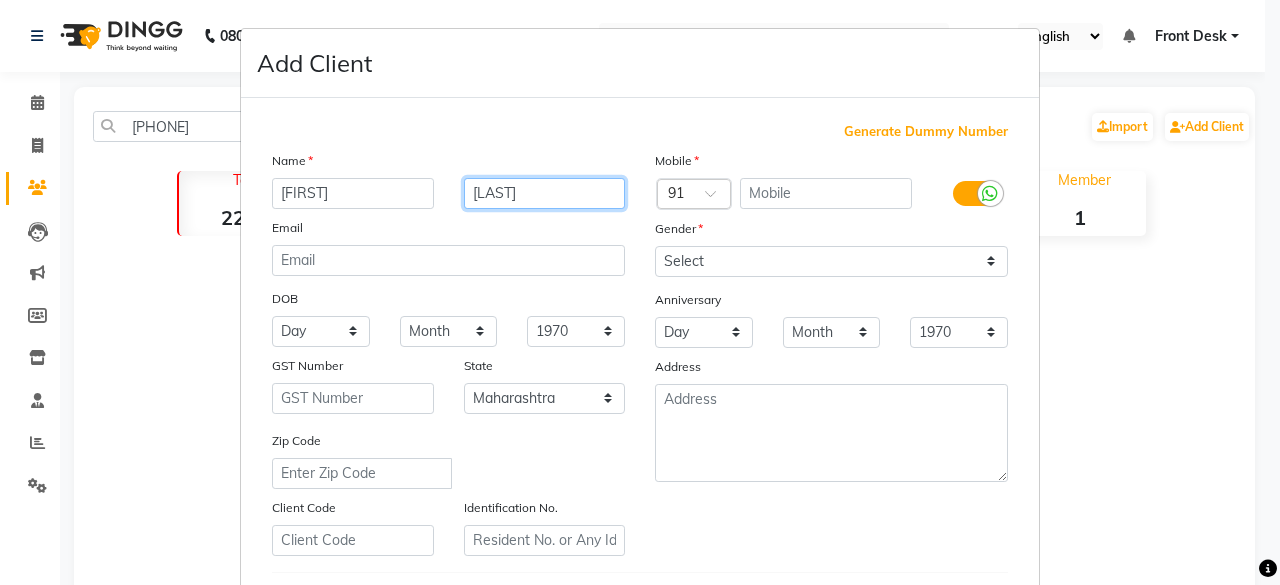 type on "[LAST]" 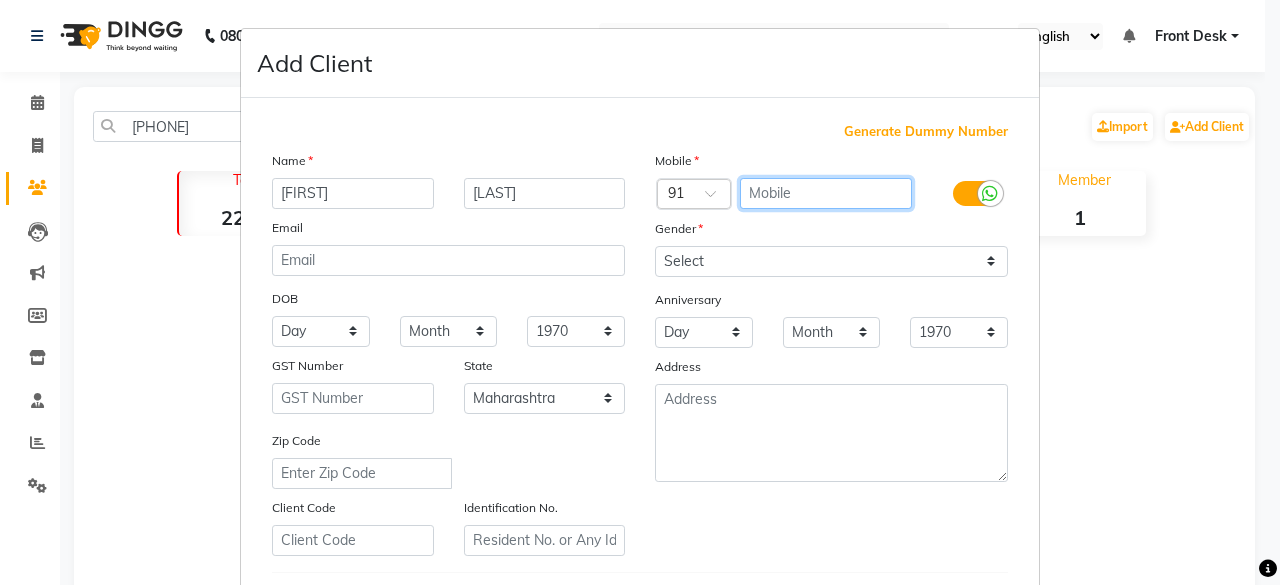 click at bounding box center [826, 193] 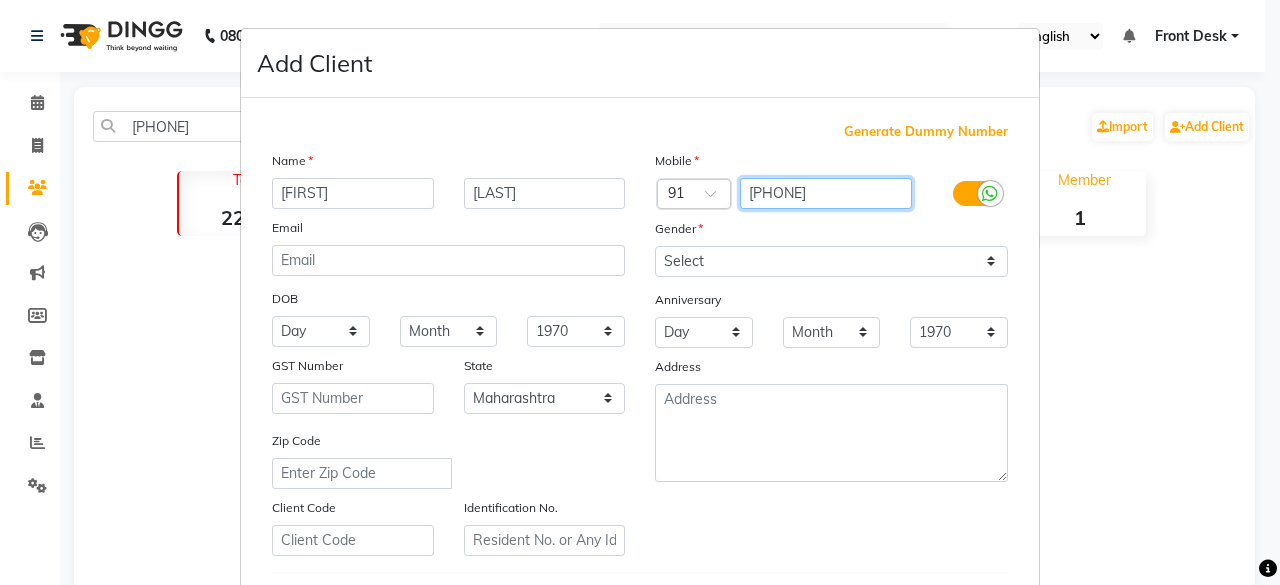 type on "[PHONE]" 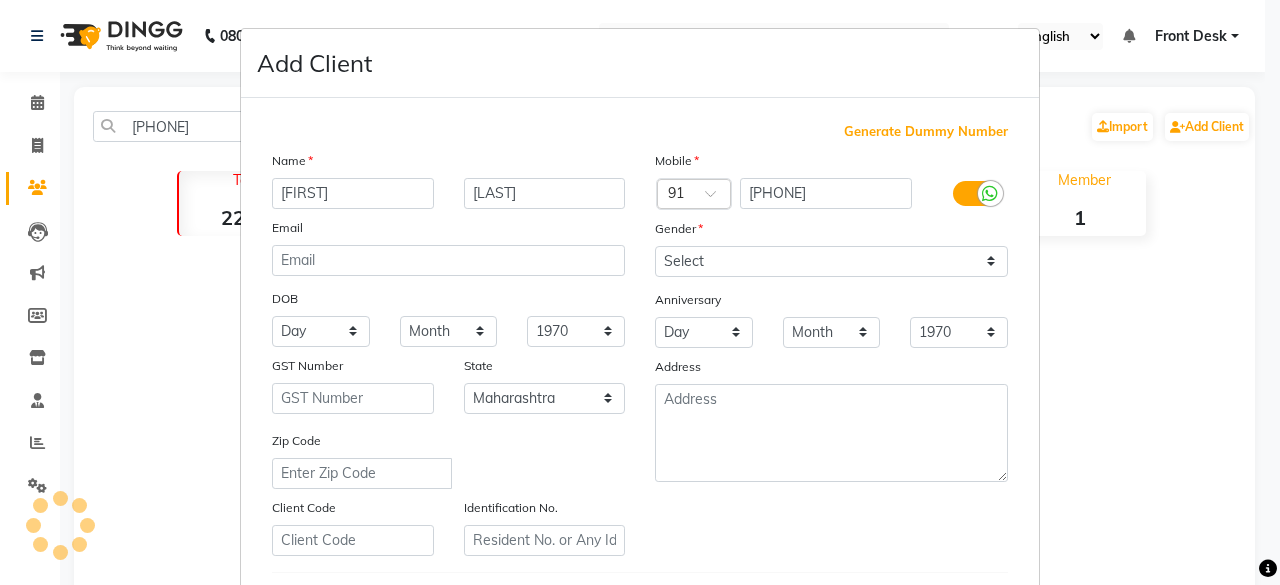 click on "Mobile Country Code × 91 [PHONE] Gender Select Male Female Other Prefer Not To Say Anniversary Day 01 02 03 04 05 06 07 08 09 10 11 12 13 14 15 16 17 18 19 20 21 22 23 24 25 26 27 28 29 30 31 Month January February March April May June July August September October November December 1970 1971 1972 1973 1974 1975 1976 1977 1978 1979 1980 1981 1982 1983 1984 1985 1986 1987 1988 1989 1990 1991 1992 1993 1994 1995 1996 1997 1998 1999 2000 2001 2002 2003 2004 2005 2006 2007 2008 2009 2010 2011 2012 2013 2014 2015 2016 2017 2018 2019 2020 2021 2022 2023 2024 2025 Address" at bounding box center (831, 353) 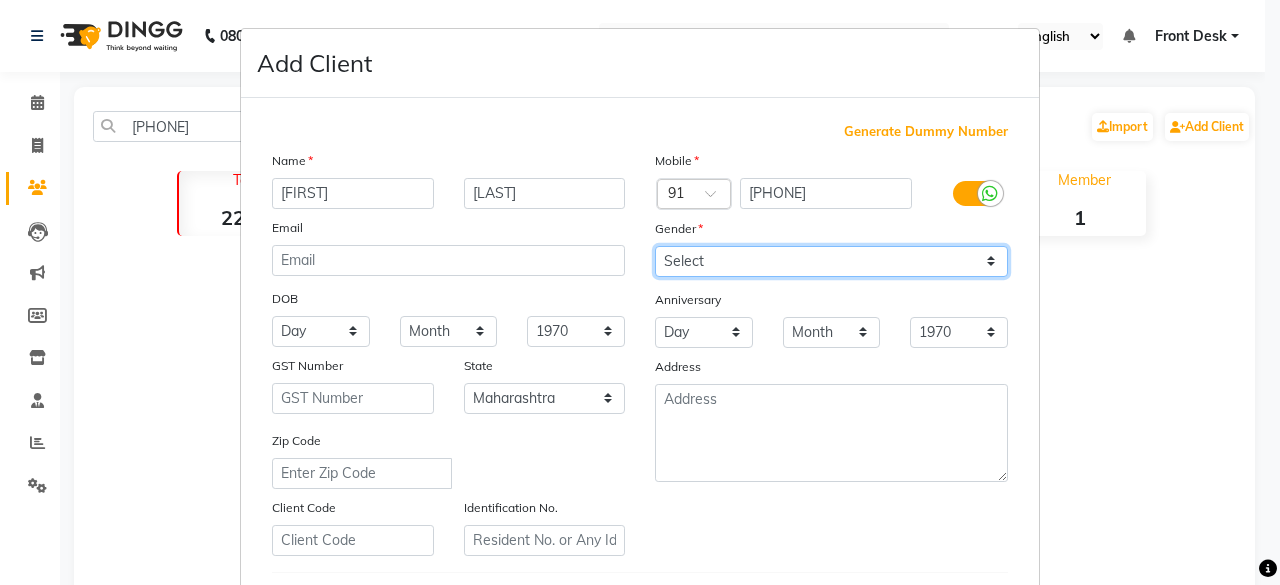 drag, startPoint x: 734, startPoint y: 273, endPoint x: 691, endPoint y: 317, distance: 61.522354 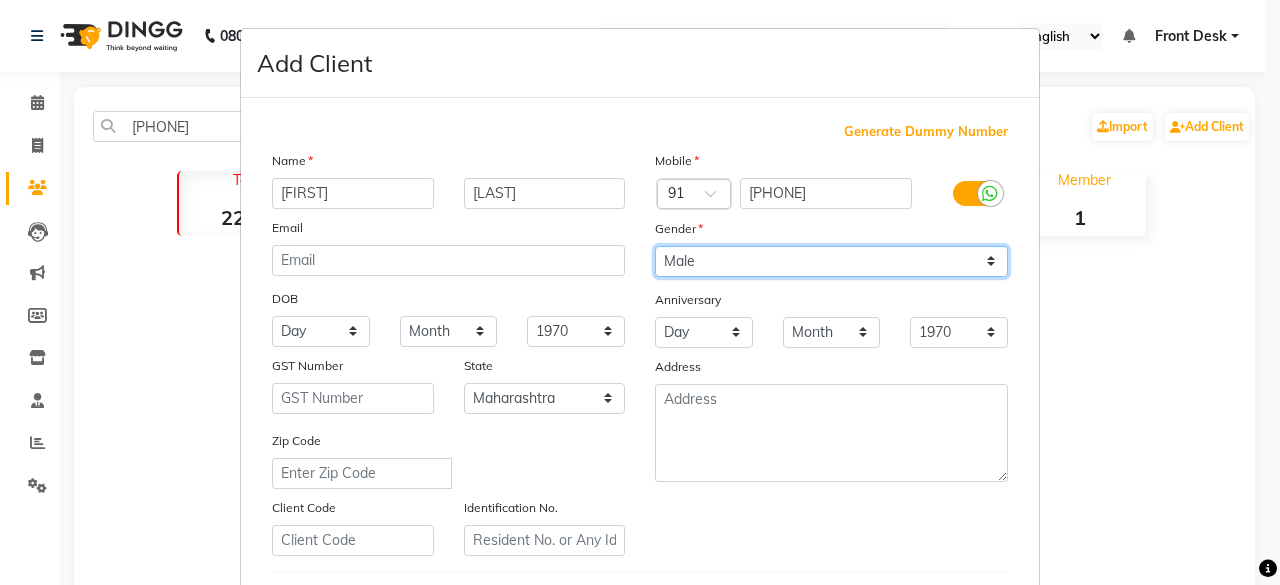 click on "Select Male Female Other Prefer Not To Say" at bounding box center [831, 261] 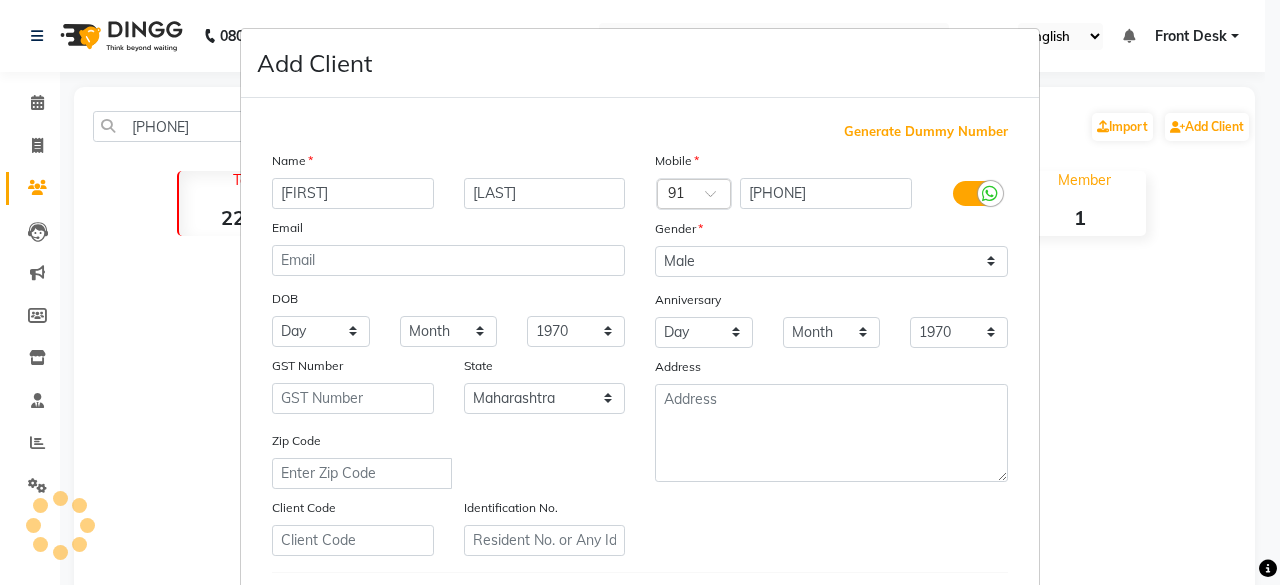 click on "Mobile Country Code × 91 [PHONE] Gender Select Male Female Other Prefer Not To Say Anniversary Day 01 02 03 04 05 06 07 08 09 10 11 12 13 14 15 16 17 18 19 20 21 22 23 24 25 26 27 28 29 30 31 Month January February March April May June July August September October November December 1970 1971 1972 1973 1974 1975 1976 1977 1978 1979 1980 1981 1982 1983 1984 1985 1986 1987 1988 1989 1990 1991 1992 1993 1994 1995 1996 1997 1998 1999 2000 2001 2002 2003 2004 2005 2006 2007 2008 2009 2010 2011 2012 2013 2014 2015 2016 2017 2018 2019 2020 2021 2022 2023 2024 2025 Address" at bounding box center (831, 353) 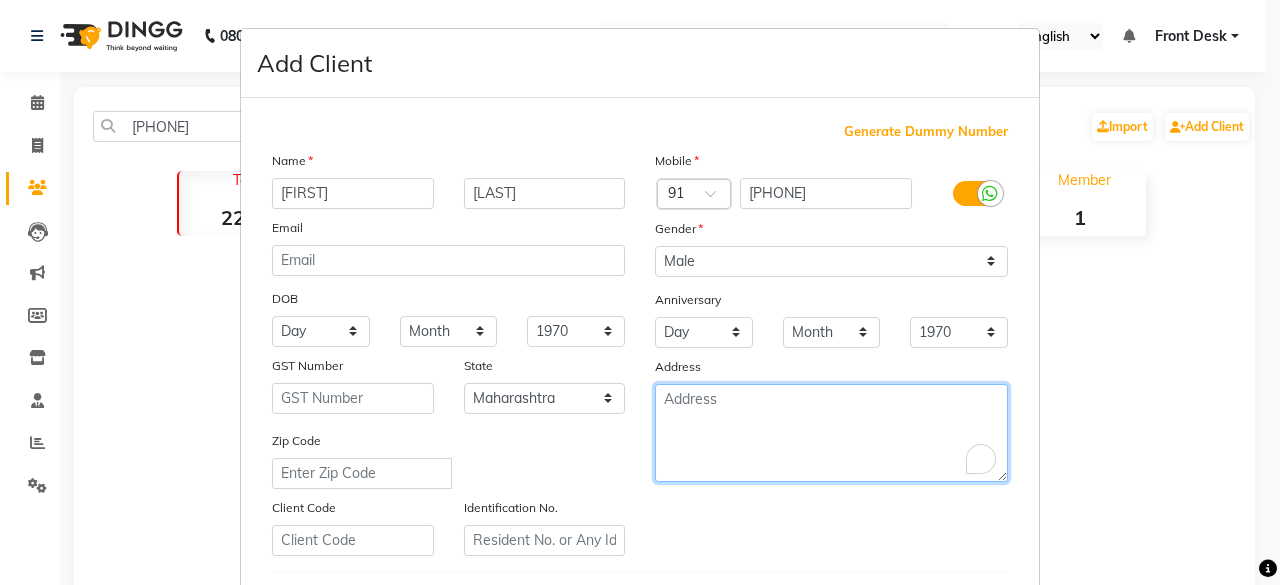 click at bounding box center (831, 433) 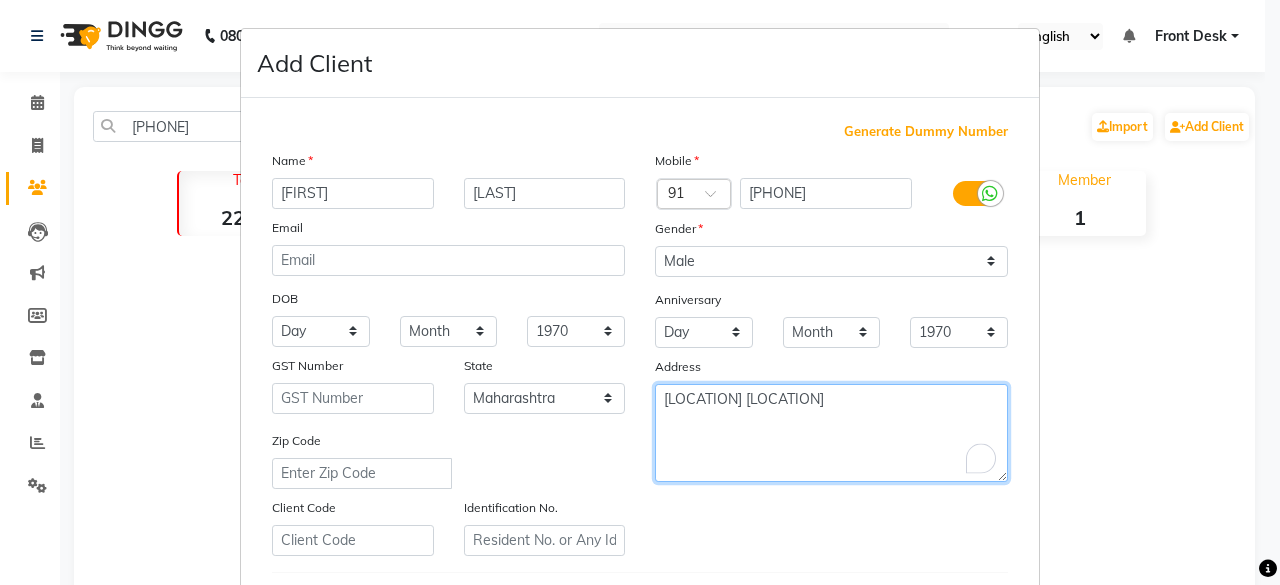 type on "[LOCATION] [LOCATION]" 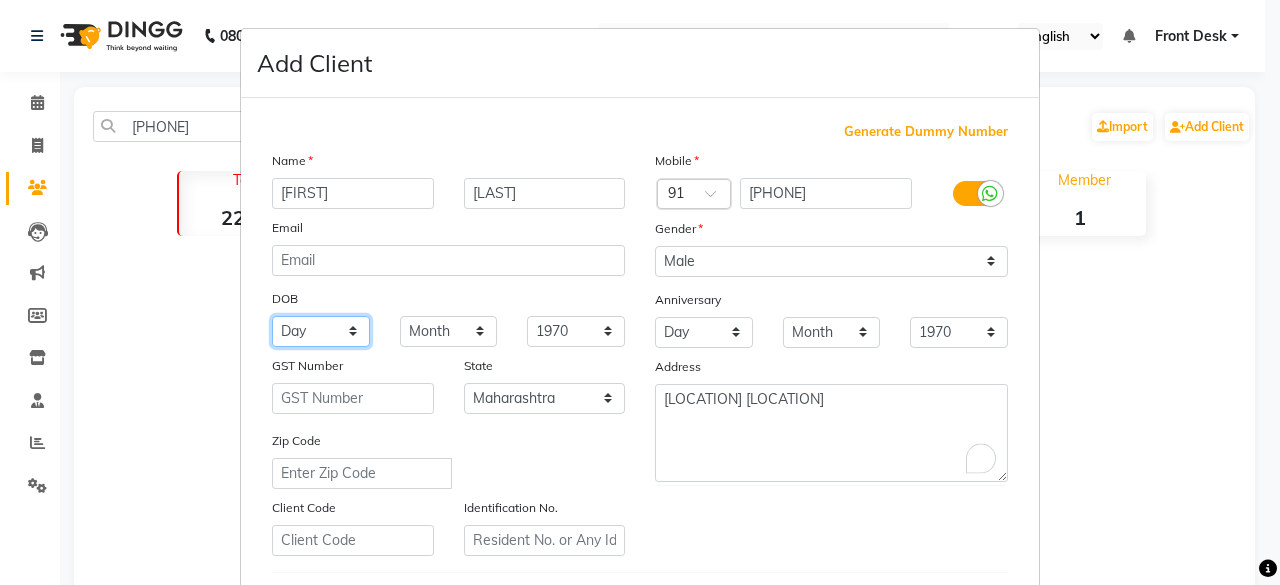 click on "Day 01 02 03 04 05 06 07 08 09 10 11 12 13 14 15 16 17 18 19 20 21 22 23 24 25 26 27 28 29 30 31" at bounding box center (321, 331) 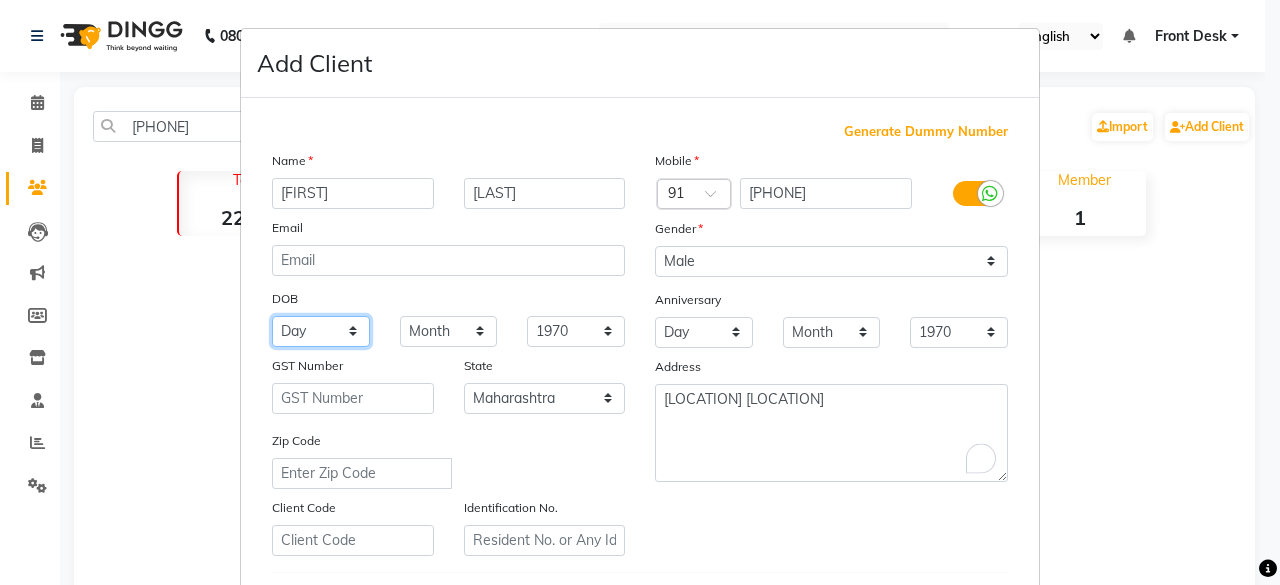 select on "25" 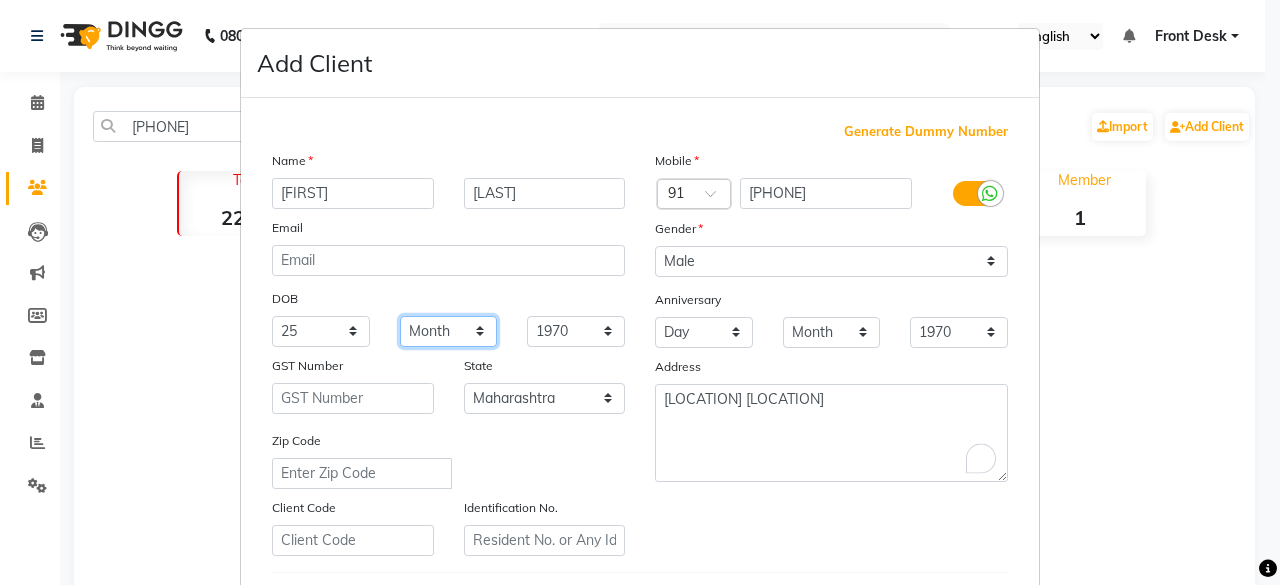 click on "Month January February March April May June July August September October November December" at bounding box center (449, 331) 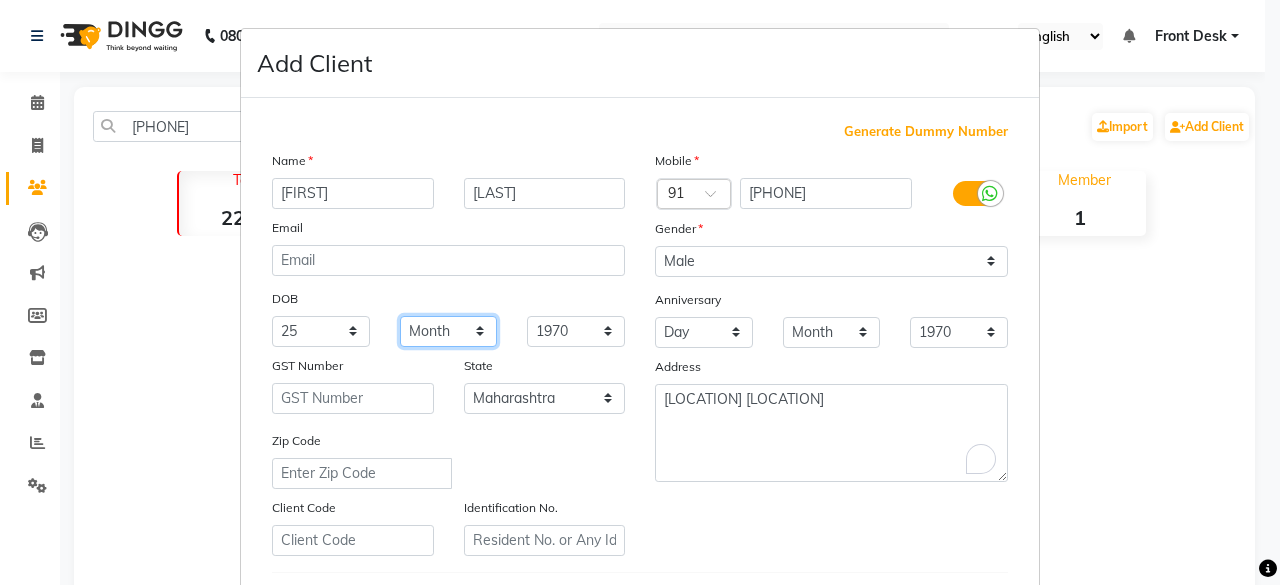 select on "02" 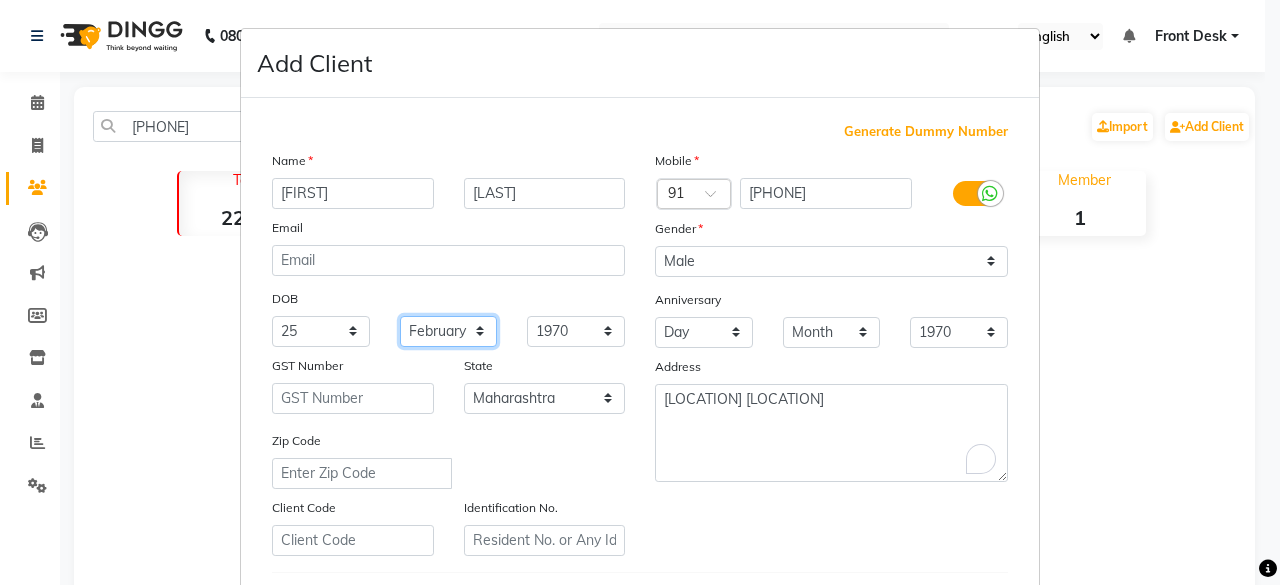 click on "Month January February March April May June July August September October November December" at bounding box center [449, 331] 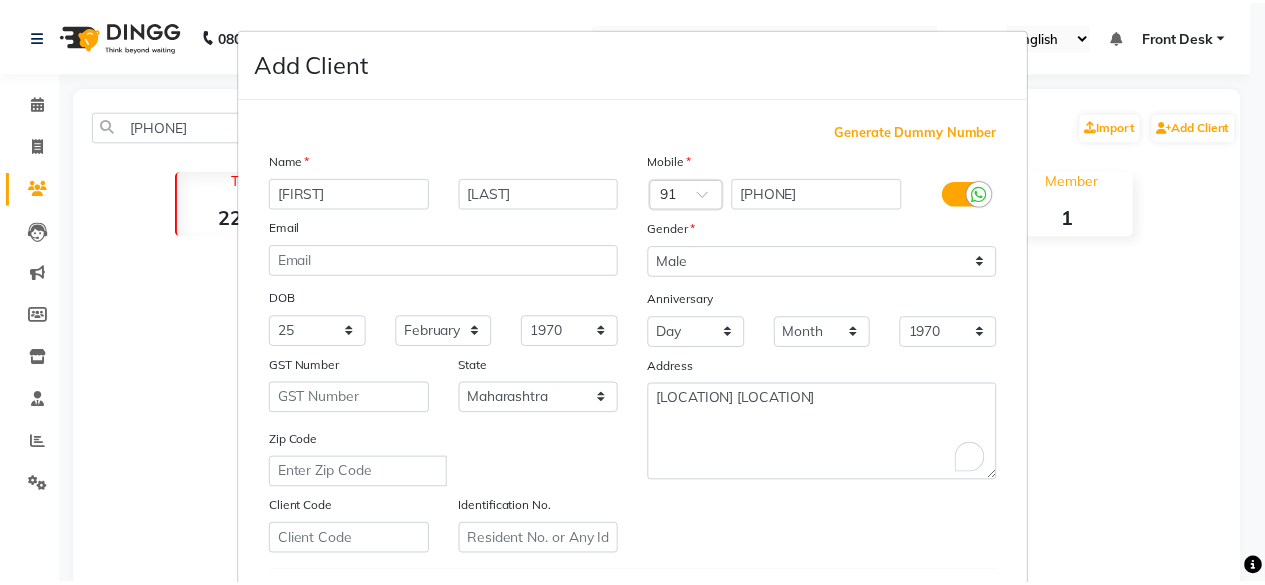 scroll, scrollTop: 334, scrollLeft: 0, axis: vertical 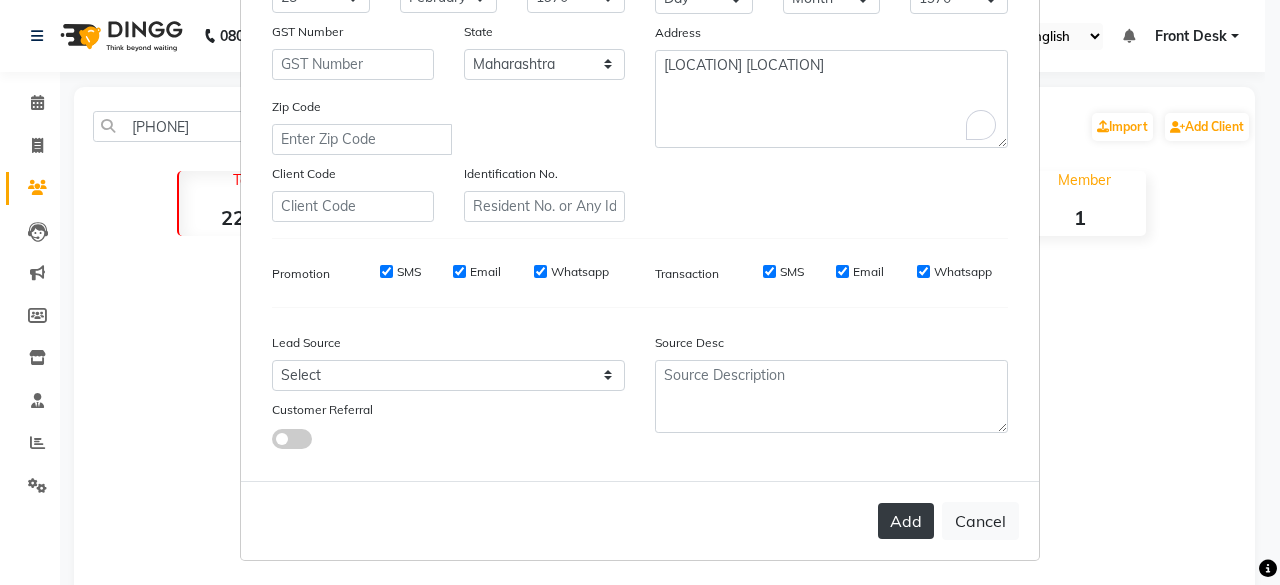 click on "Add" at bounding box center [906, 521] 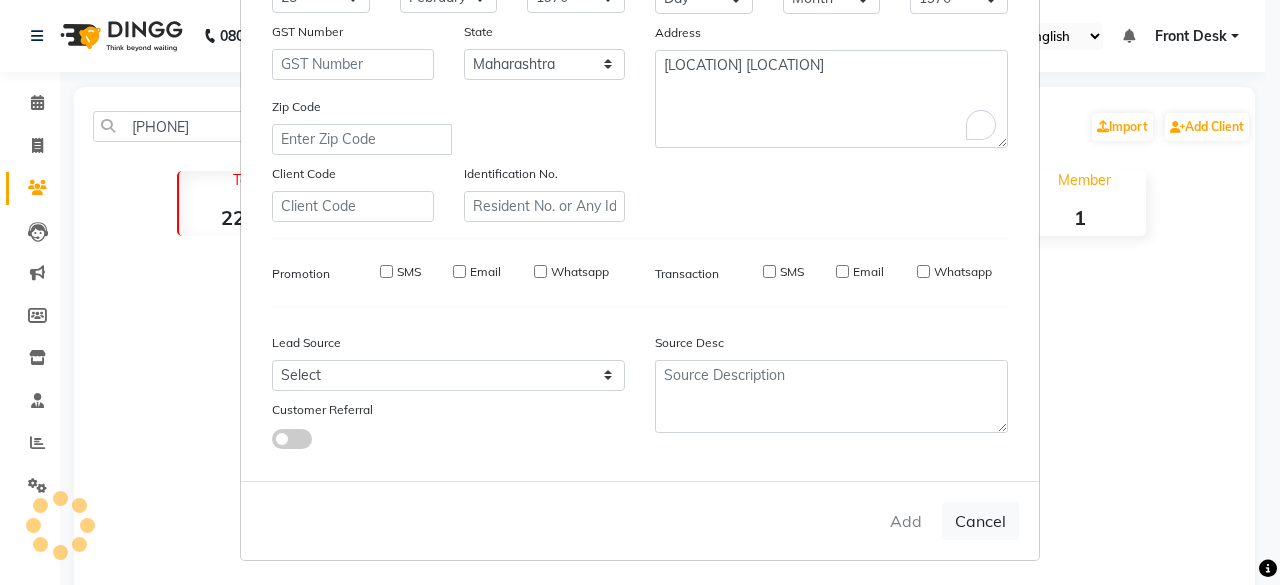 type 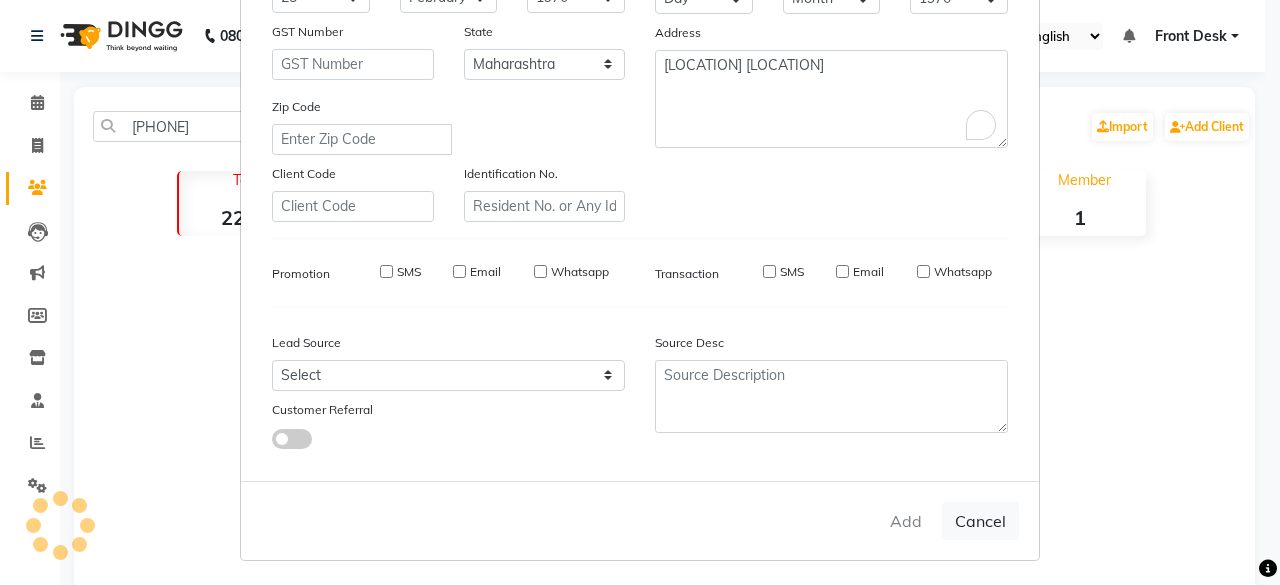 type 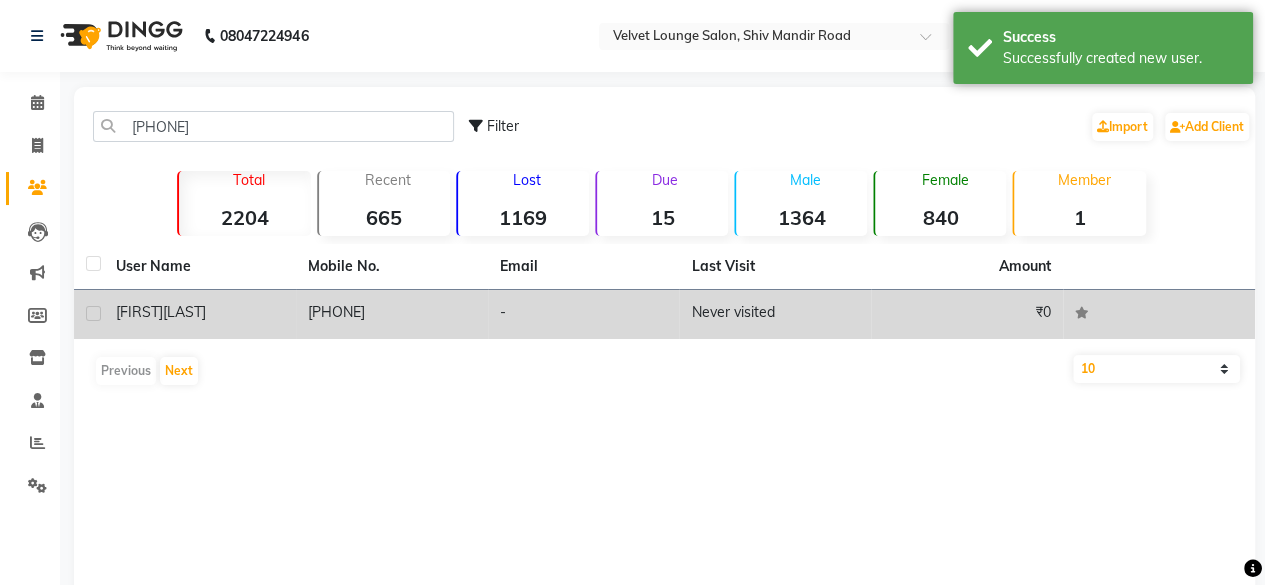 click on "Never visited" 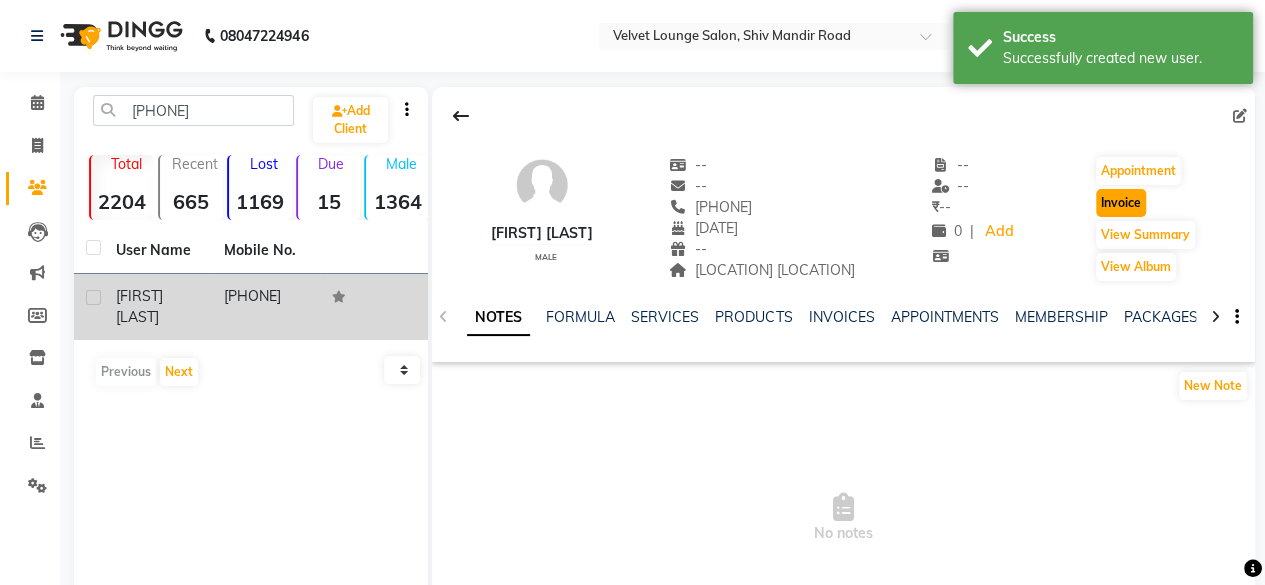 click on "Invoice" 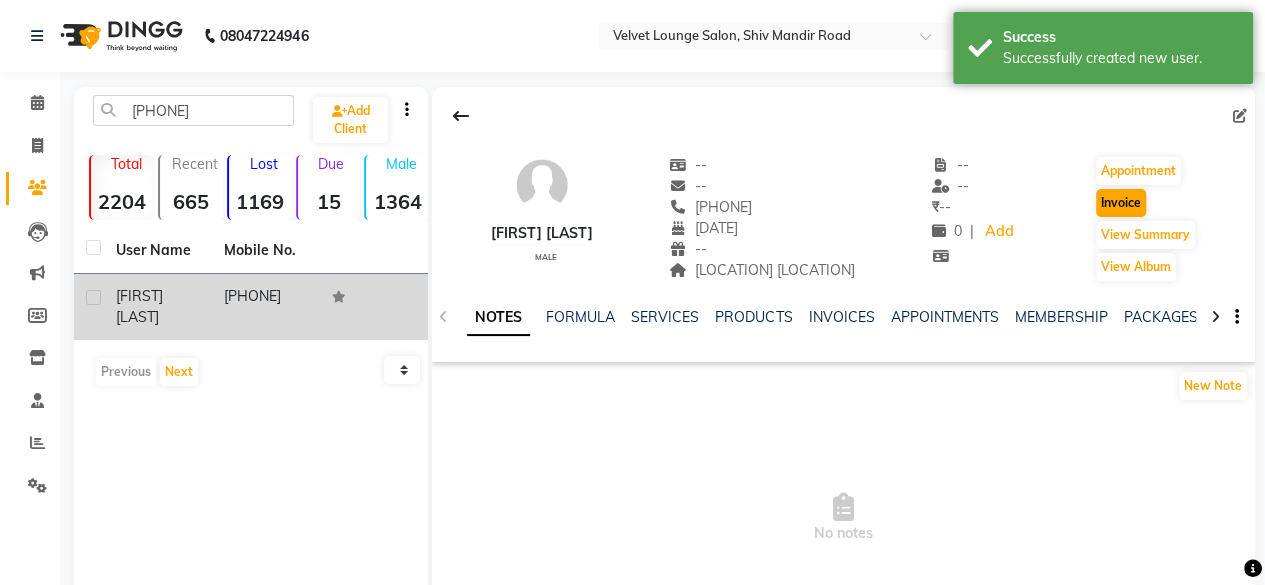select on "5962" 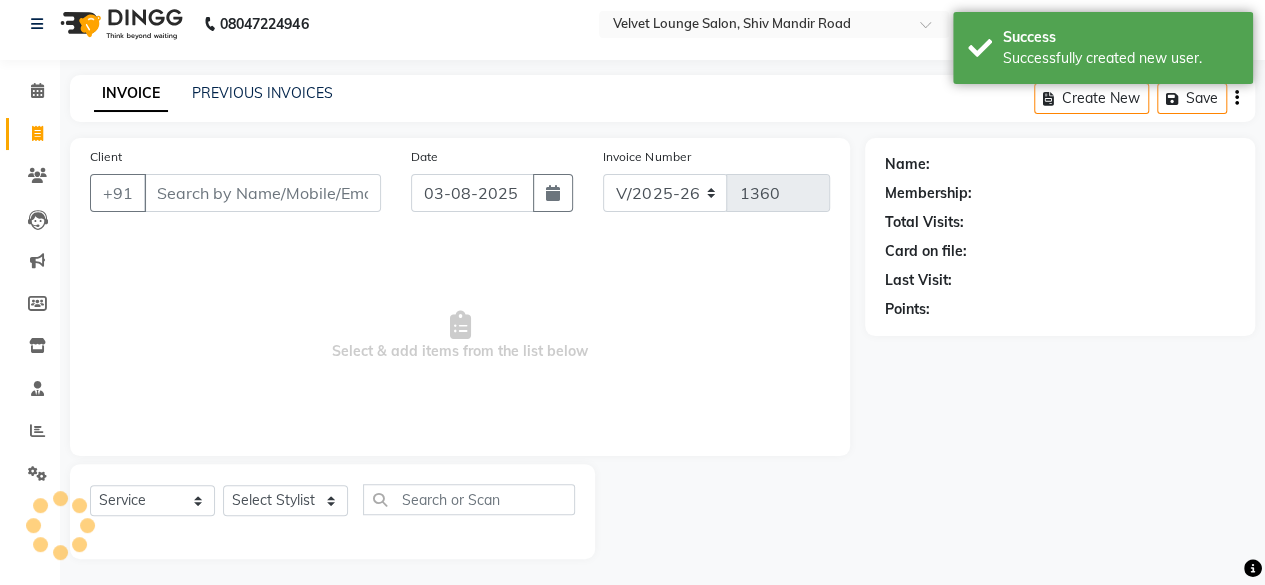 scroll, scrollTop: 15, scrollLeft: 0, axis: vertical 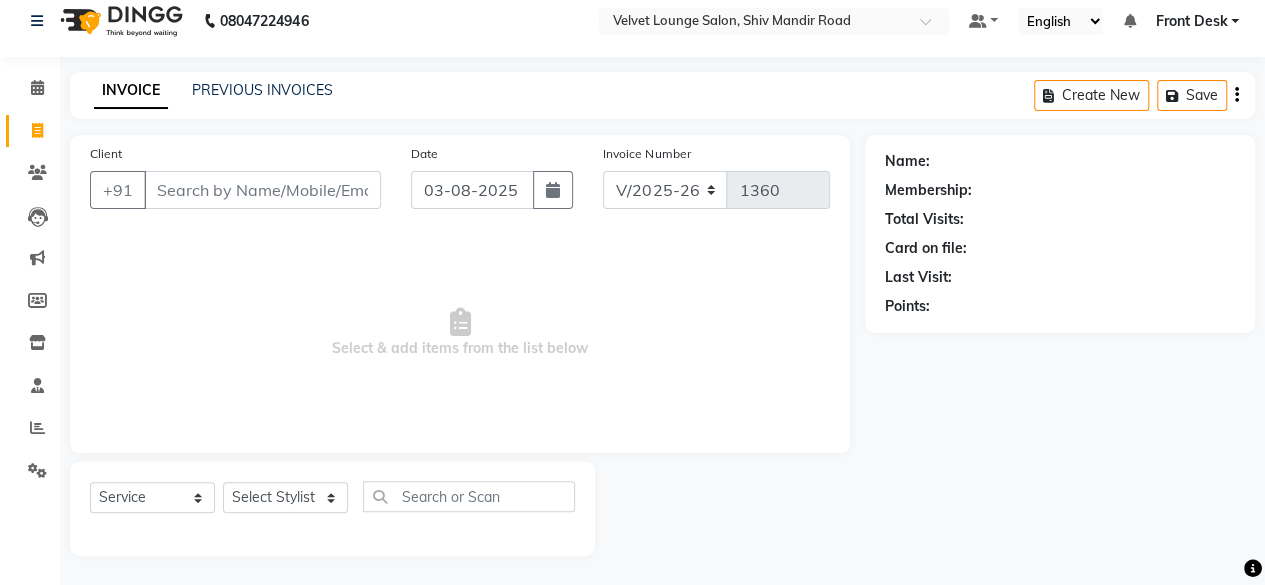 type on "[PHONE]" 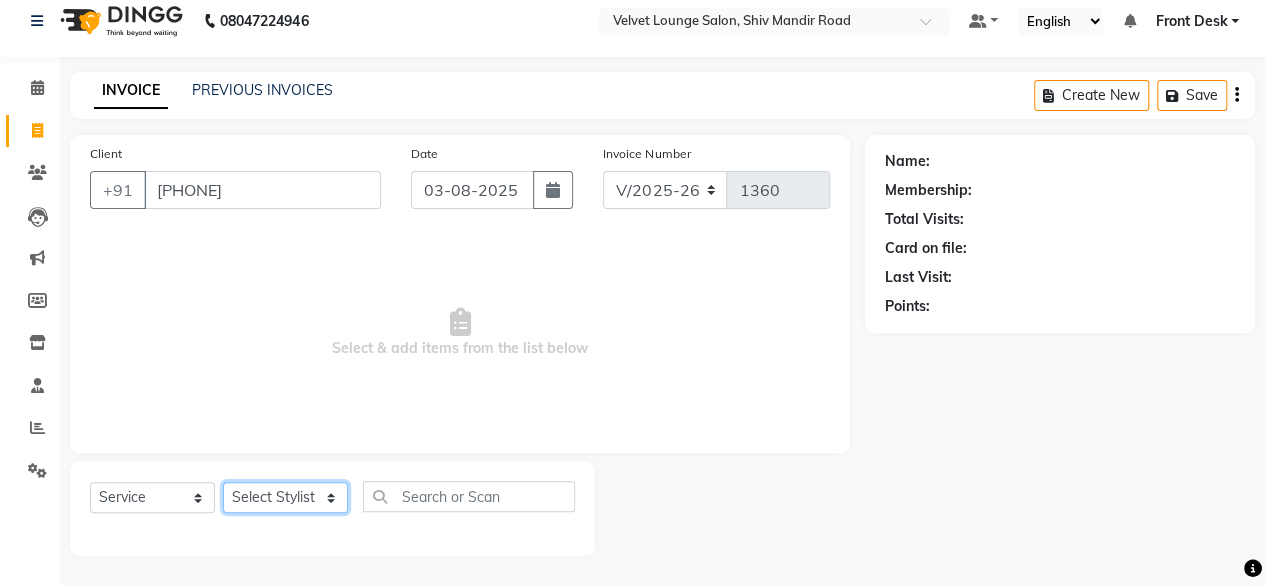 click on "Select Stylist [FIRST] [LAST]  [FIRST] [LAST] Arif ashish Front Desk Jaya jyoti madhu Manish [LAST] pradnya Rohit SALMA SALMA shalu SHWETA vishal" 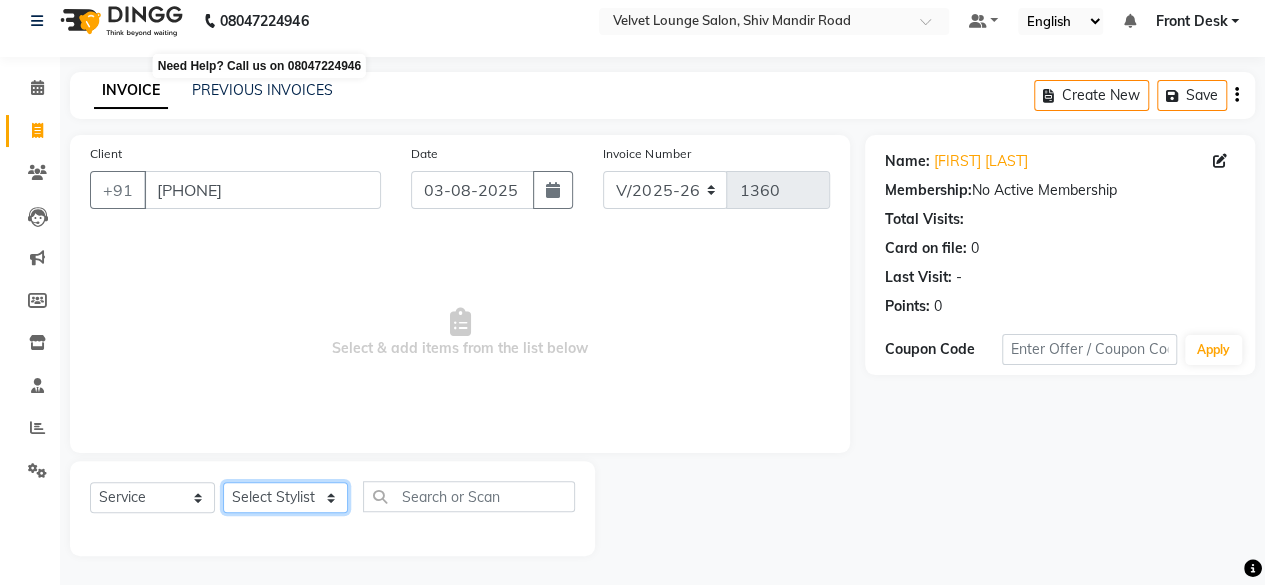 select on "86704" 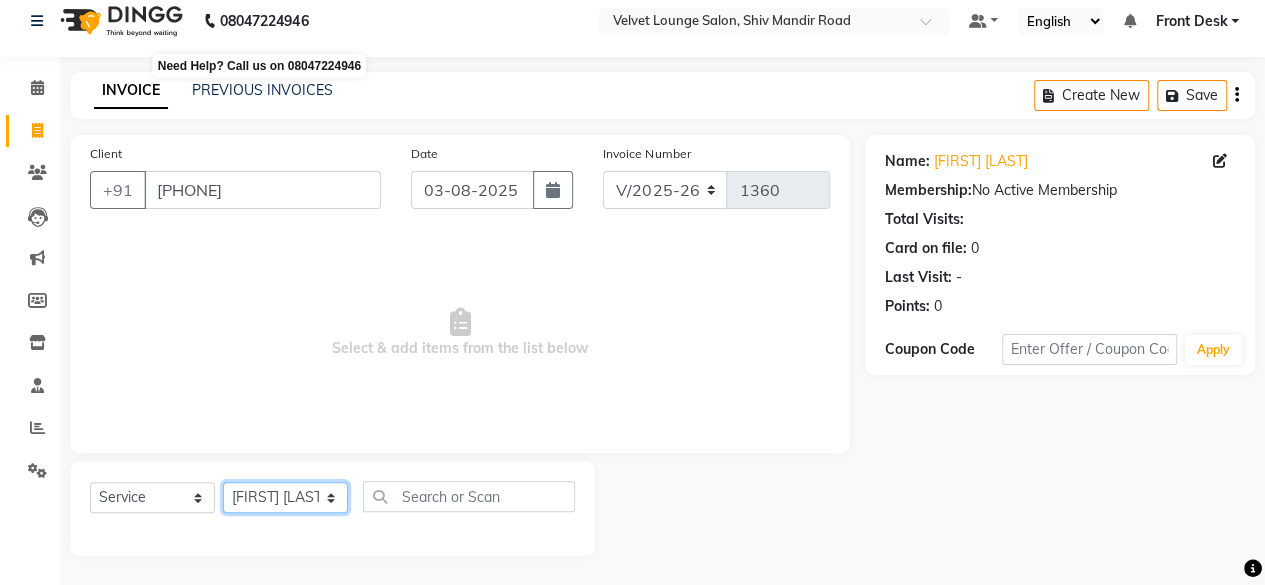 click on "Select Stylist [FIRST] [LAST]  [FIRST] [LAST] Arif ashish Front Desk Jaya jyoti madhu Manish [LAST] pradnya Rohit SALMA SALMA shalu SHWETA vishal" 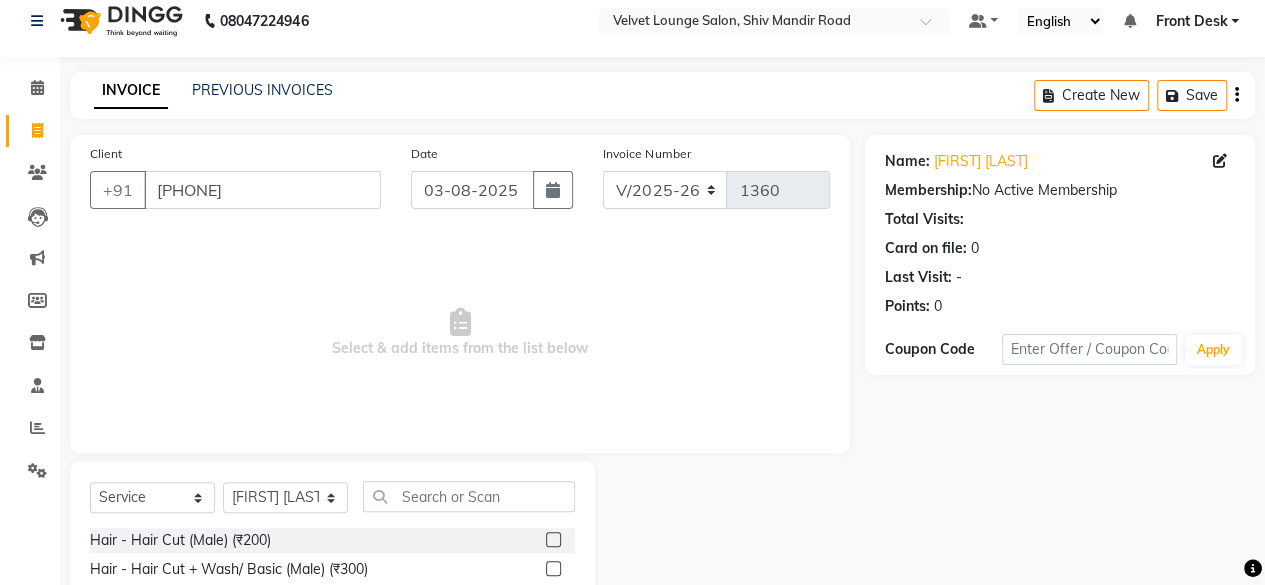 click on "Select  Service  Product  Membership  Package Voucher Prepaid Gift Card  Select Stylist [FIRST] [LAST]  [FIRST] [LAST] Arif ashish Front Desk Jaya jyoti madhu Manish [LAST] pradnya Rohit SALMA SALMA shalu SHWETA vishal" 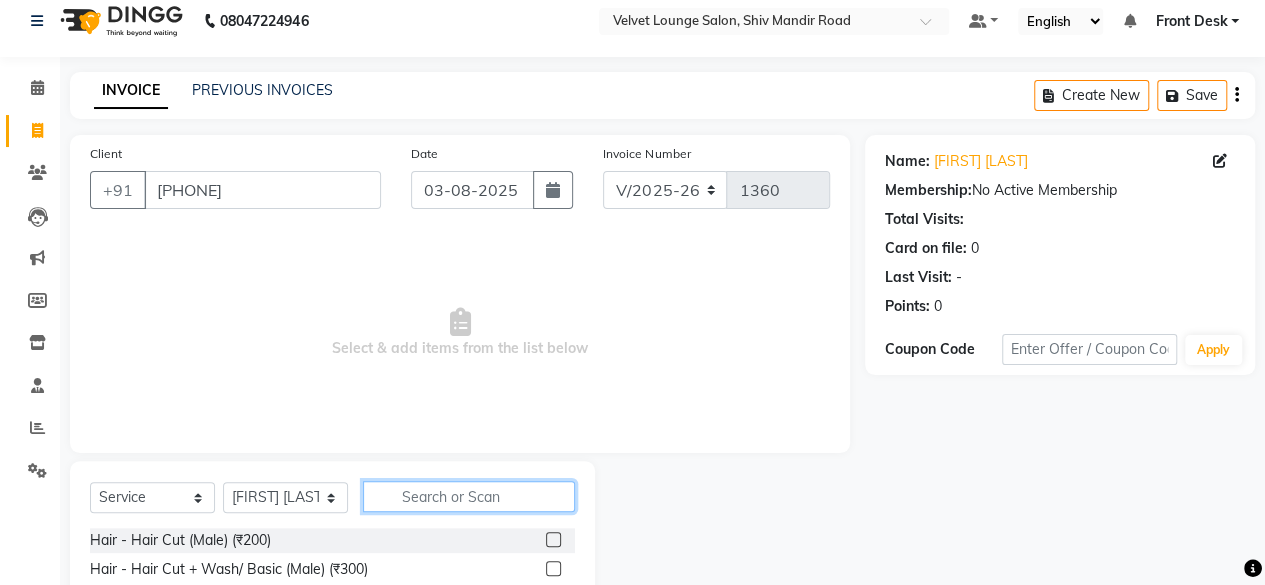click 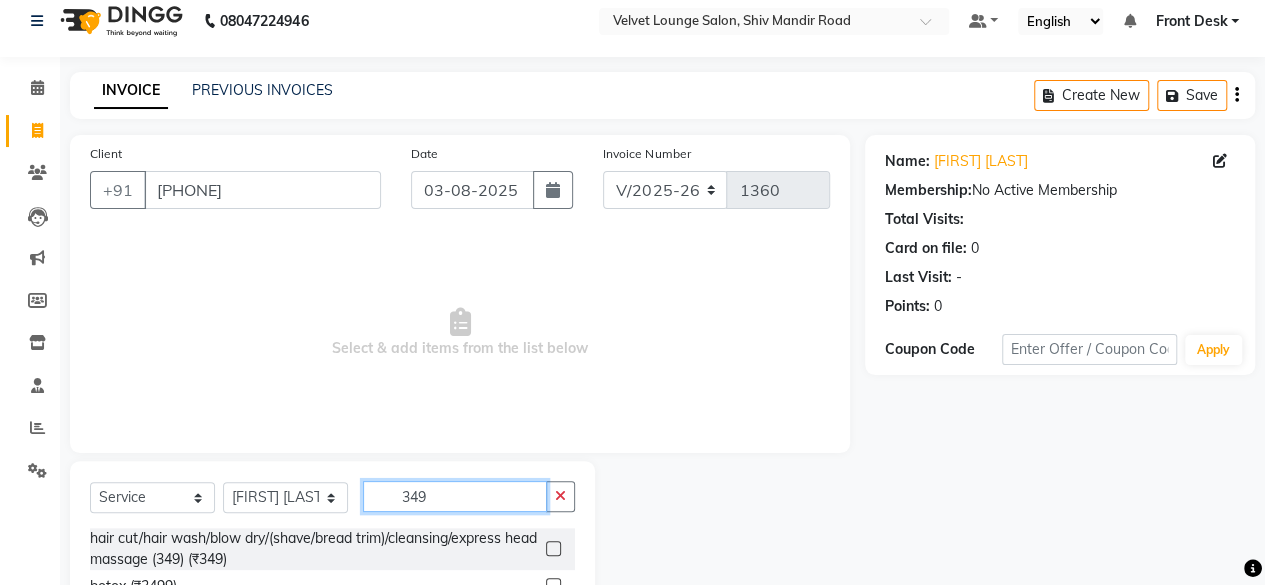 type on "349" 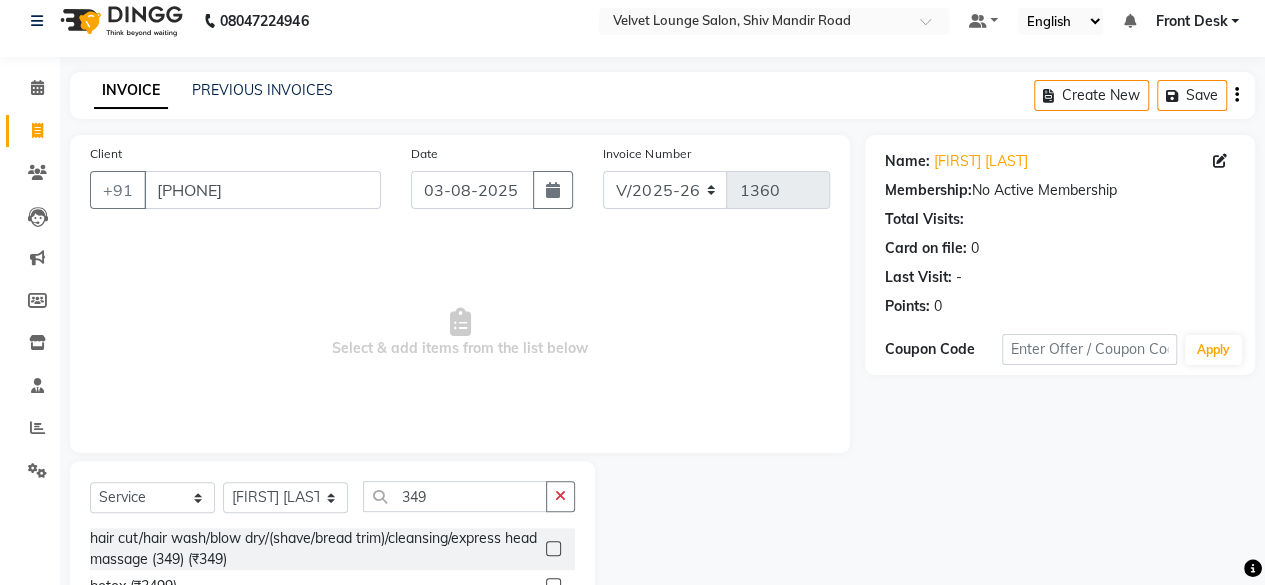 click 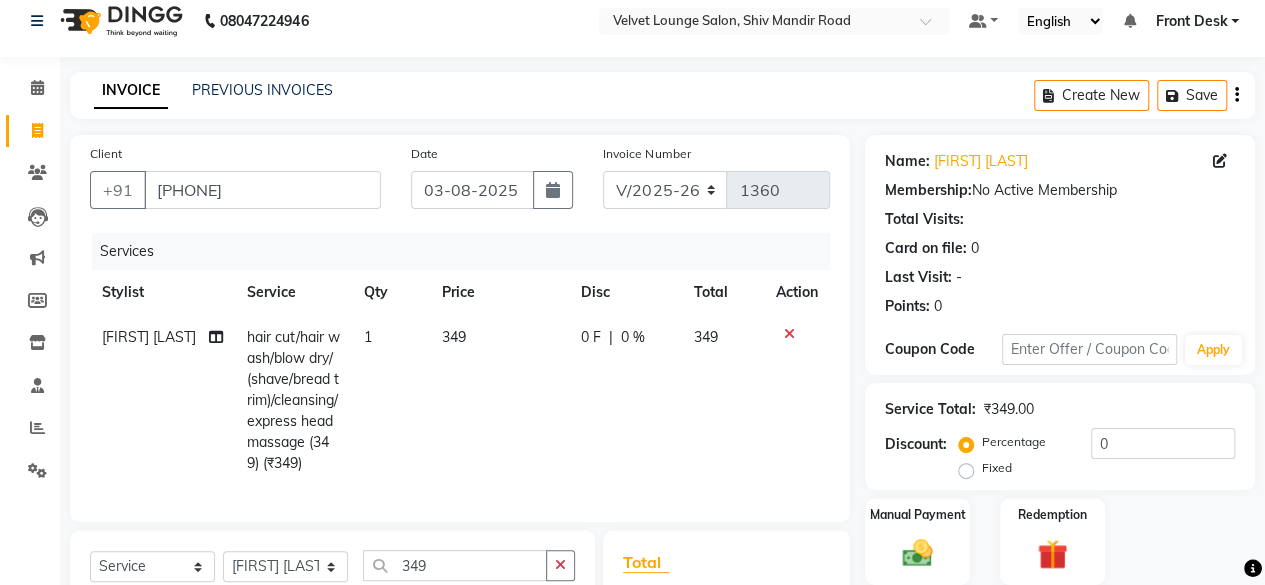 checkbox on "false" 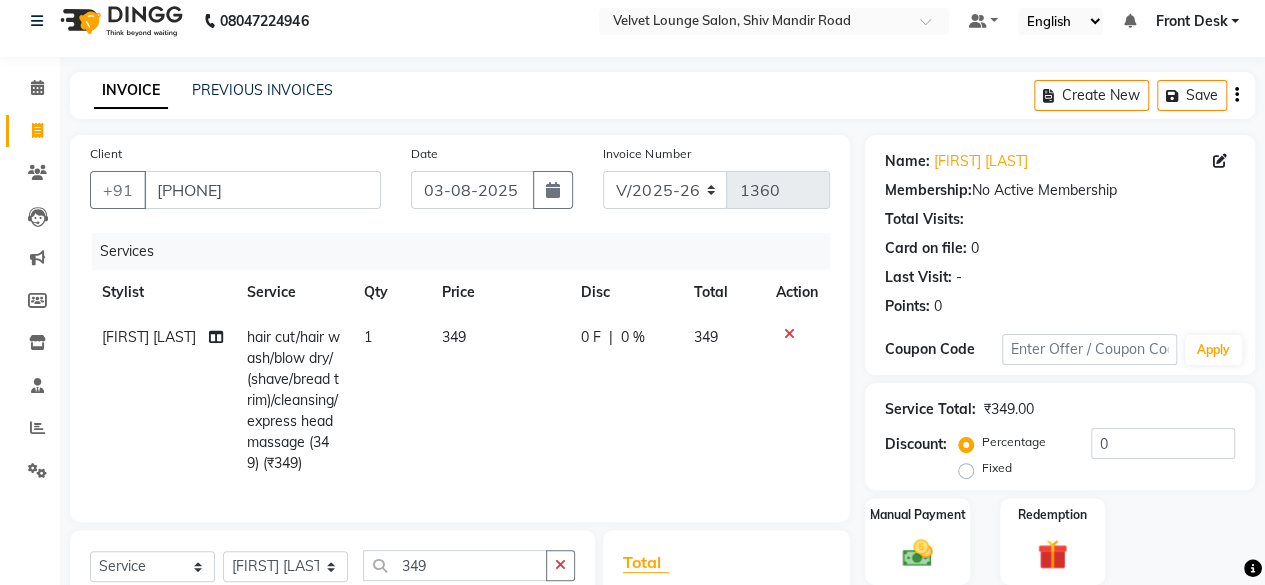 click on "349" 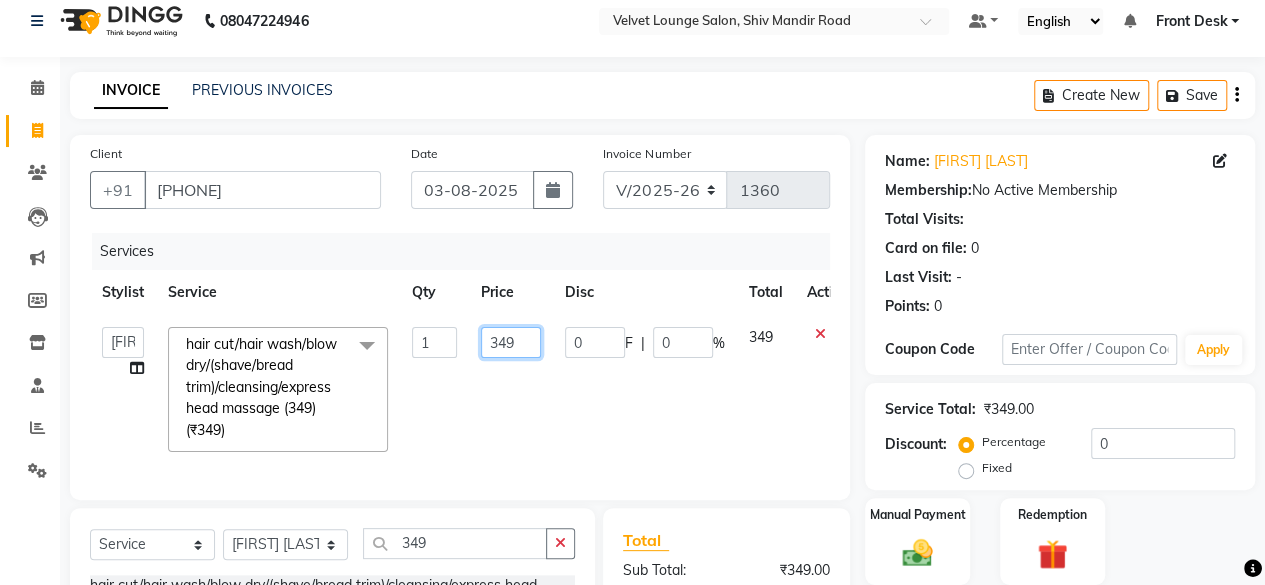 click on "349" 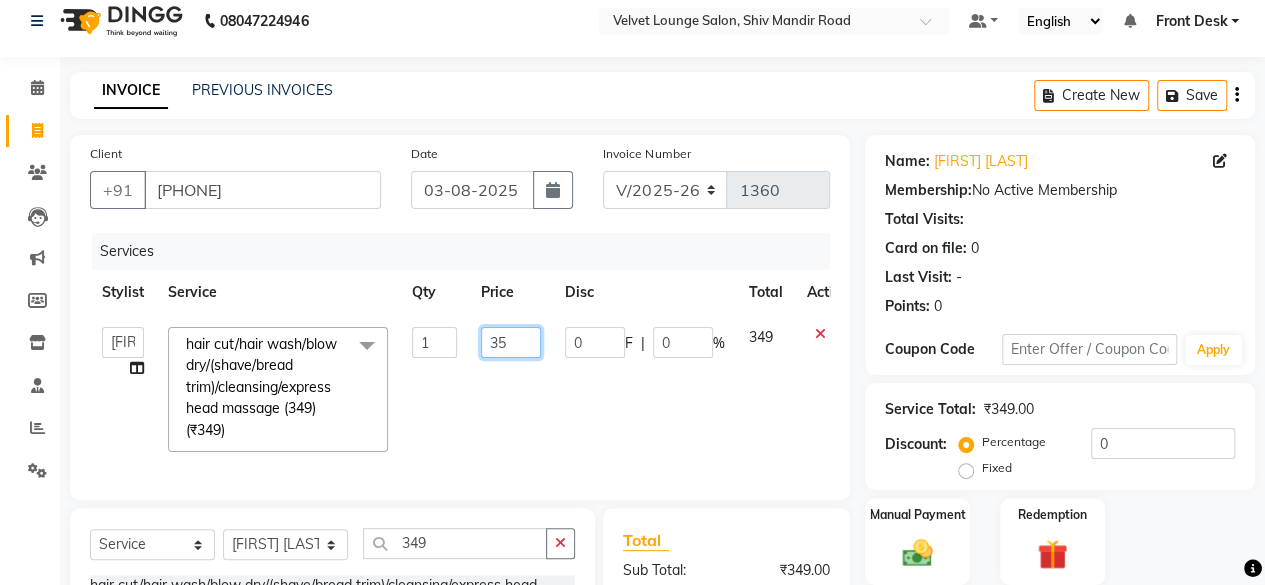 type on "350" 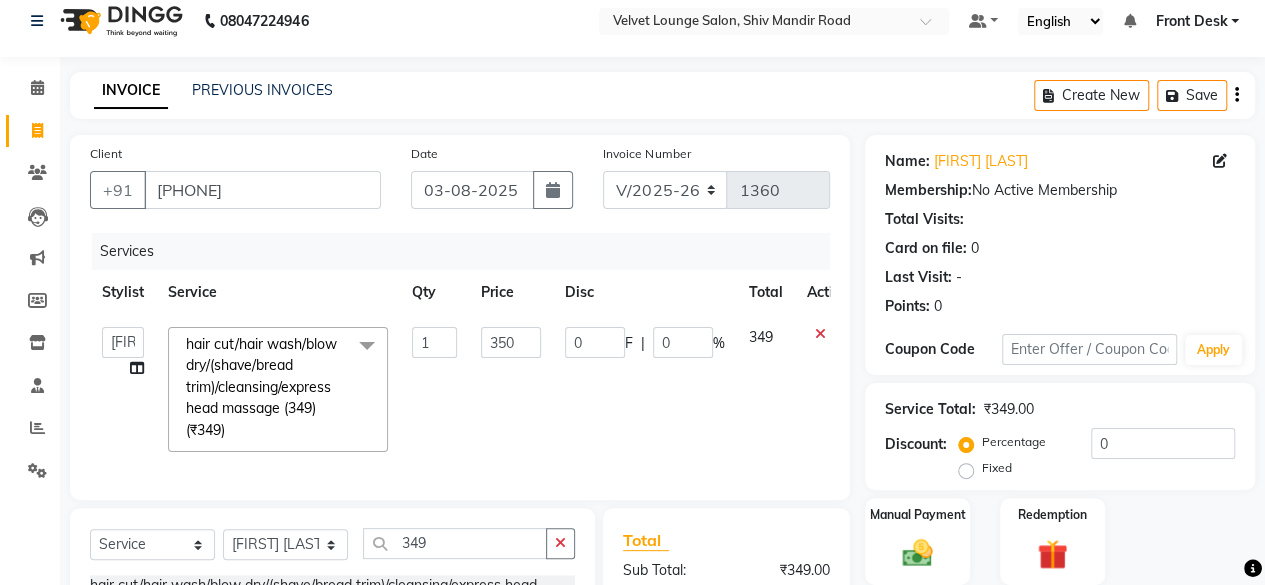 click on "350" 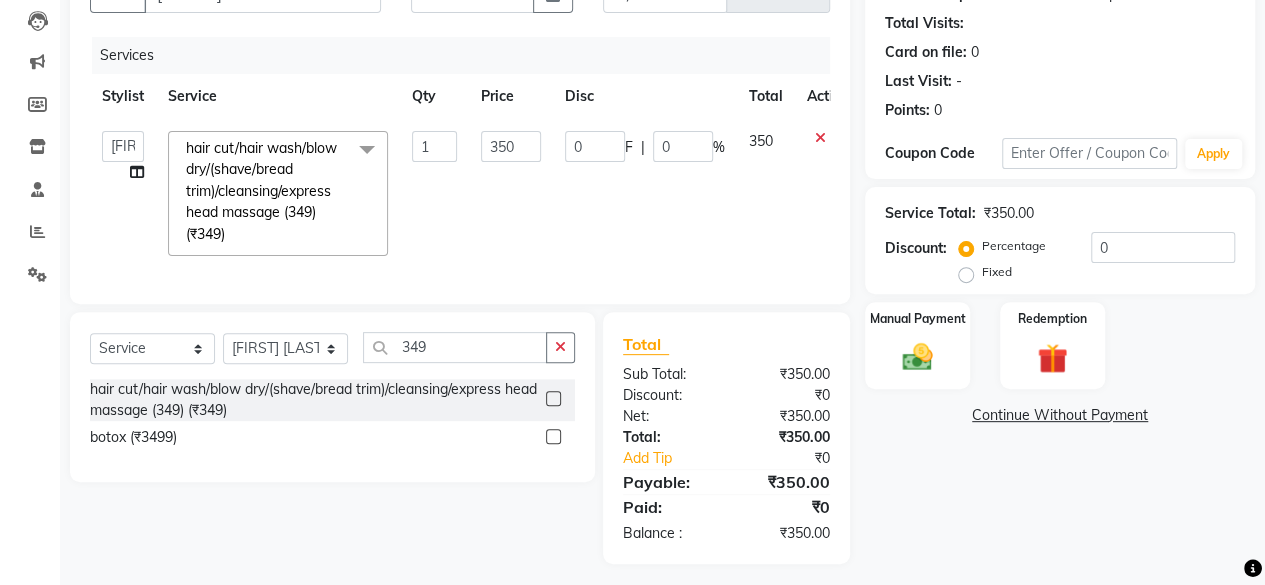 scroll, scrollTop: 232, scrollLeft: 0, axis: vertical 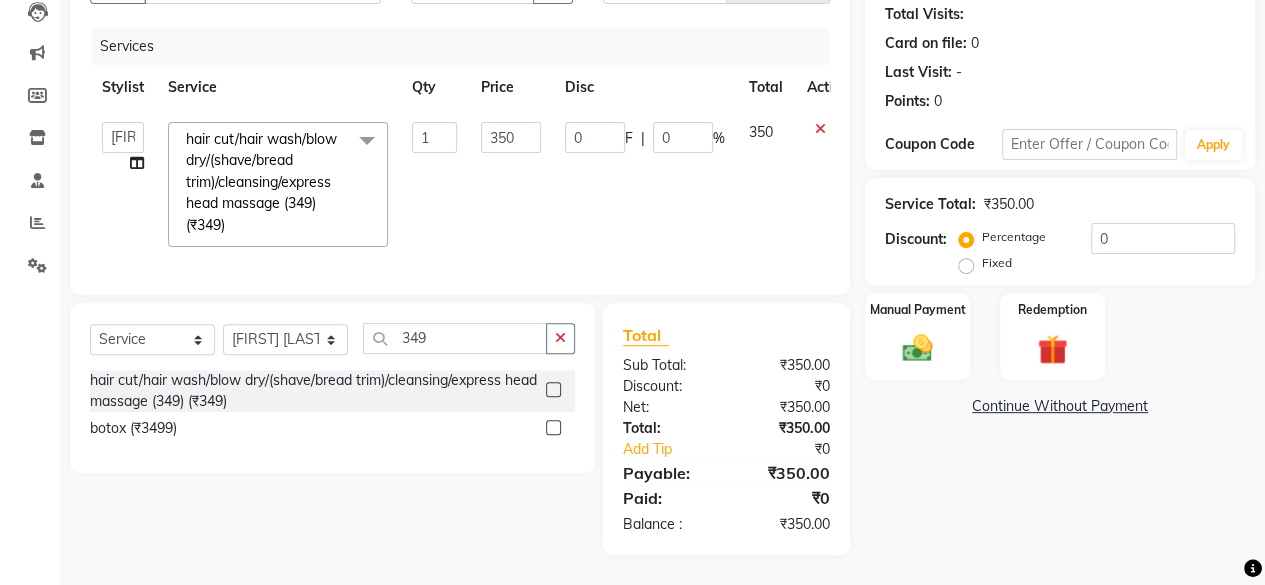 drag, startPoint x: 450, startPoint y: 365, endPoint x: 446, endPoint y: 343, distance: 22.36068 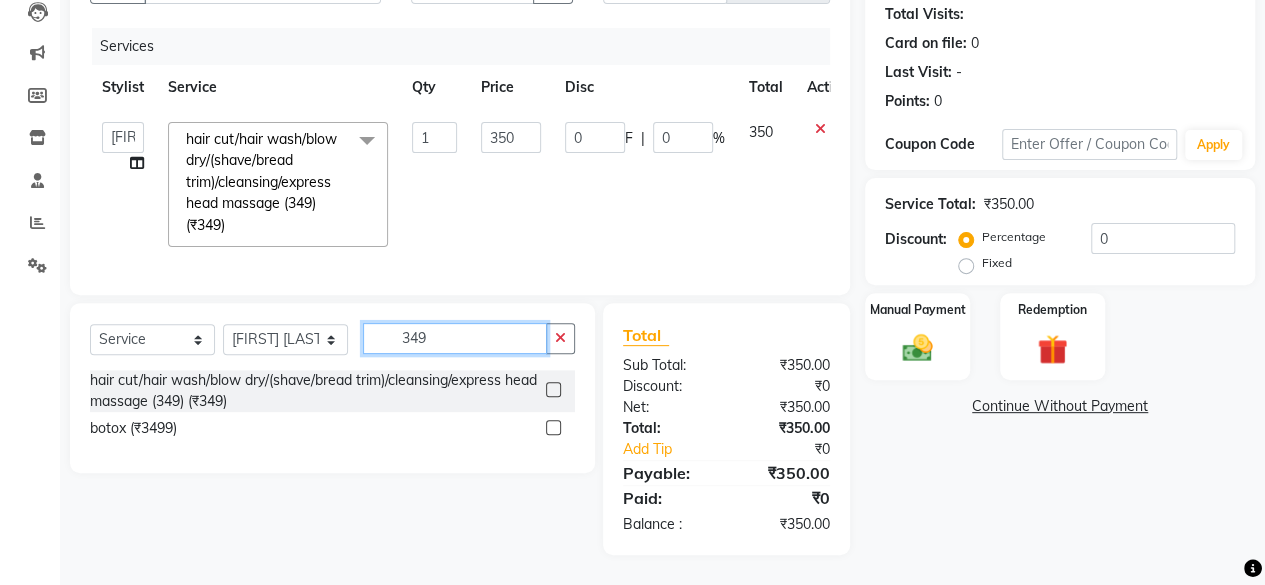 click on "349" 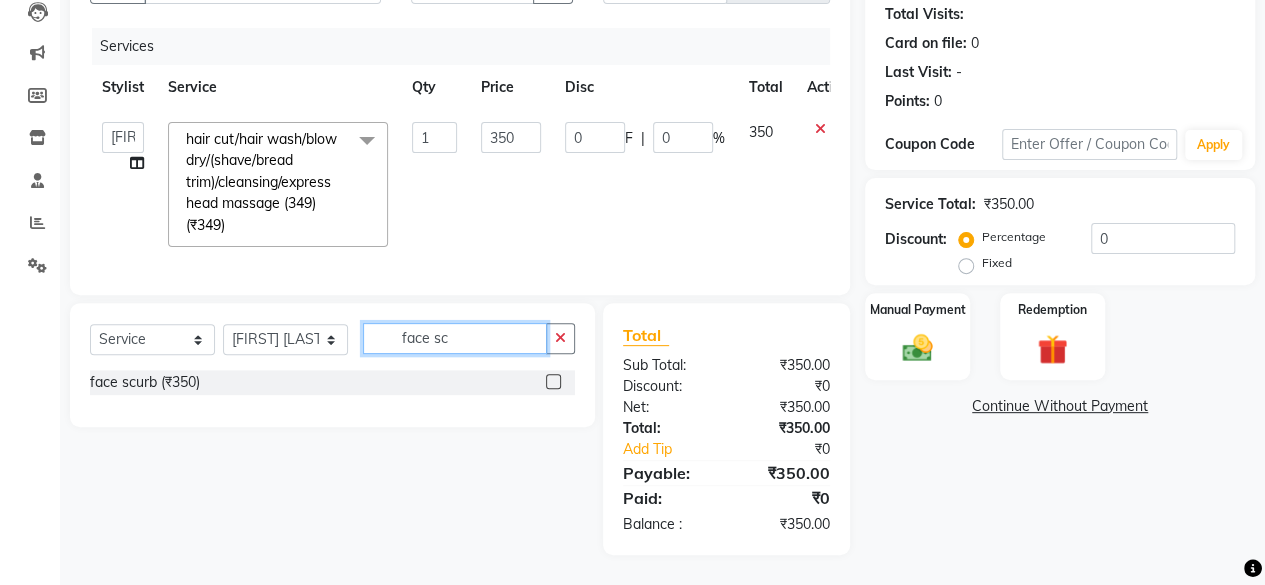 type on "face sc" 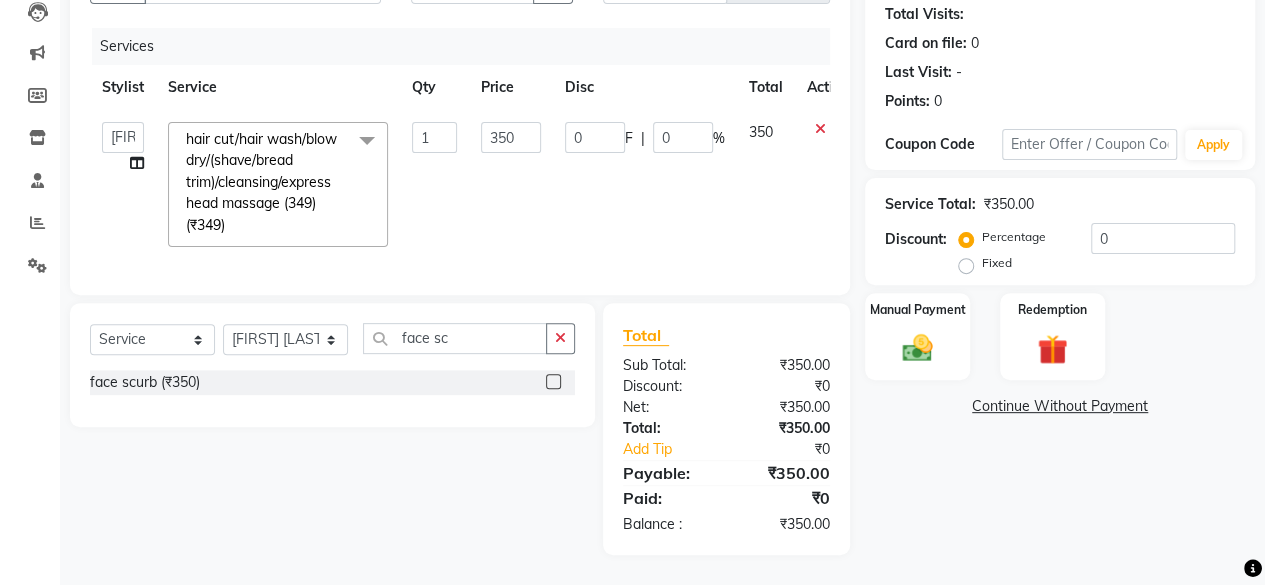 click 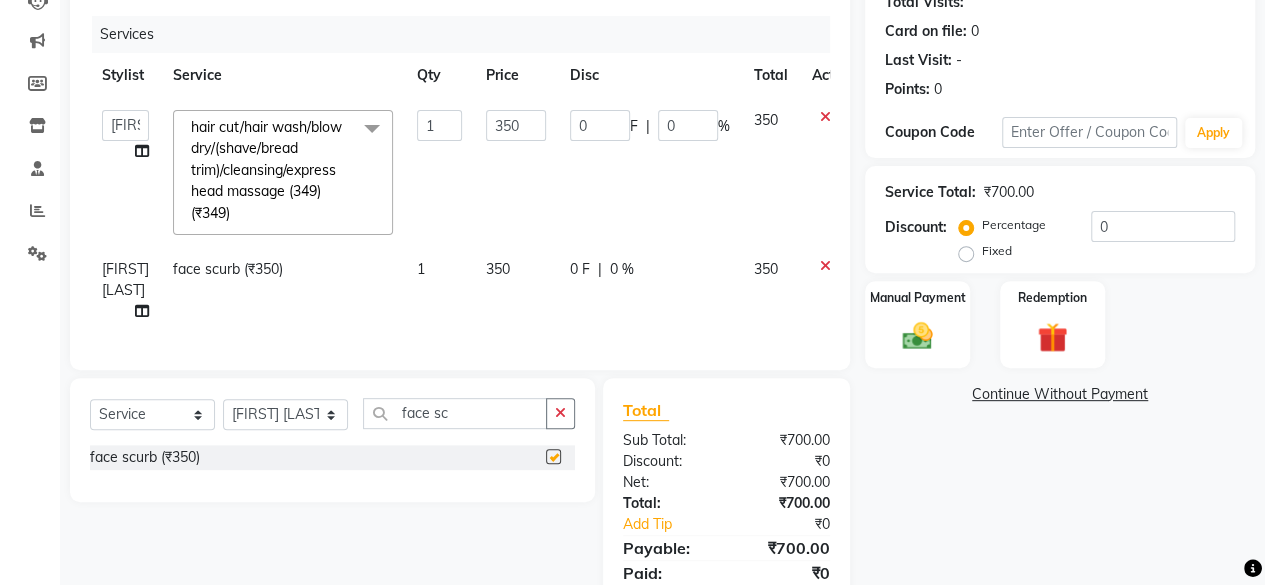 checkbox on "false" 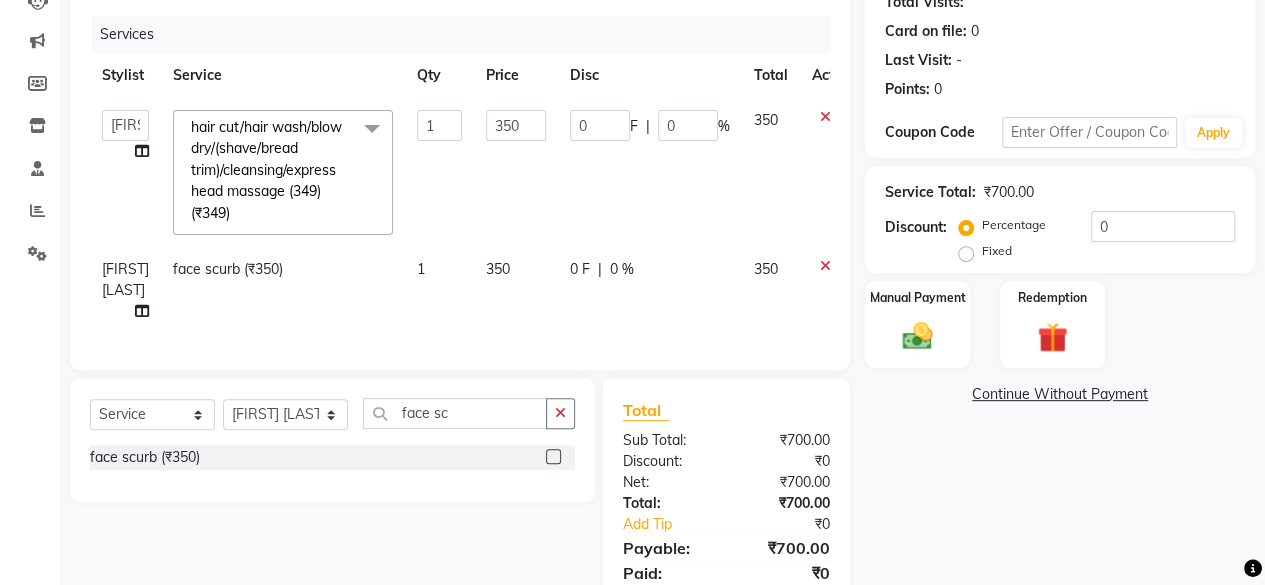 click on "0 F" 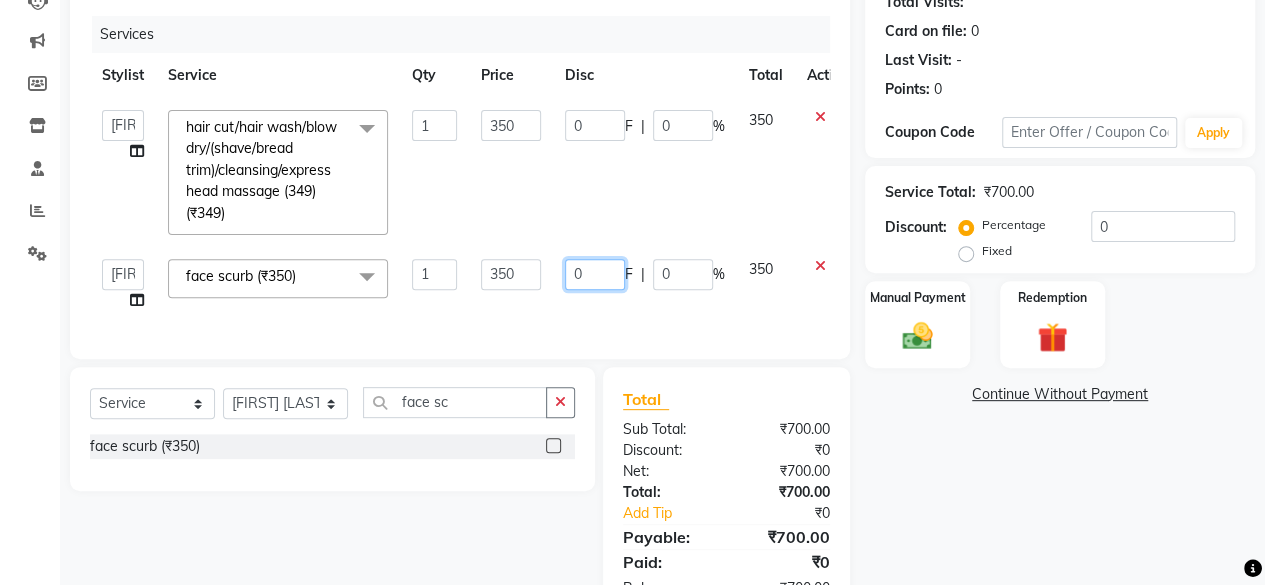 click on "0" 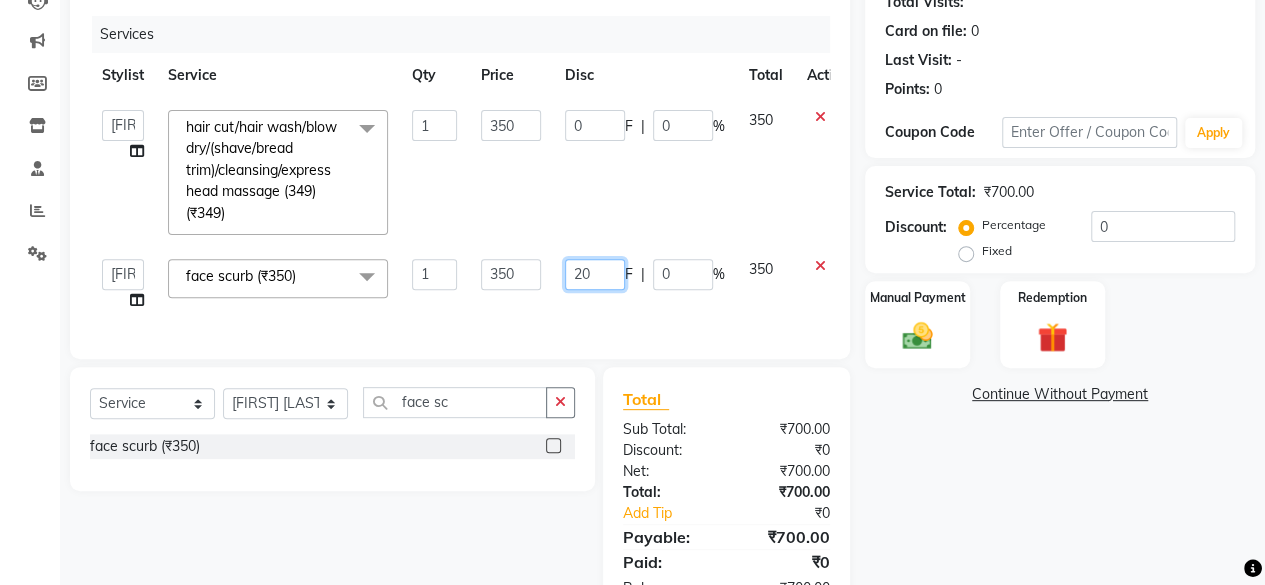 type on "200" 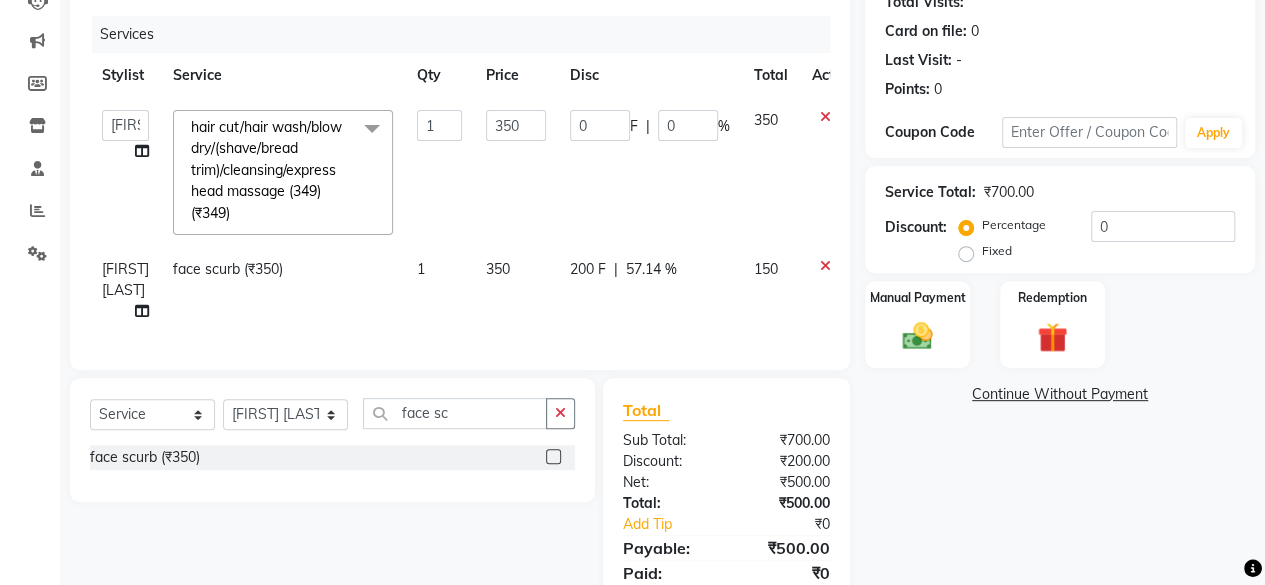 click on "Name: [FIRST] [LAST] Membership:  No Active Membership  Total Visits:   Card on file:  0 Last Visit:   - Points:   0  Coupon Code Apply Service Total:  ₹700.00  Discount:  Percentage   Fixed  0 Manual Payment Redemption  Continue Without Payment" 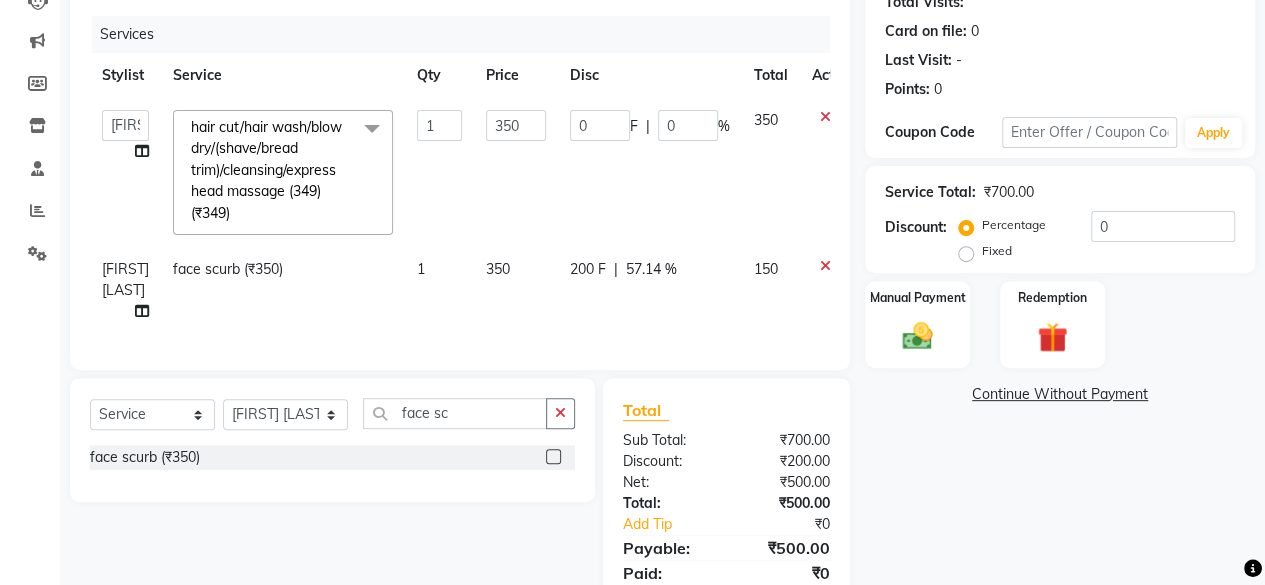 click on "Name: [FIRST] [LAST] Membership:  No Active Membership  Total Visits:   Card on file:  0 Last Visit:   - Points:   0  Coupon Code Apply Service Total:  ₹700.00  Discount:  Percentage   Fixed  0 Manual Payment Redemption  Continue Without Payment" 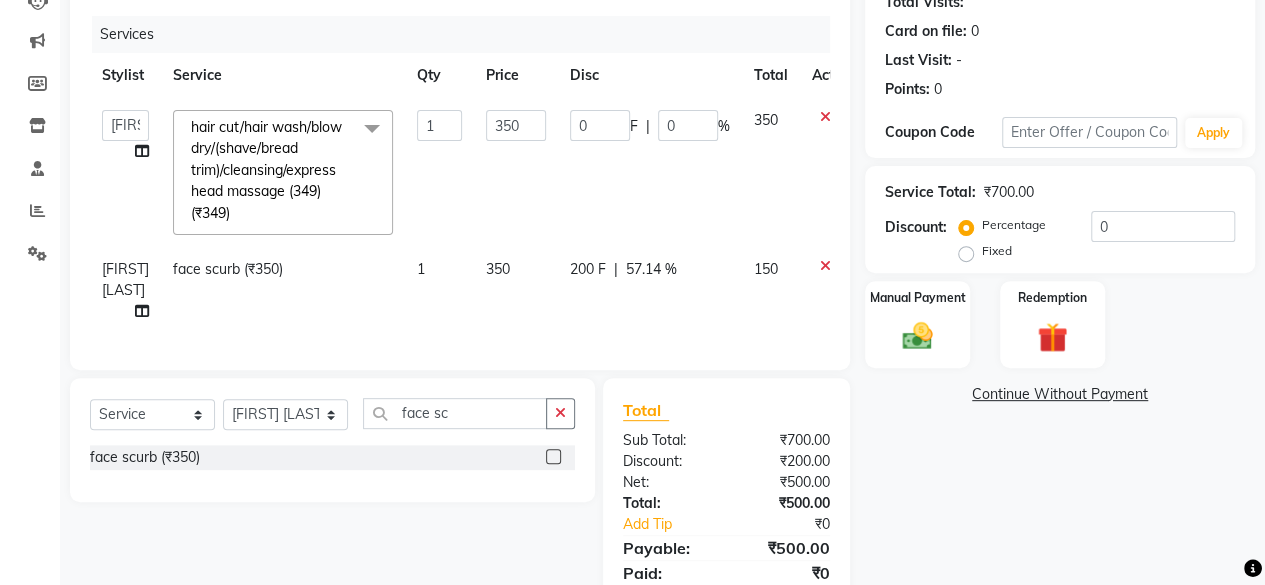 click on "200 F" 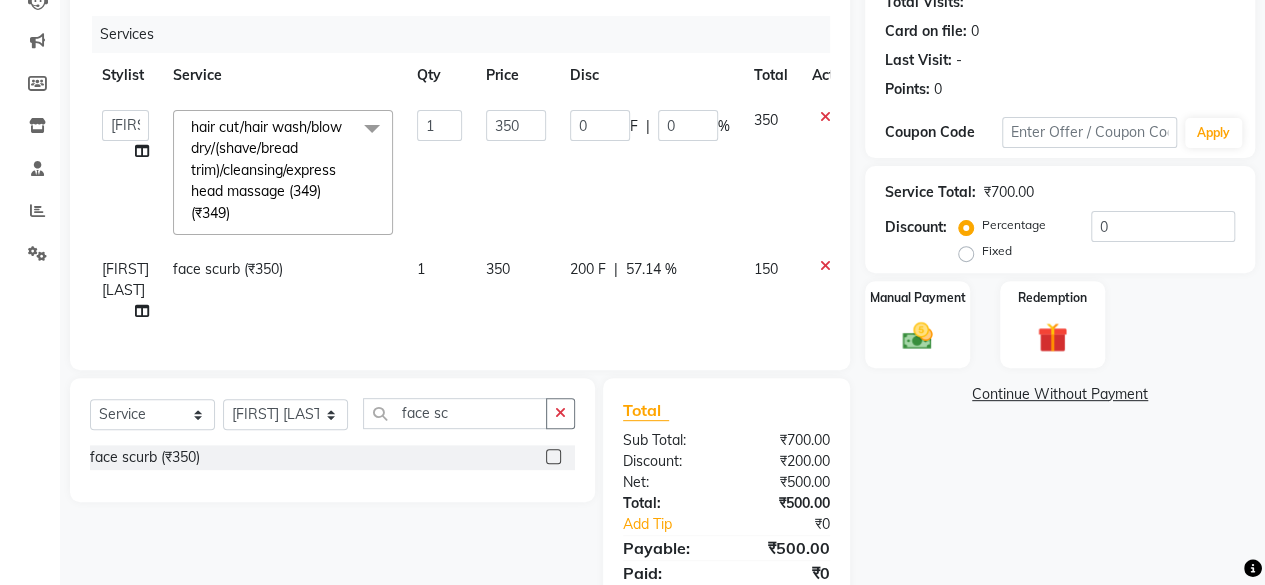 select on "86704" 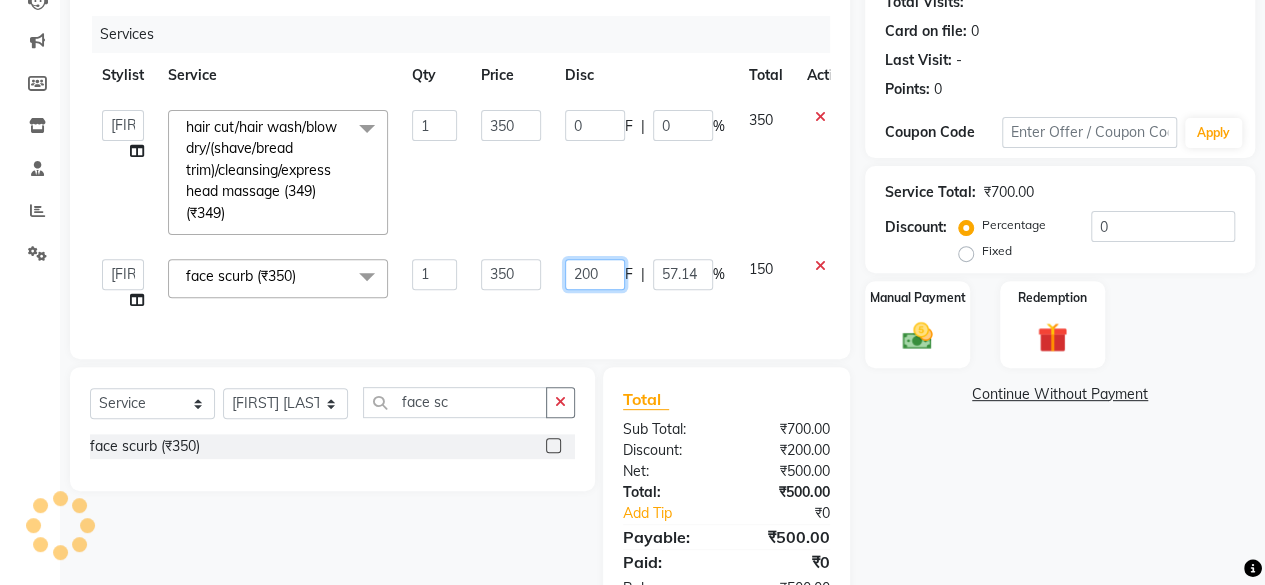 click on "200" 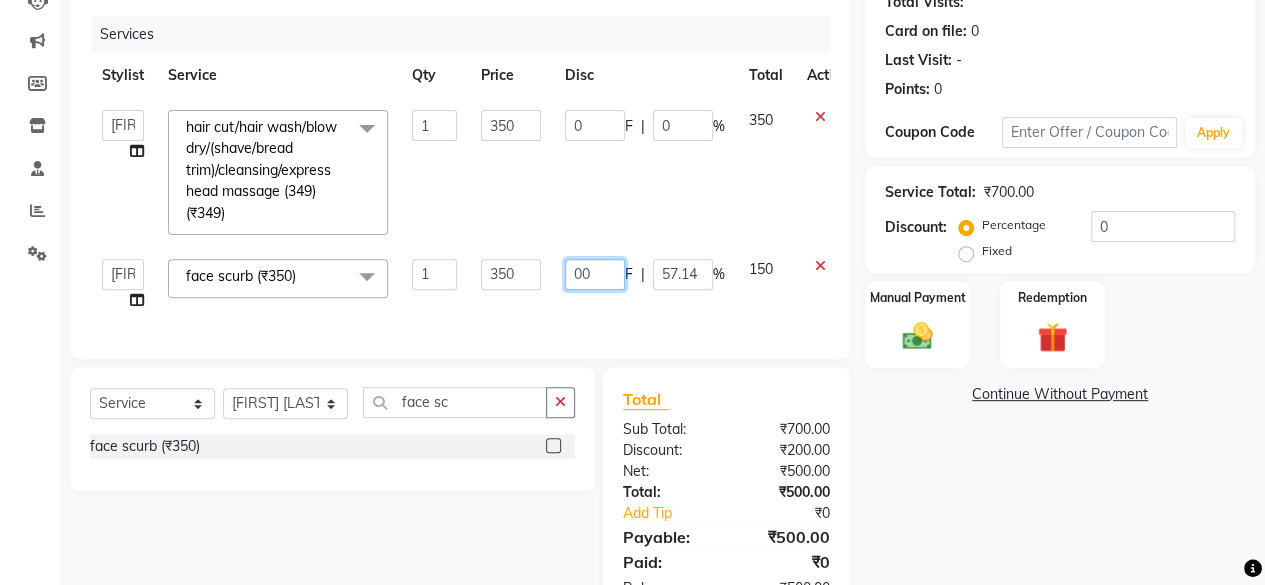 click on "00" 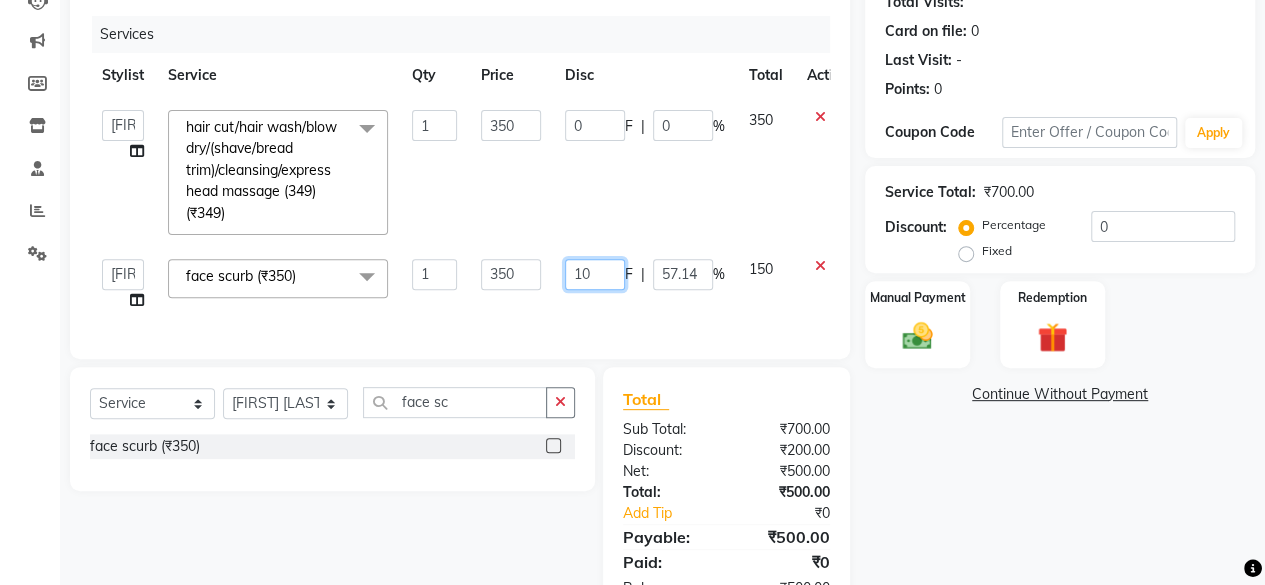 type on "150" 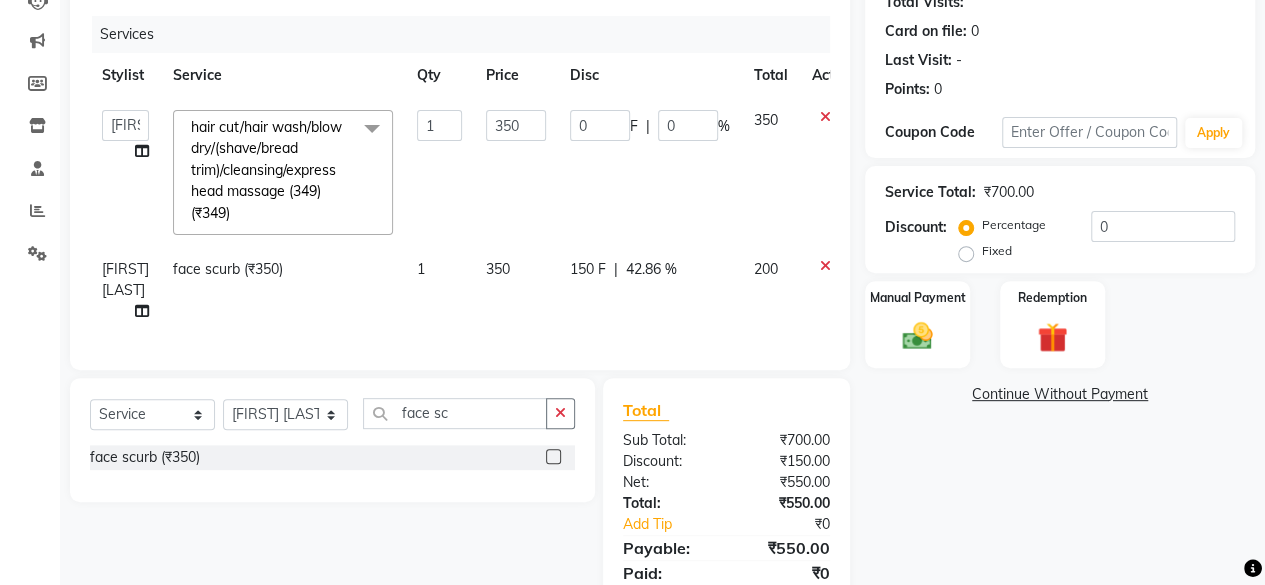 click on "Name: [FIRST] [LAST] Membership:  No Active Membership  Total Visits:   Card on file:  0 Last Visit:   - Points:   0  Coupon Code Apply Service Total:  ₹700.00  Discount:  Percentage   Fixed  0 Manual Payment Redemption  Continue Without Payment" 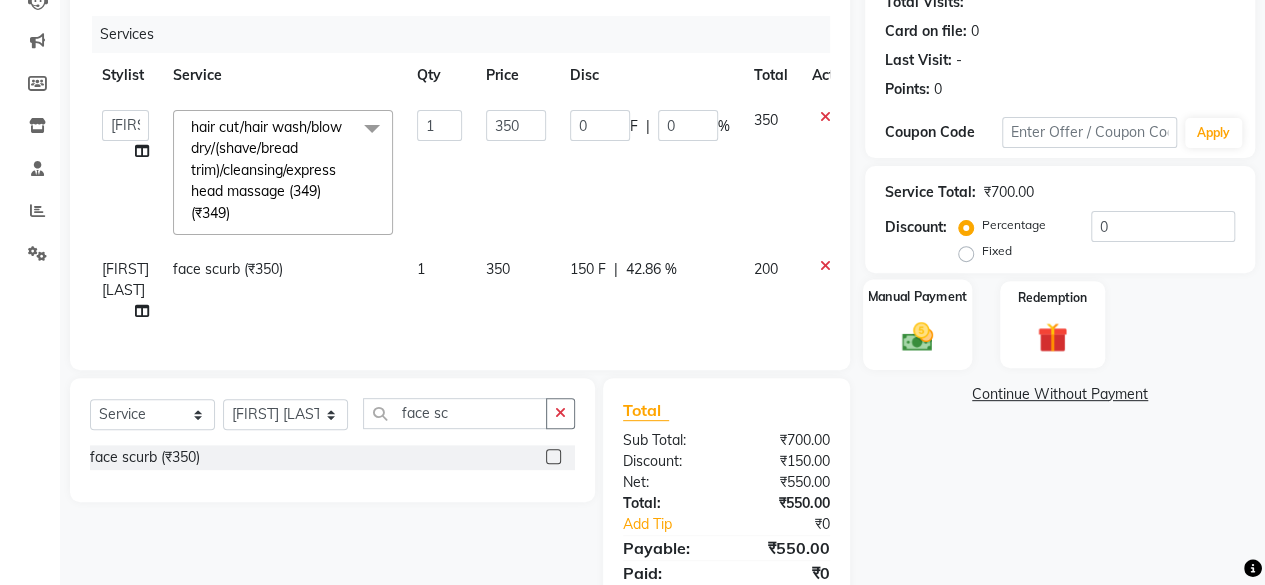click on "Manual Payment" 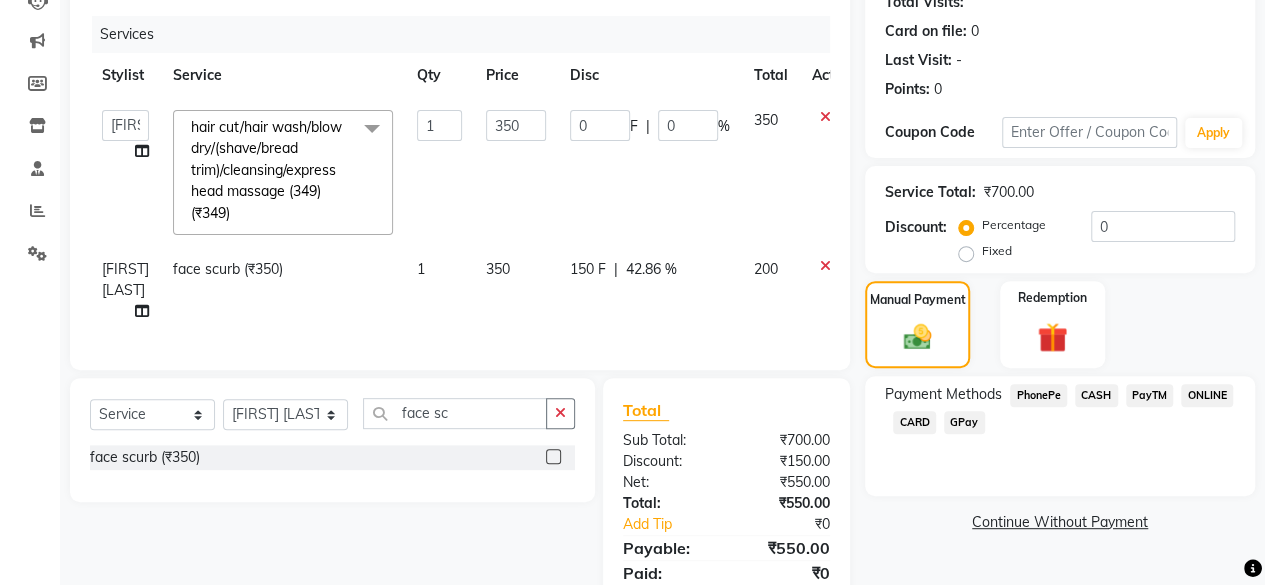 click on "CASH" 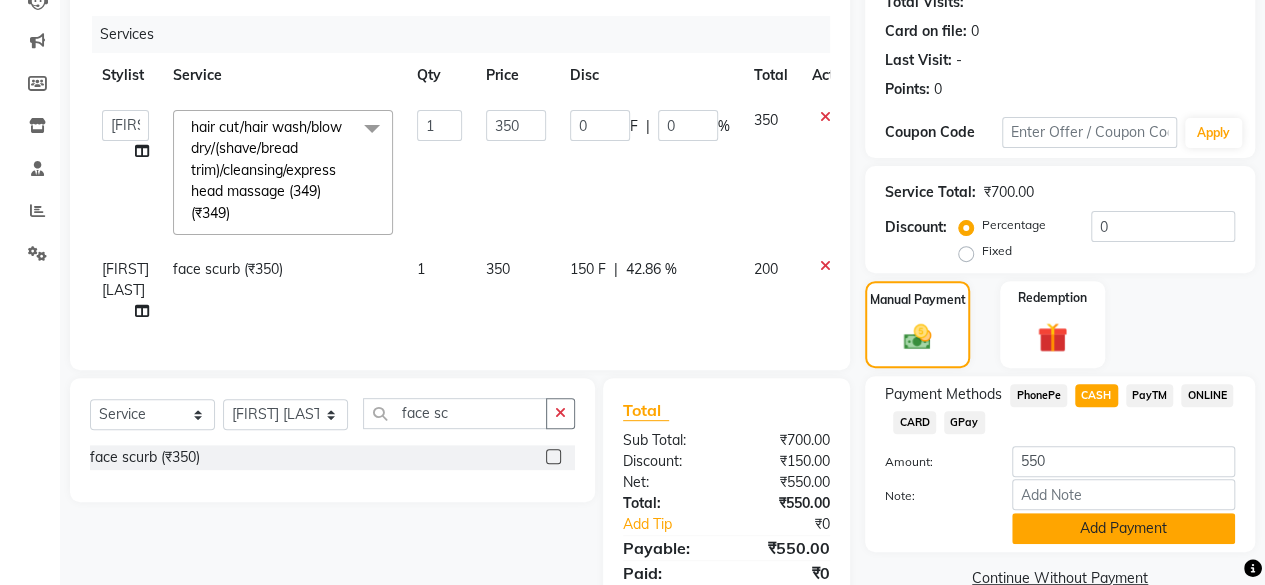 click on "Add Payment" 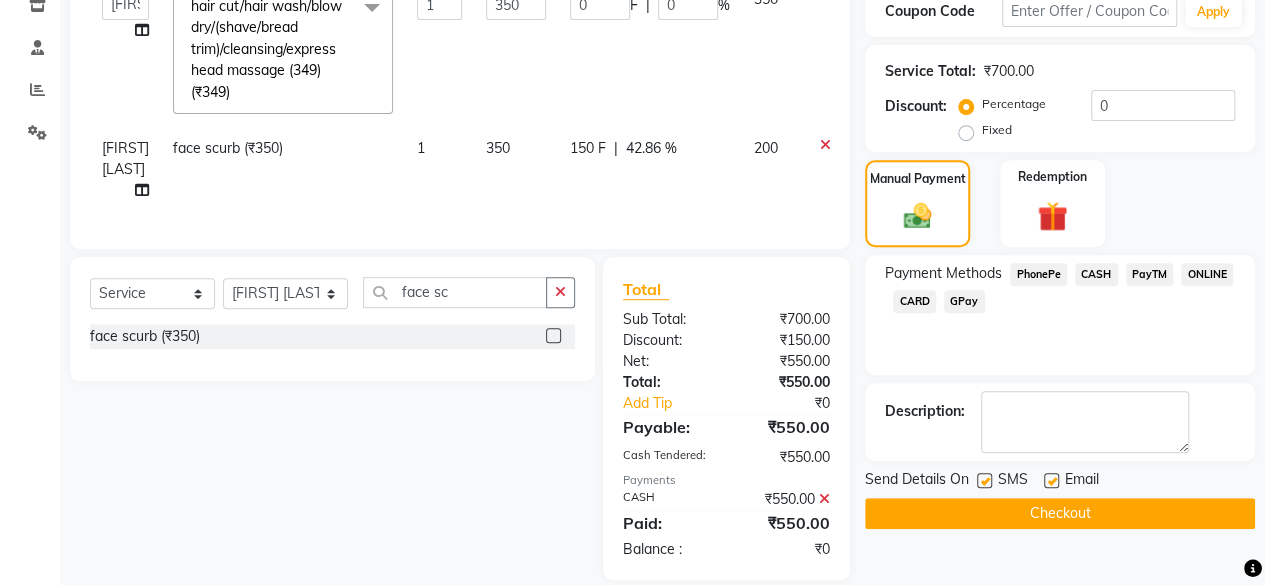 scroll, scrollTop: 390, scrollLeft: 0, axis: vertical 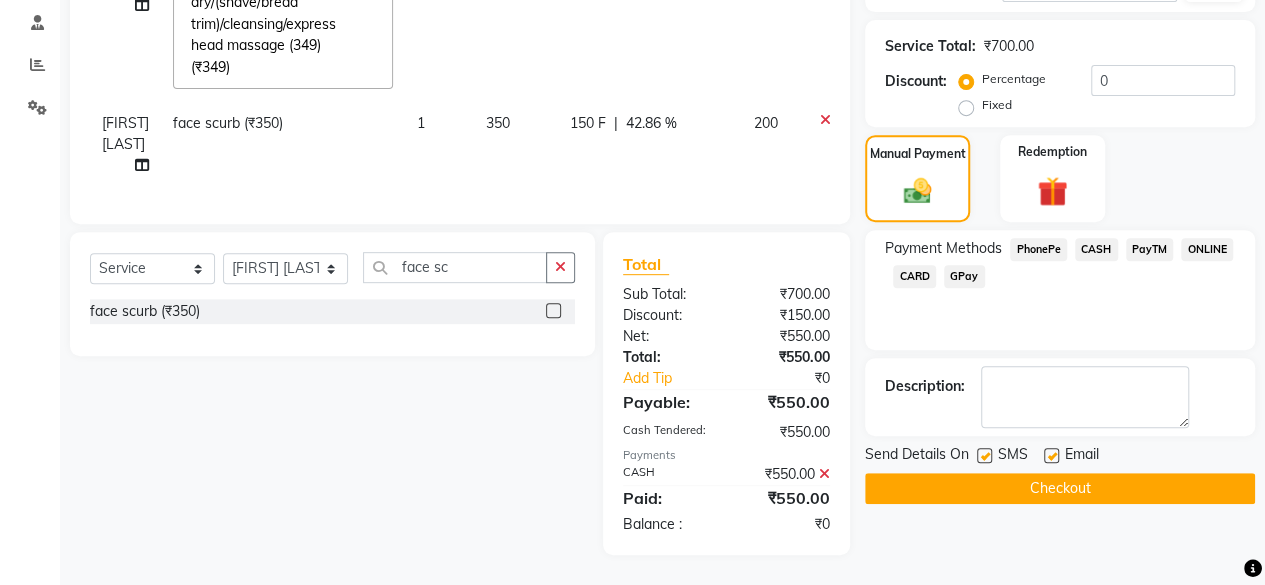 click on "Checkout" 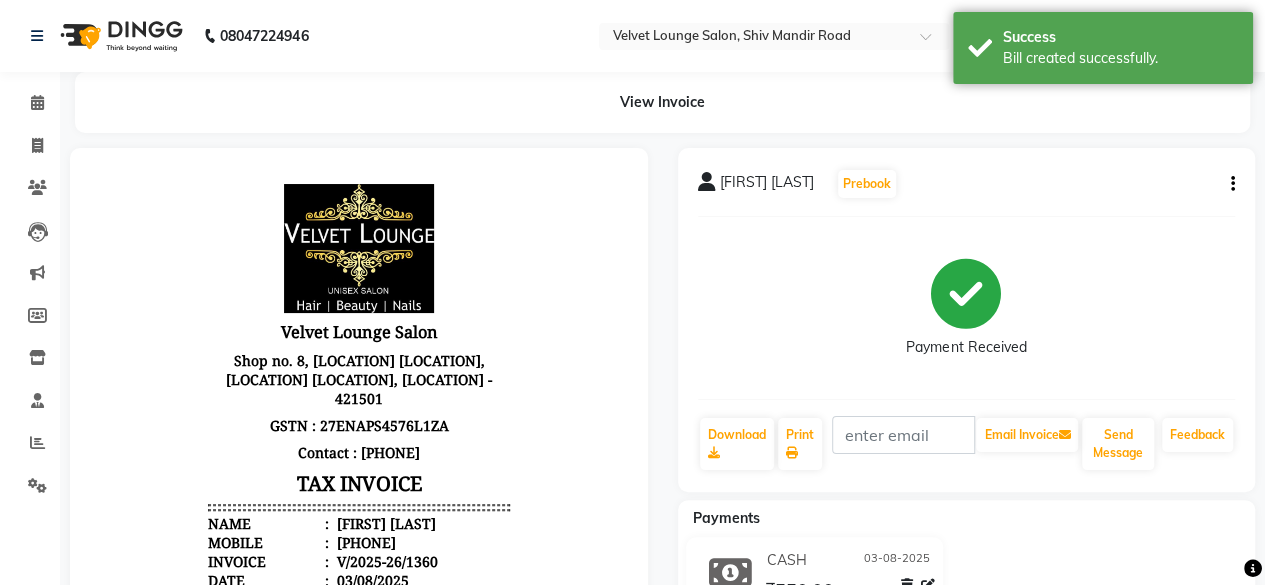 scroll, scrollTop: 0, scrollLeft: 0, axis: both 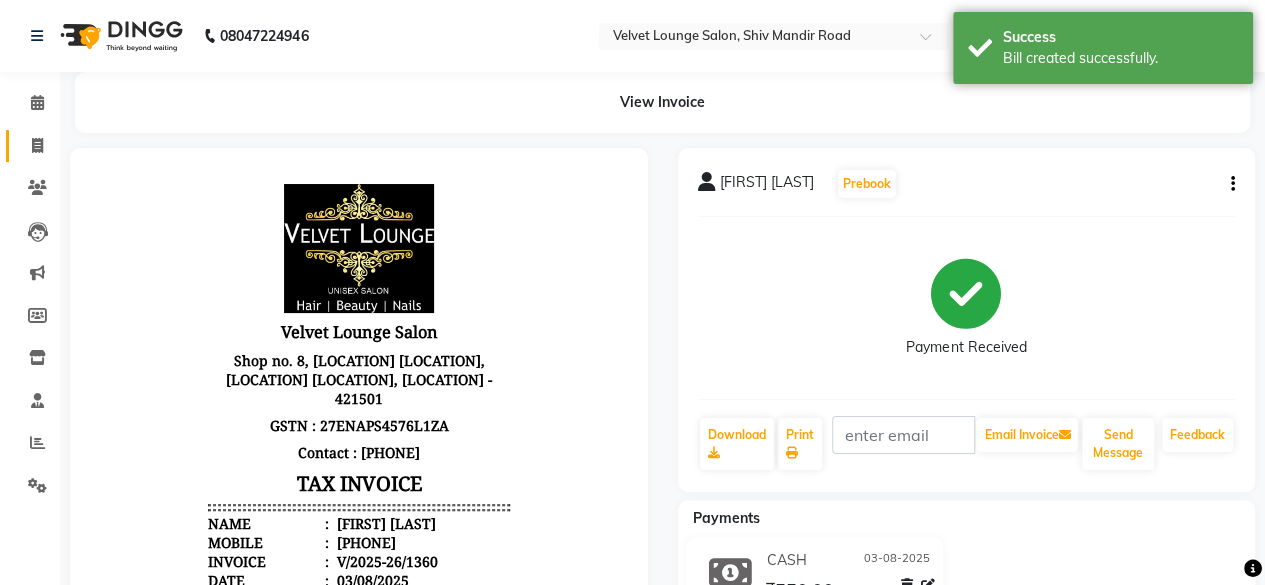 click on "Invoice" 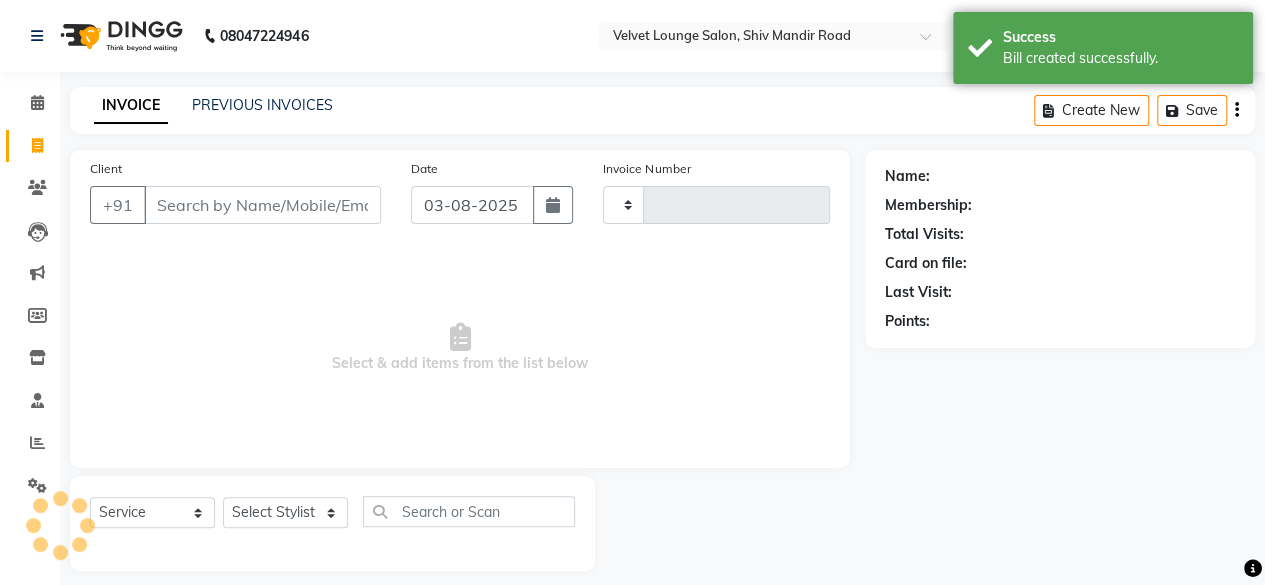 scroll, scrollTop: 15, scrollLeft: 0, axis: vertical 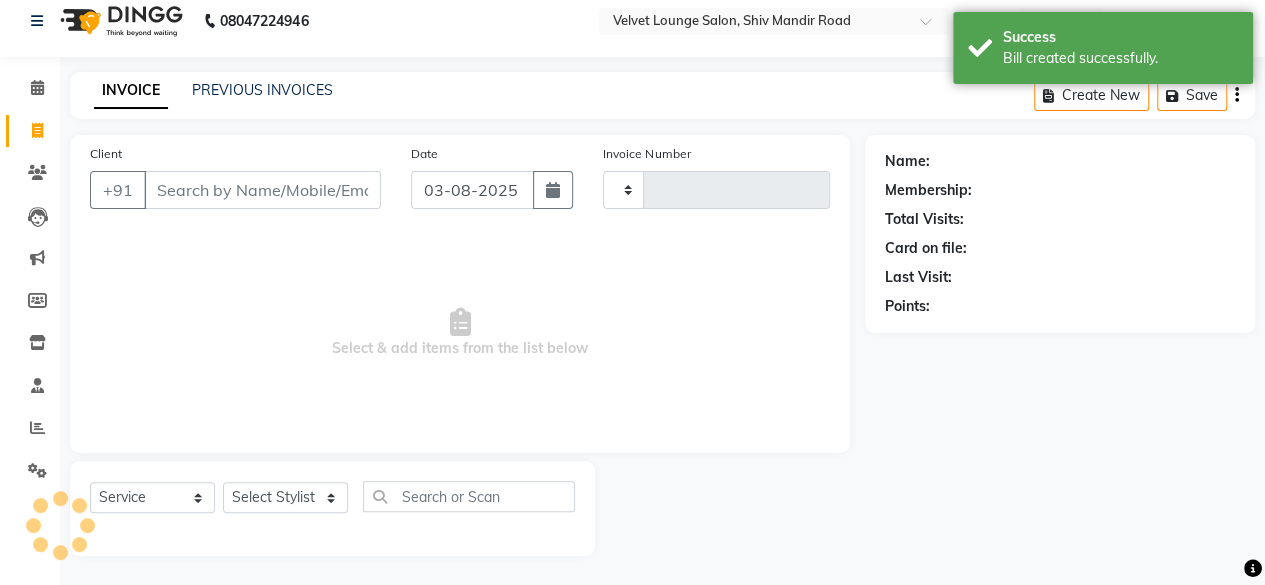 type on "1361" 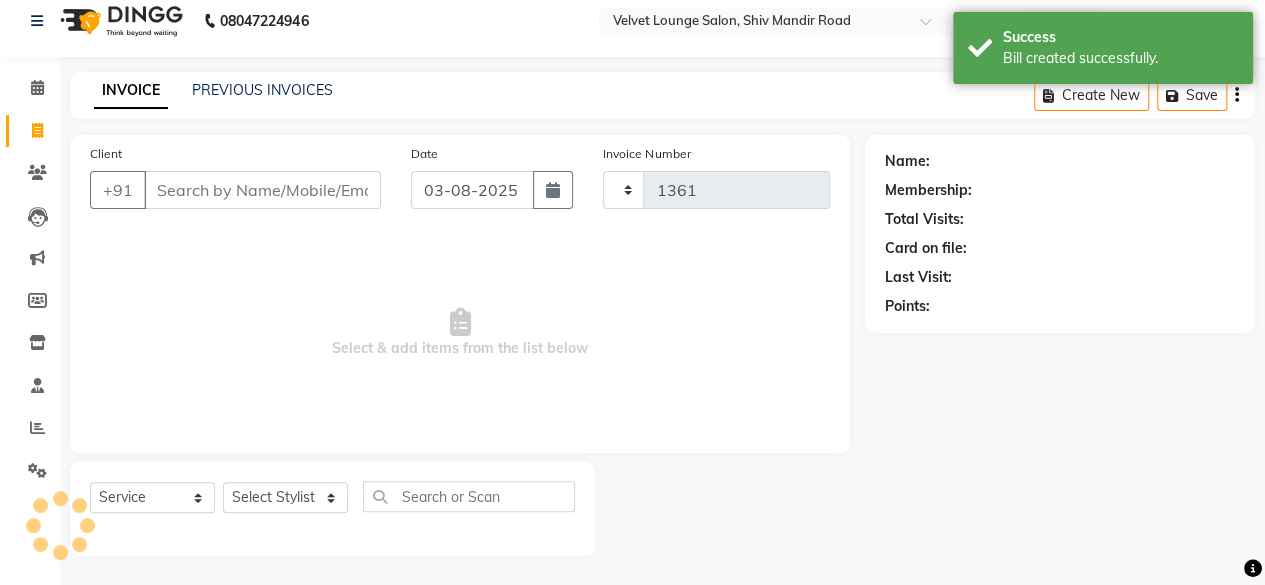 select on "5962" 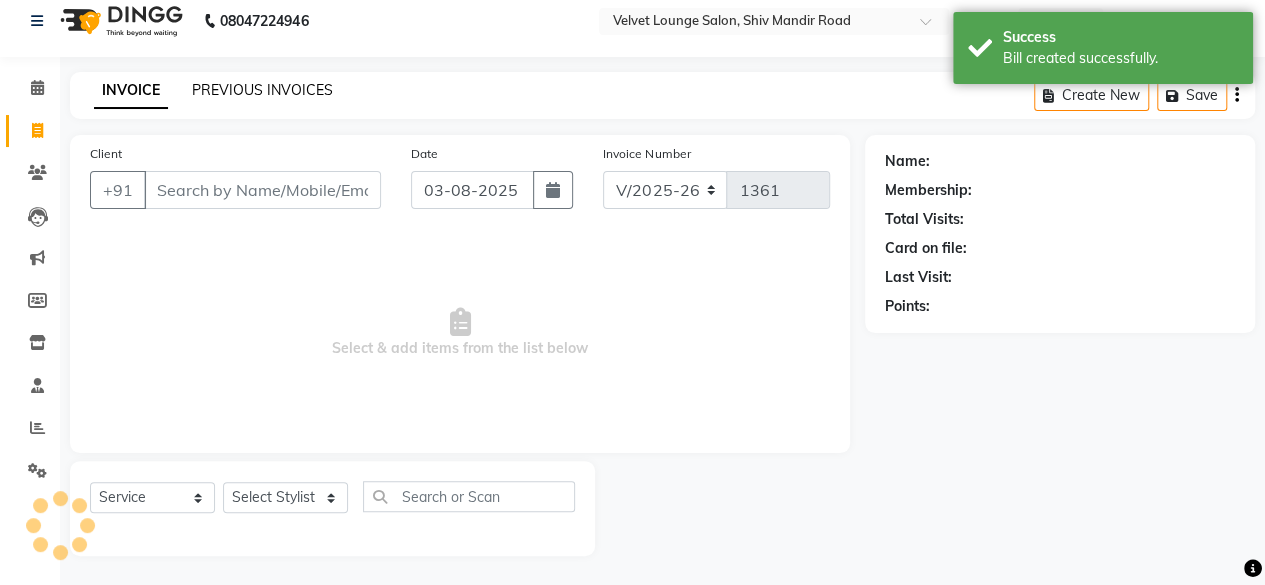 click on "PREVIOUS INVOICES" 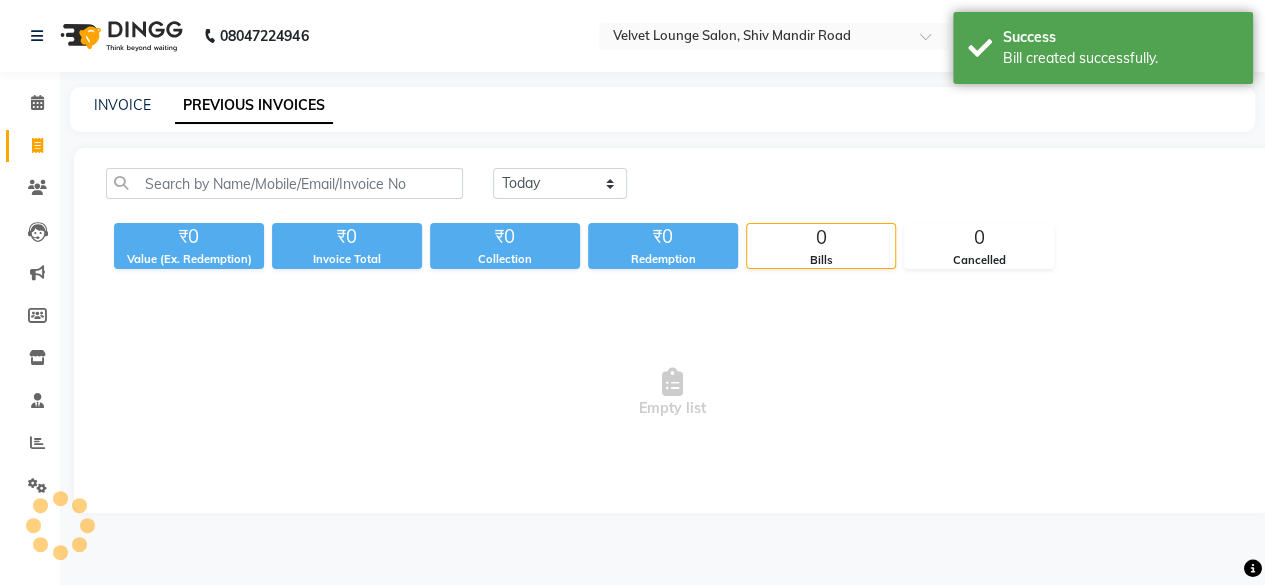 scroll, scrollTop: 0, scrollLeft: 0, axis: both 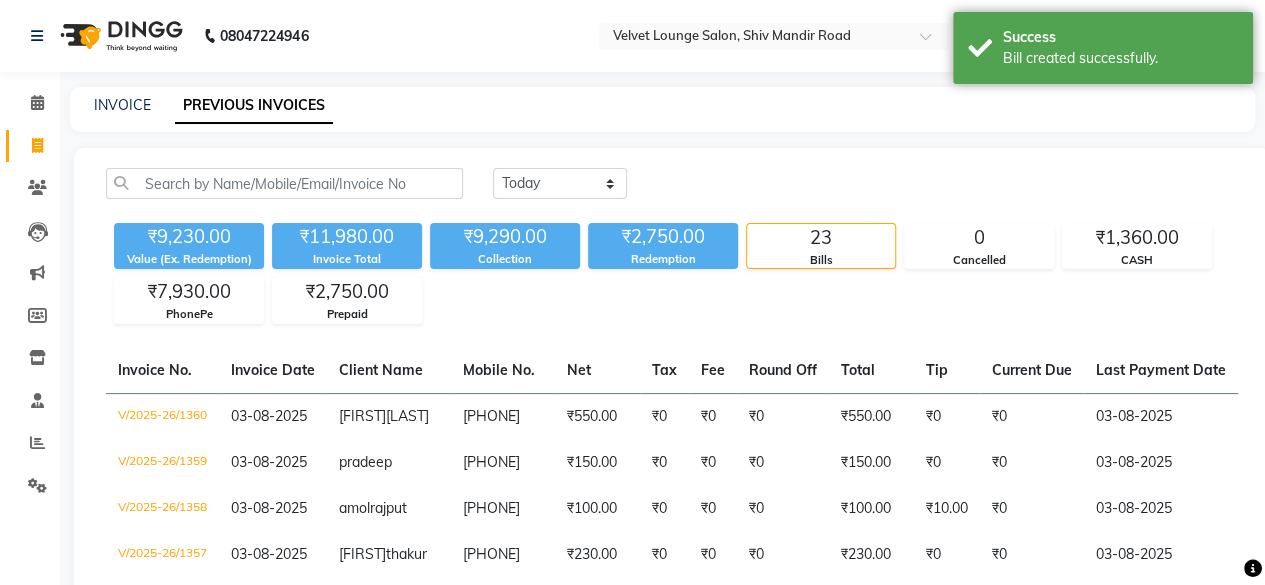 click on "Today Yesterday Custom Range" 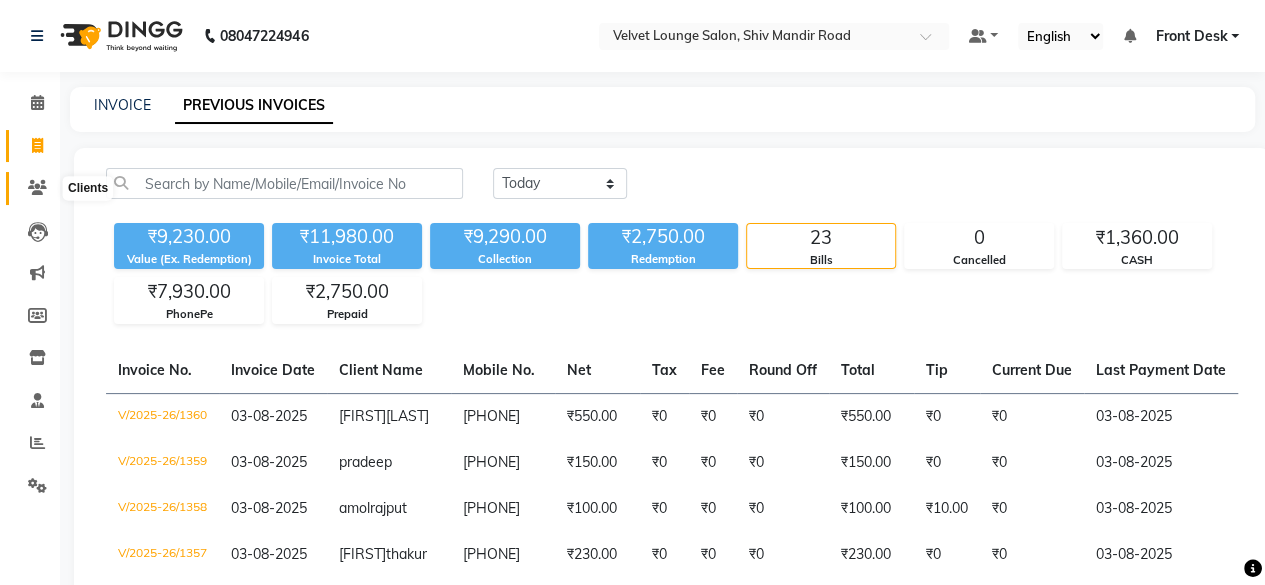 click 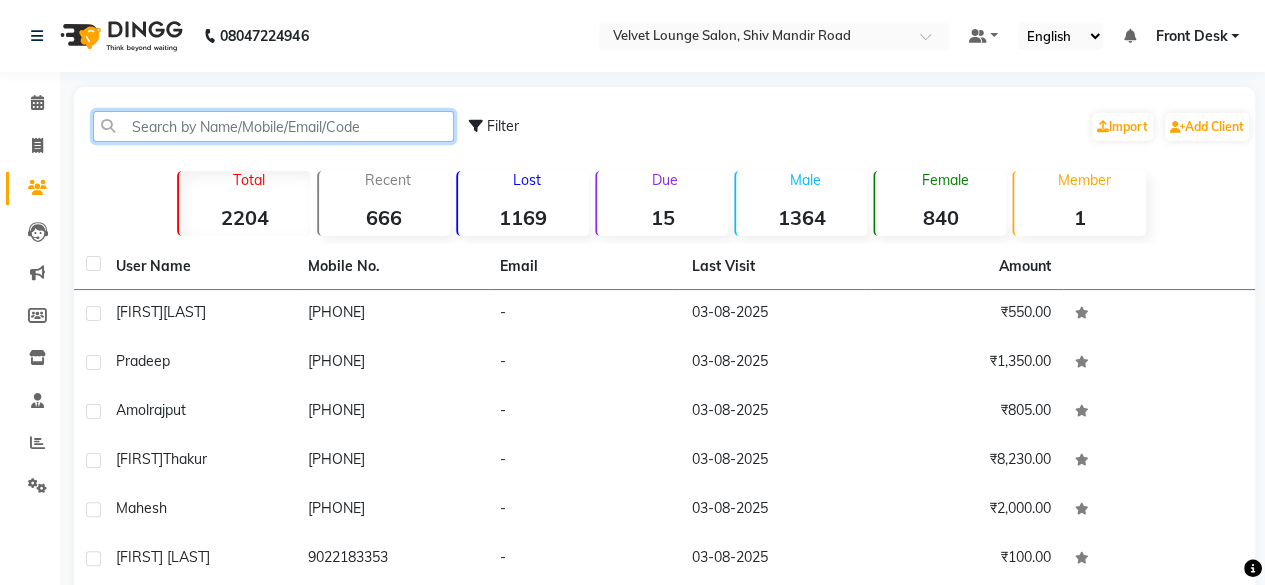 click 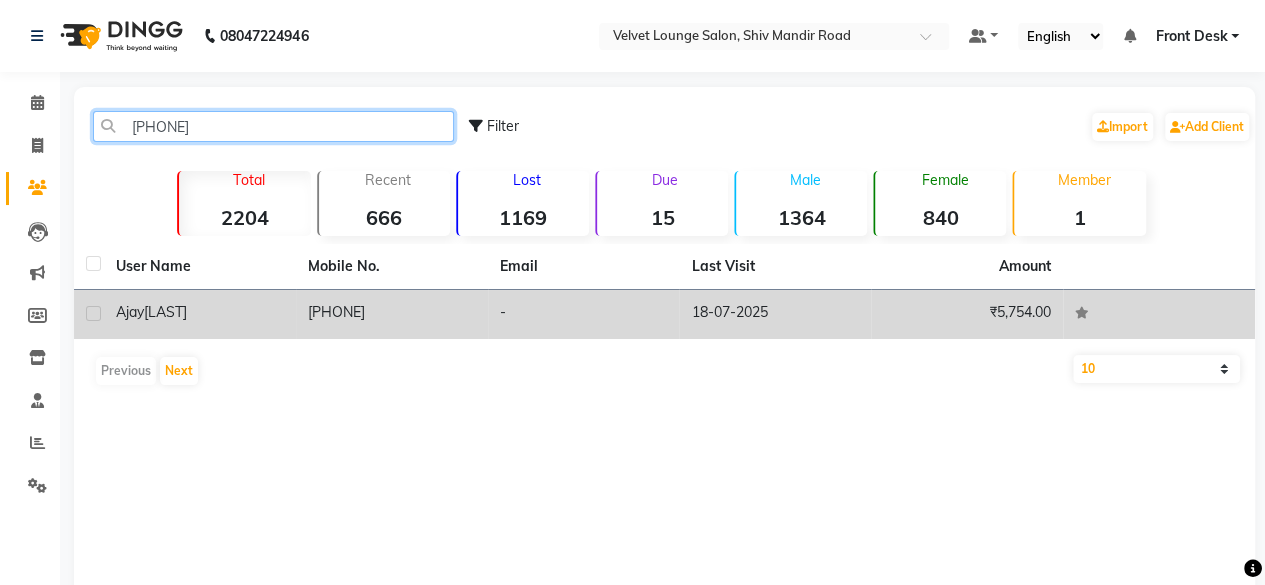 type on "[PHONE]" 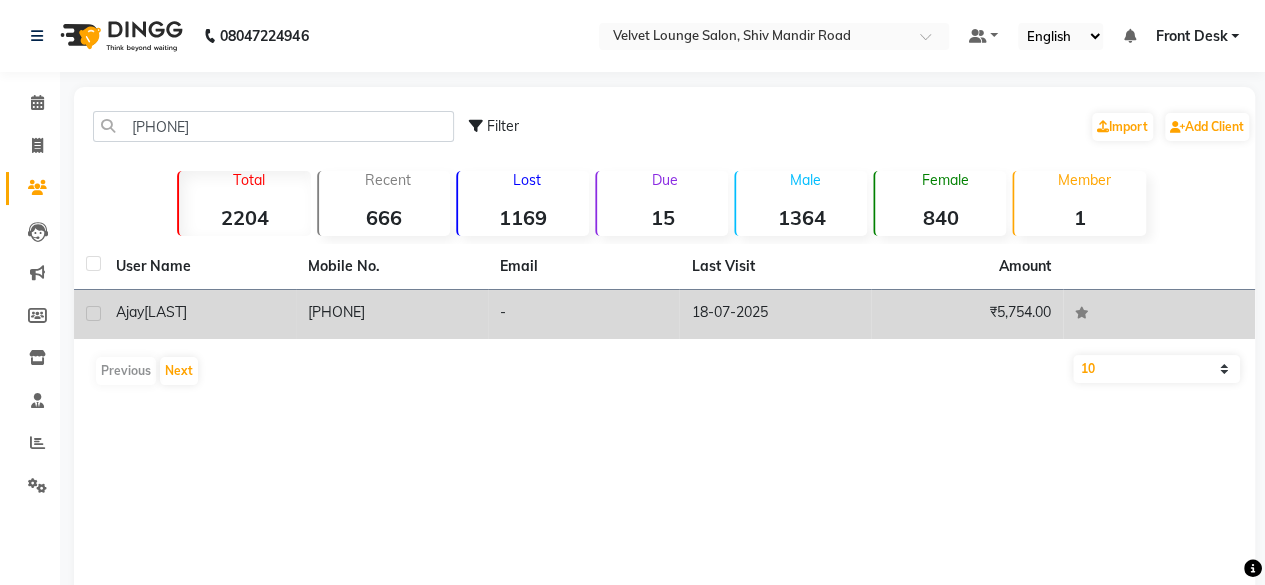 click on "18-07-2025" 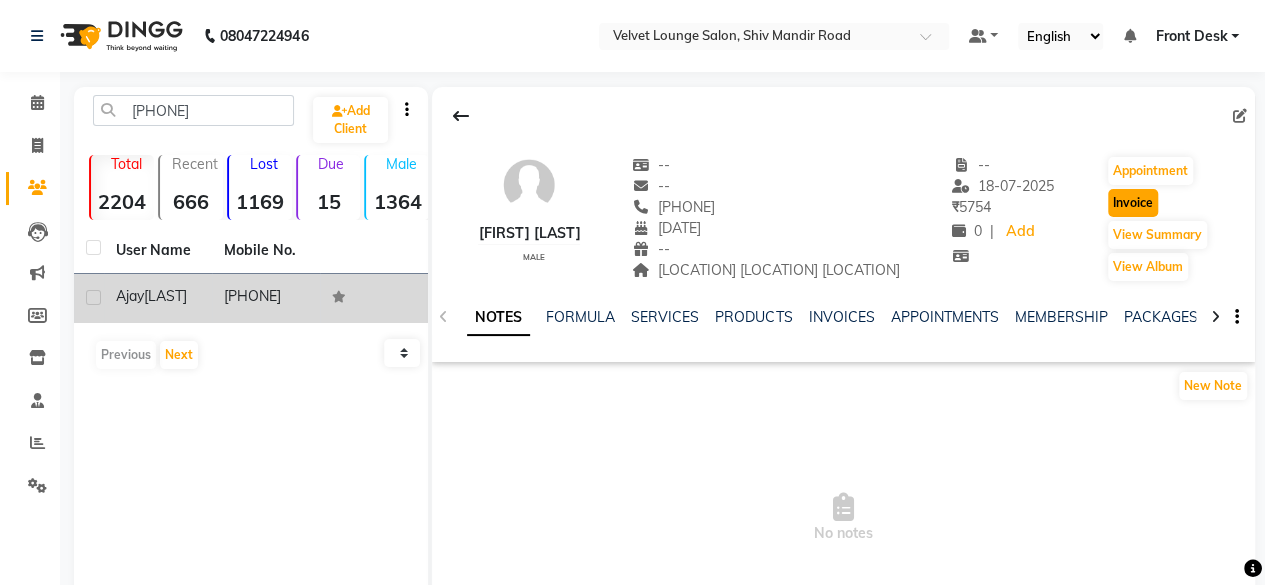 click on "Invoice" 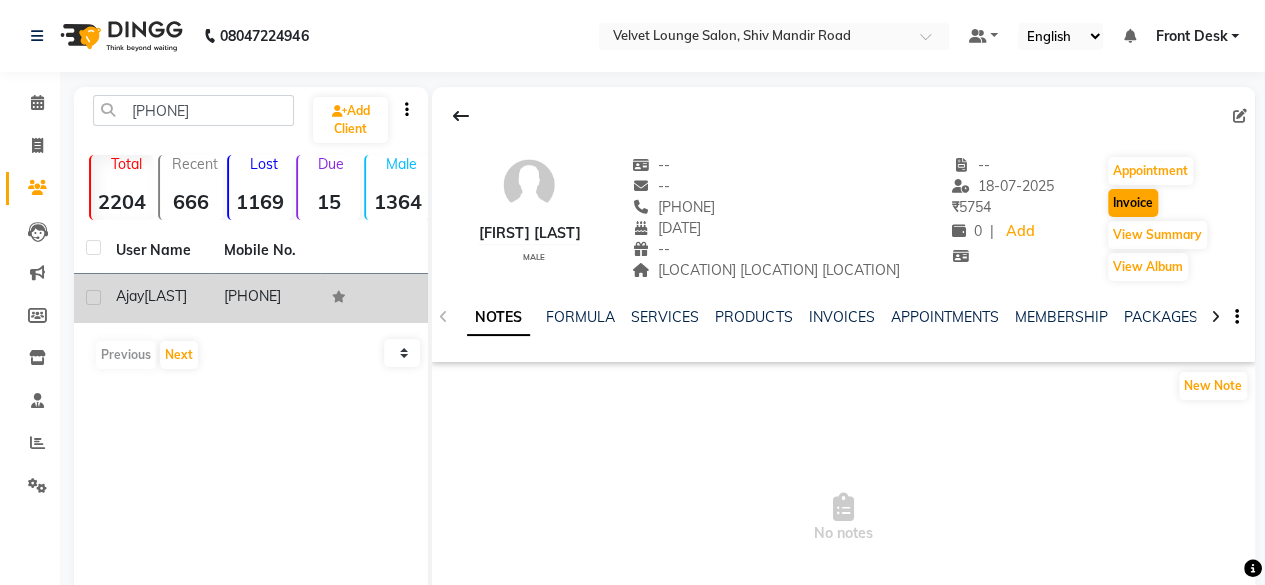 select on "5962" 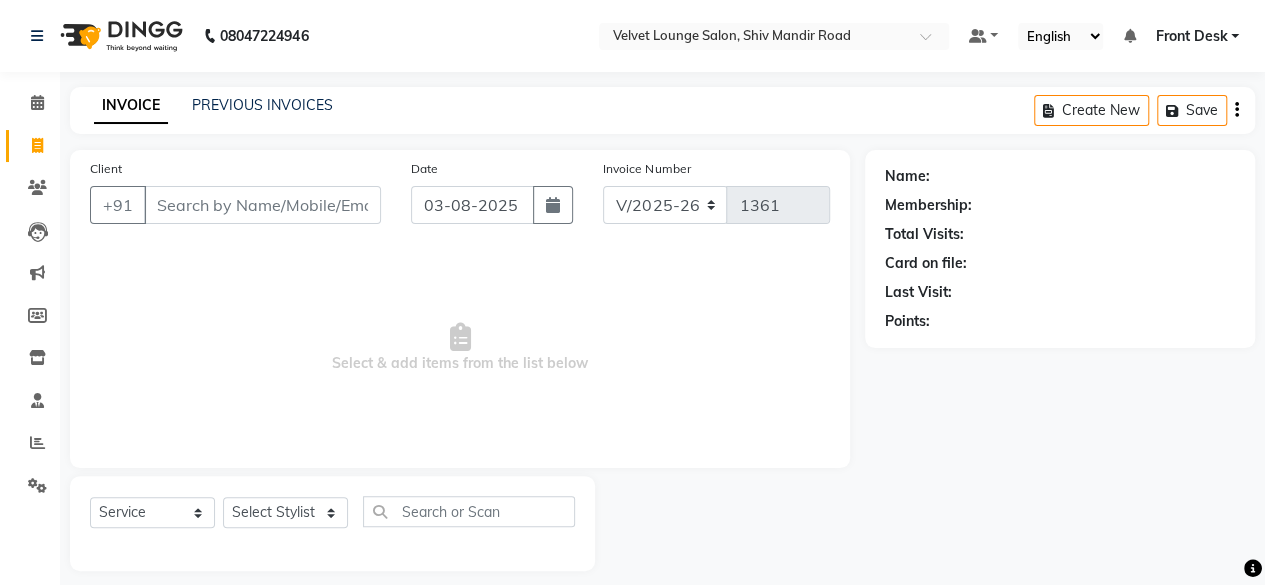 scroll, scrollTop: 15, scrollLeft: 0, axis: vertical 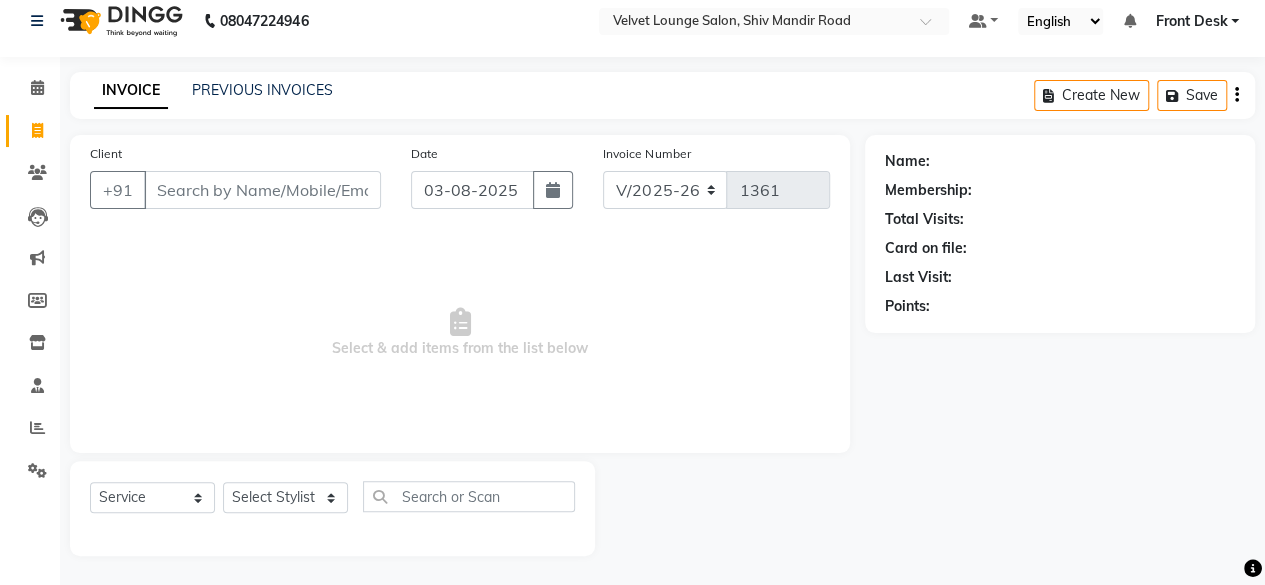 type on "[PHONE]" 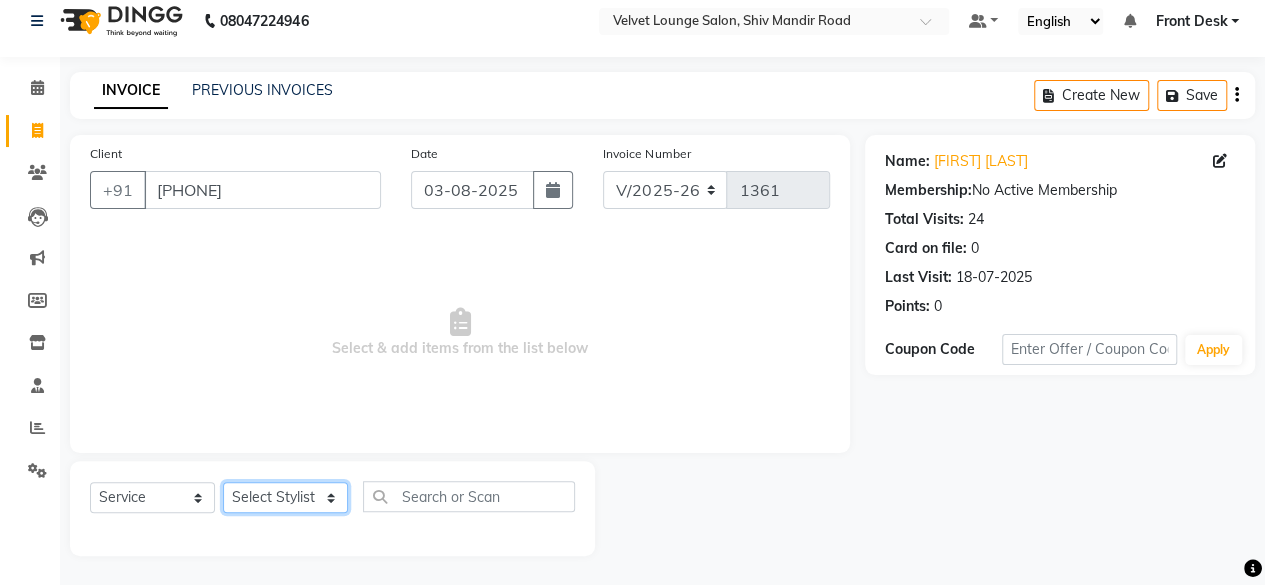 click on "Select Stylist [FIRST] [LAST]  [FIRST] [LAST] Arif ashish Front Desk Jaya jyoti madhu Manish [LAST] pradnya Rohit SALMA SALMA shalu SHWETA vishal" 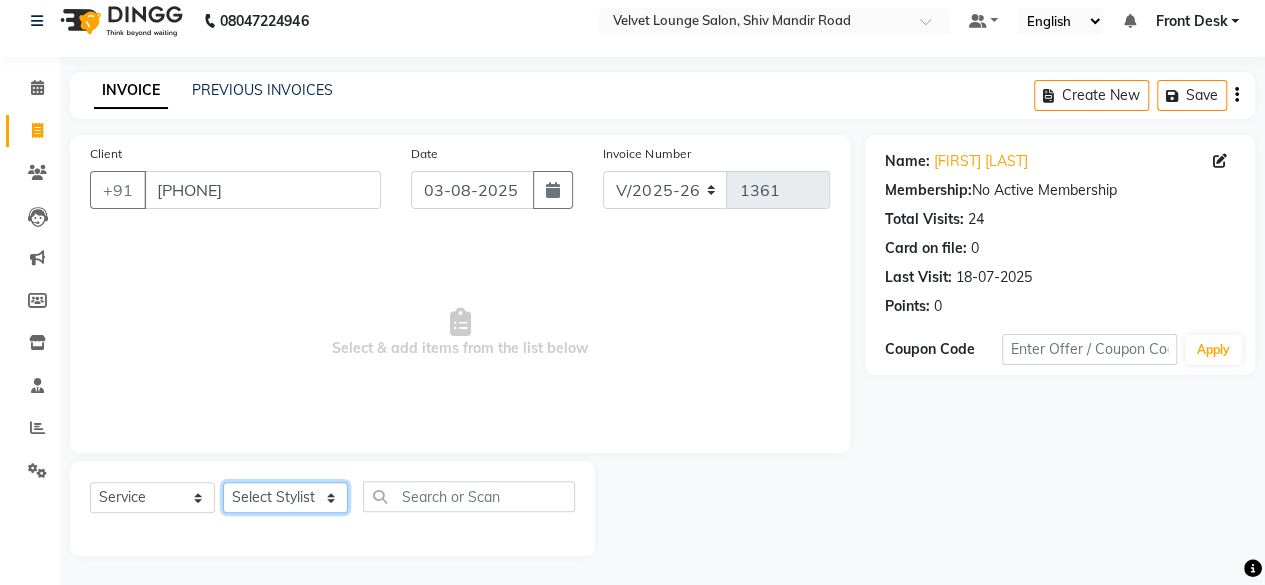 select on "42846" 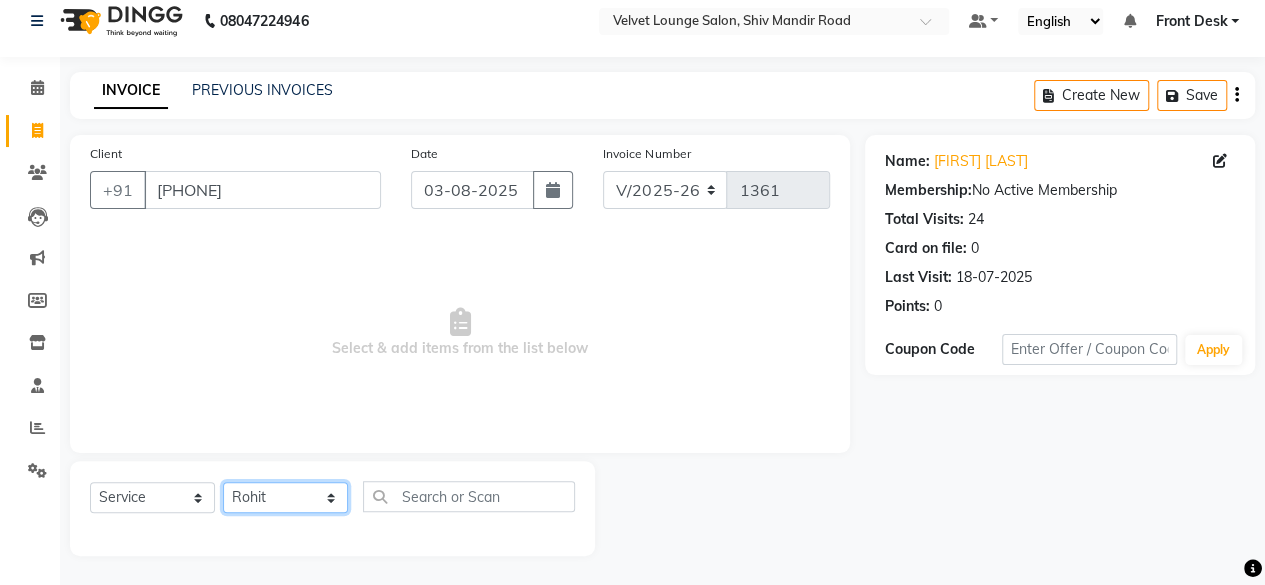click on "Select Stylist [FIRST] [LAST]  [FIRST] [LAST] Arif ashish Front Desk Jaya jyoti madhu Manish [LAST] pradnya Rohit SALMA SALMA shalu SHWETA vishal" 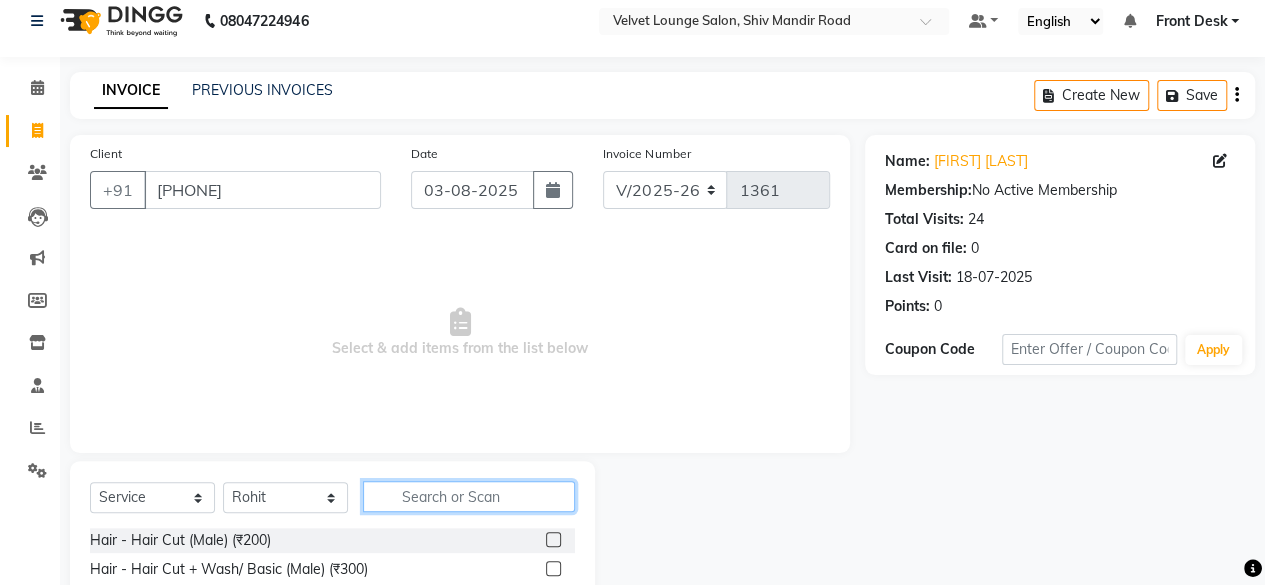 click 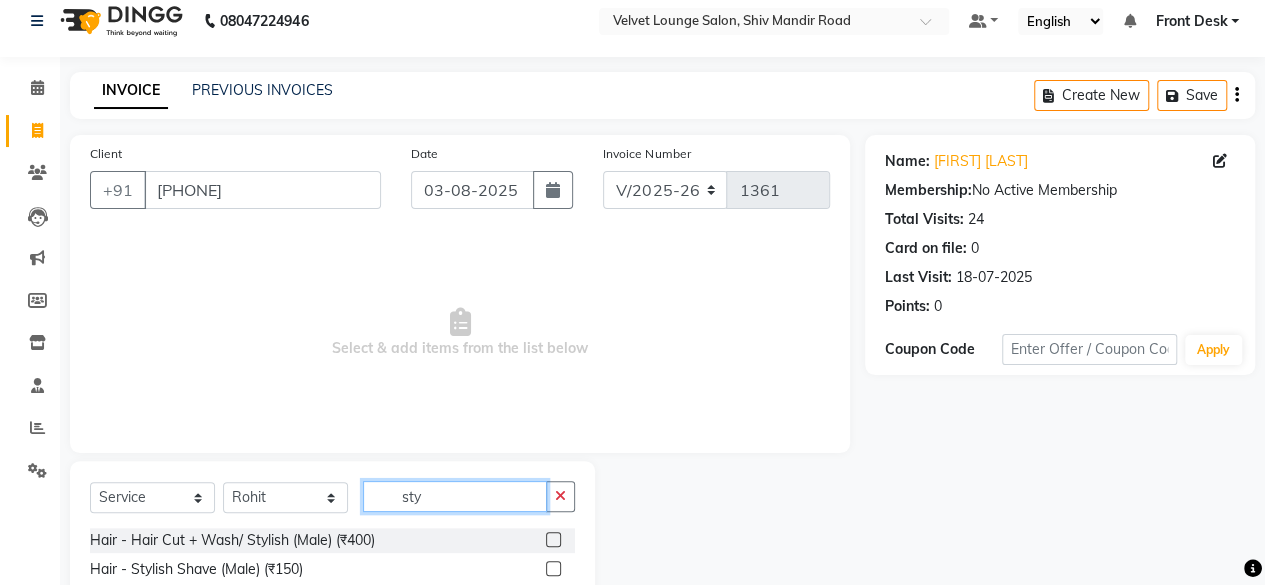 type on "sty" 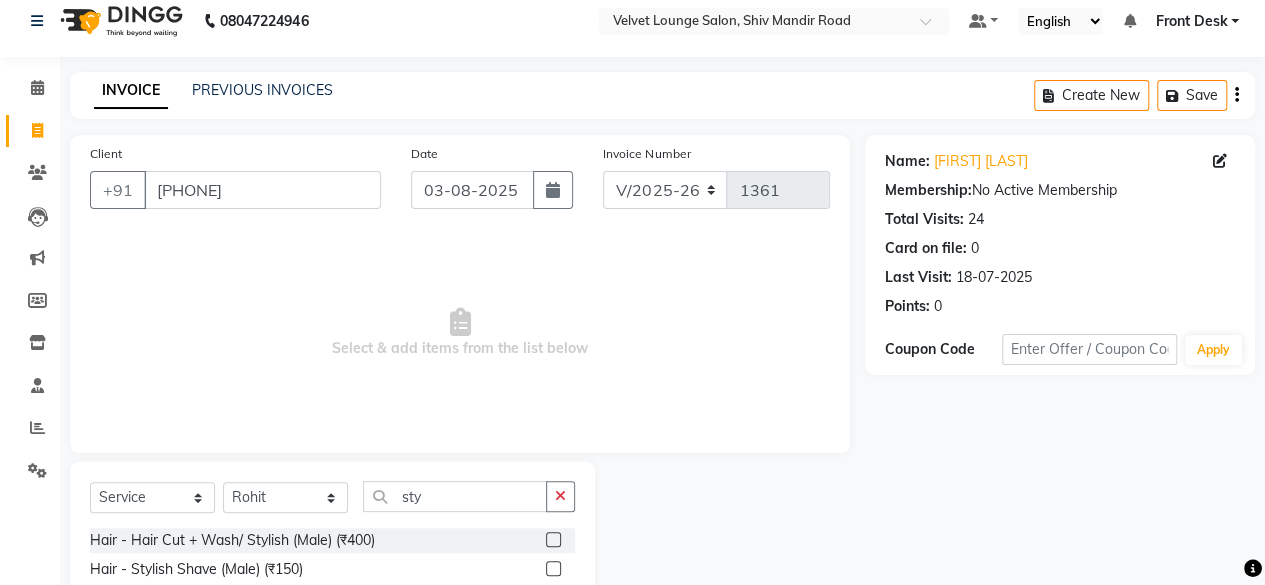 click 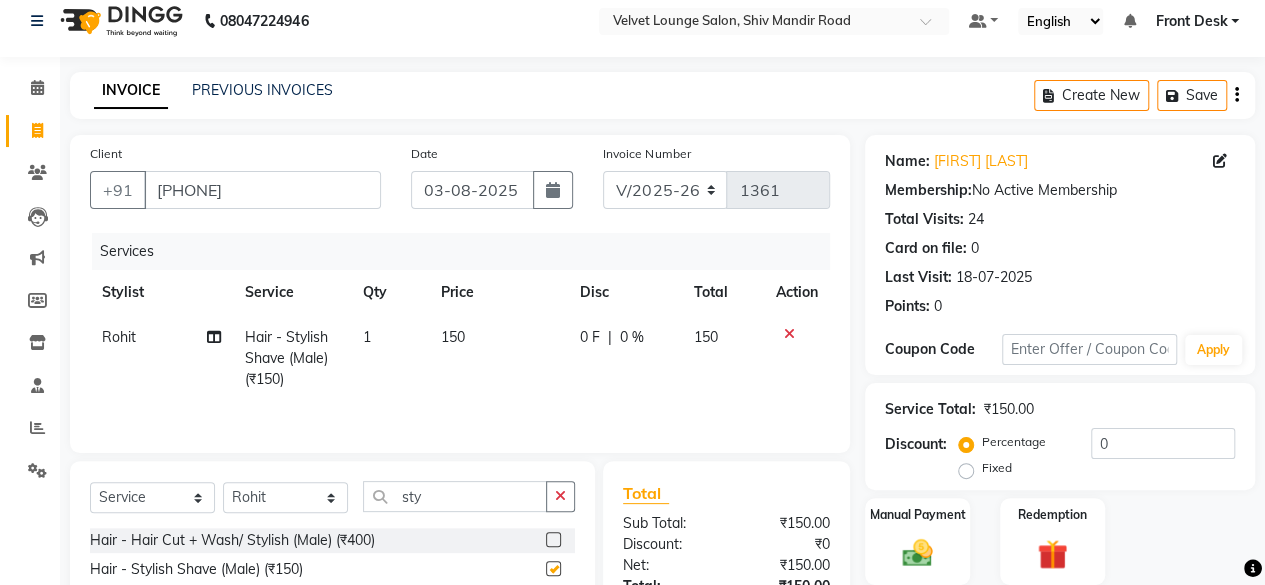 checkbox on "false" 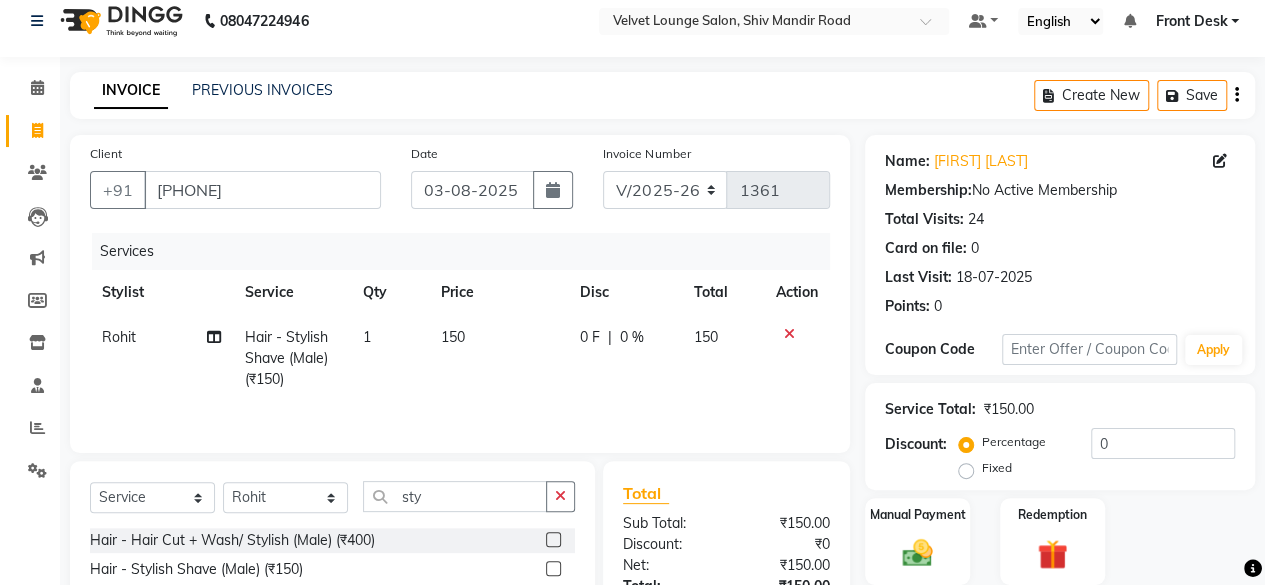 click on "0 F | 0 %" 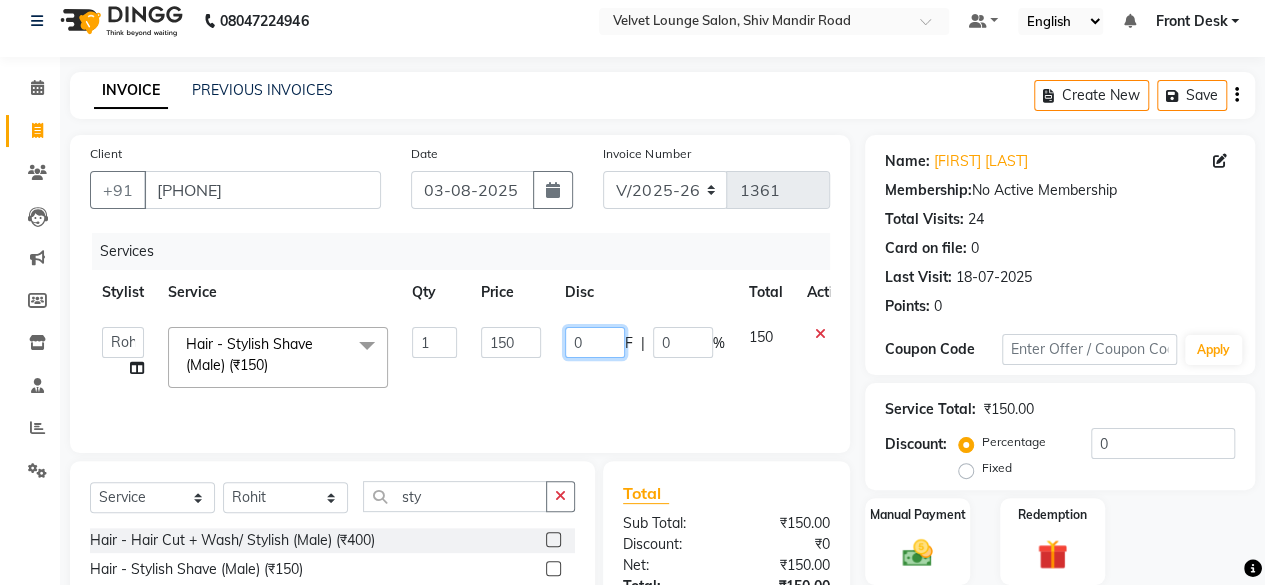 click on "0" 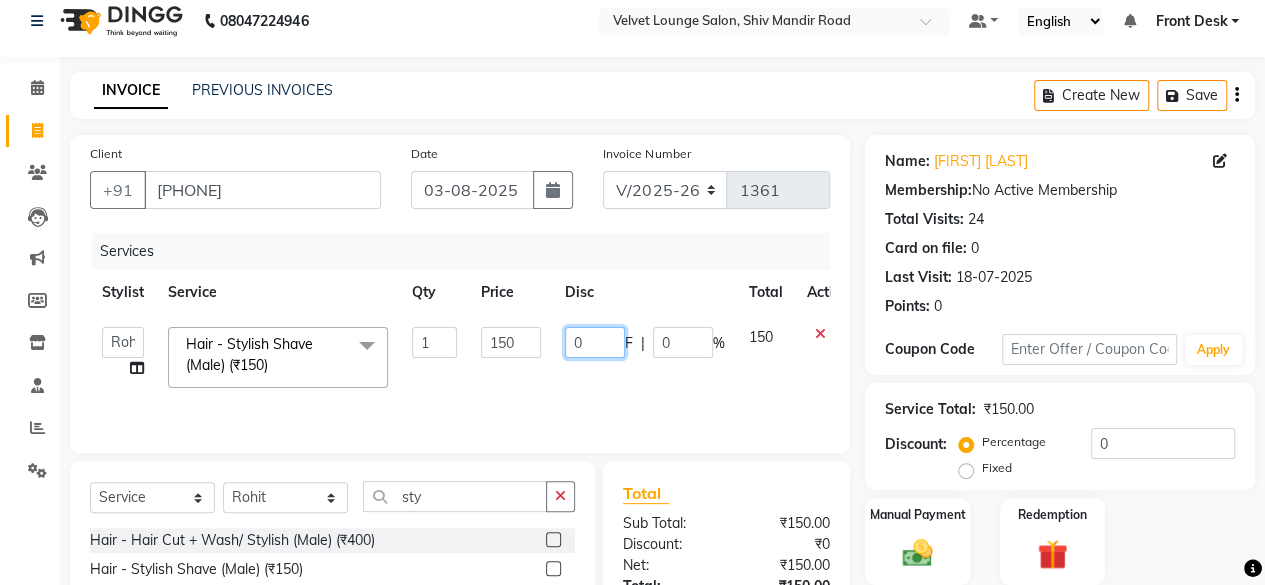 type on "50" 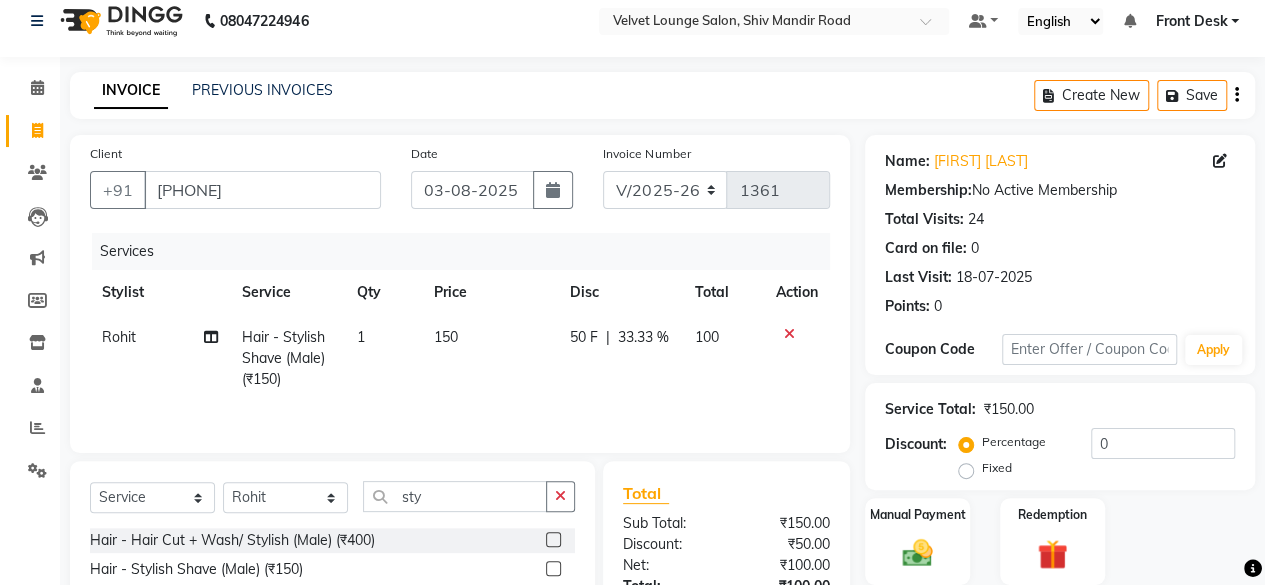 click on "Service Total:  ₹150.00  Discount:  Percentage   Fixed  0" 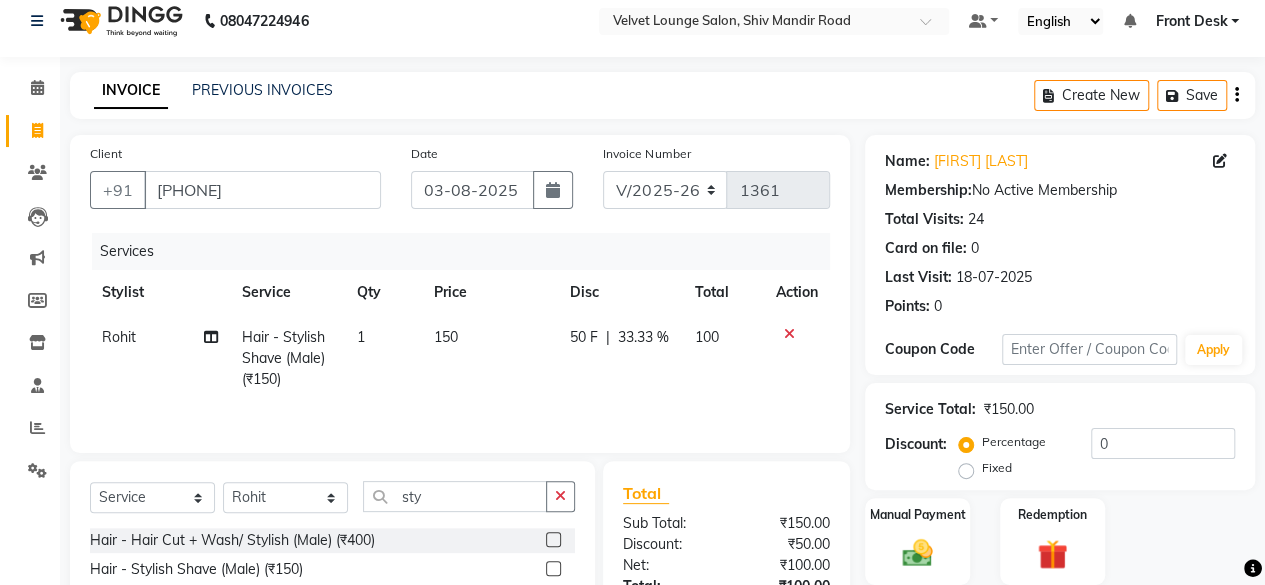 scroll, scrollTop: 172, scrollLeft: 0, axis: vertical 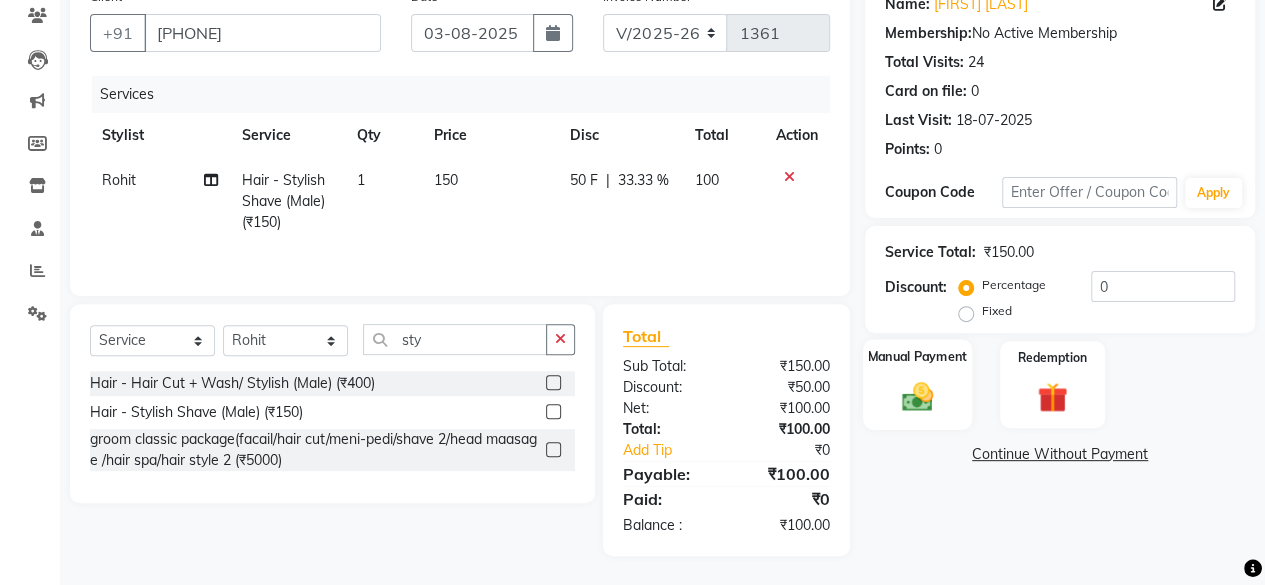 click on "Manual Payment" 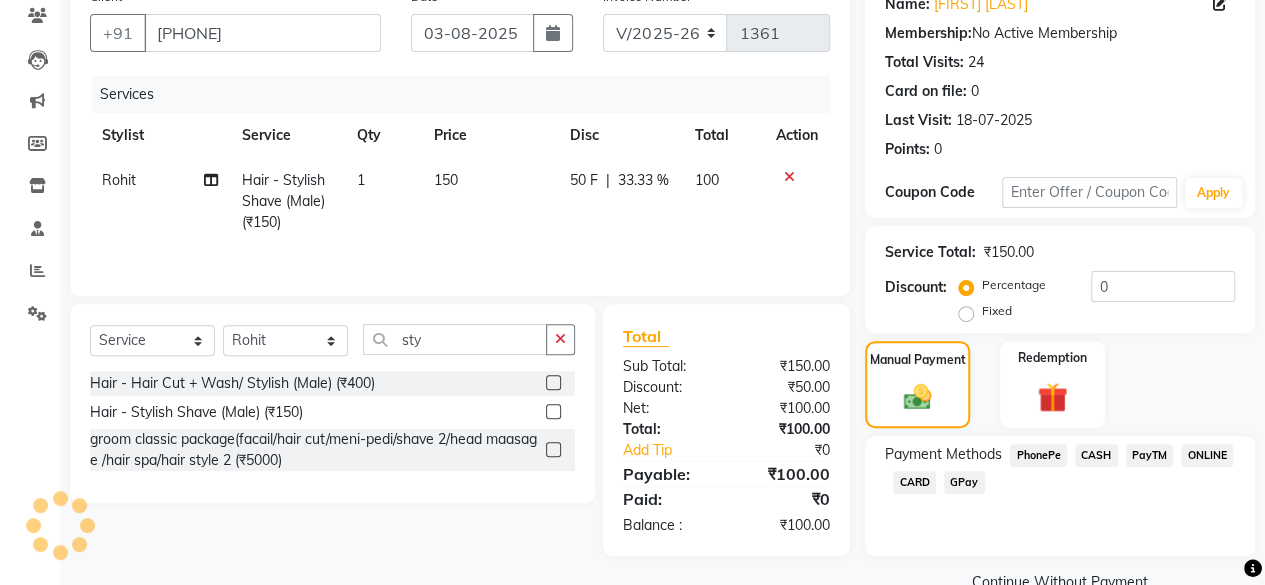 click on "PayTM" 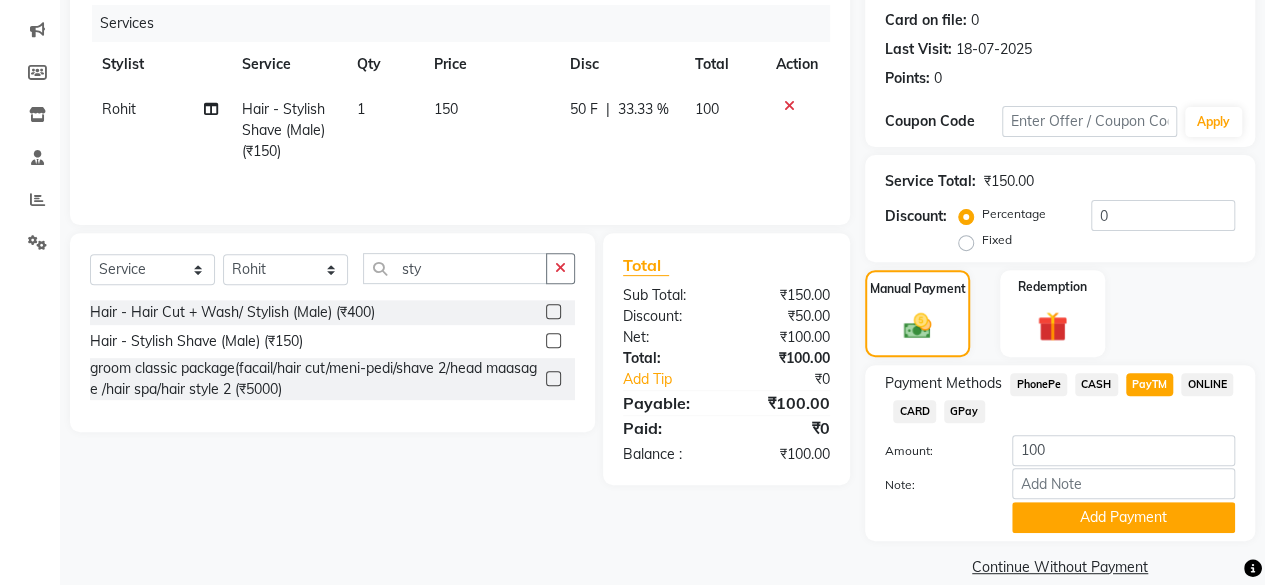 scroll, scrollTop: 268, scrollLeft: 0, axis: vertical 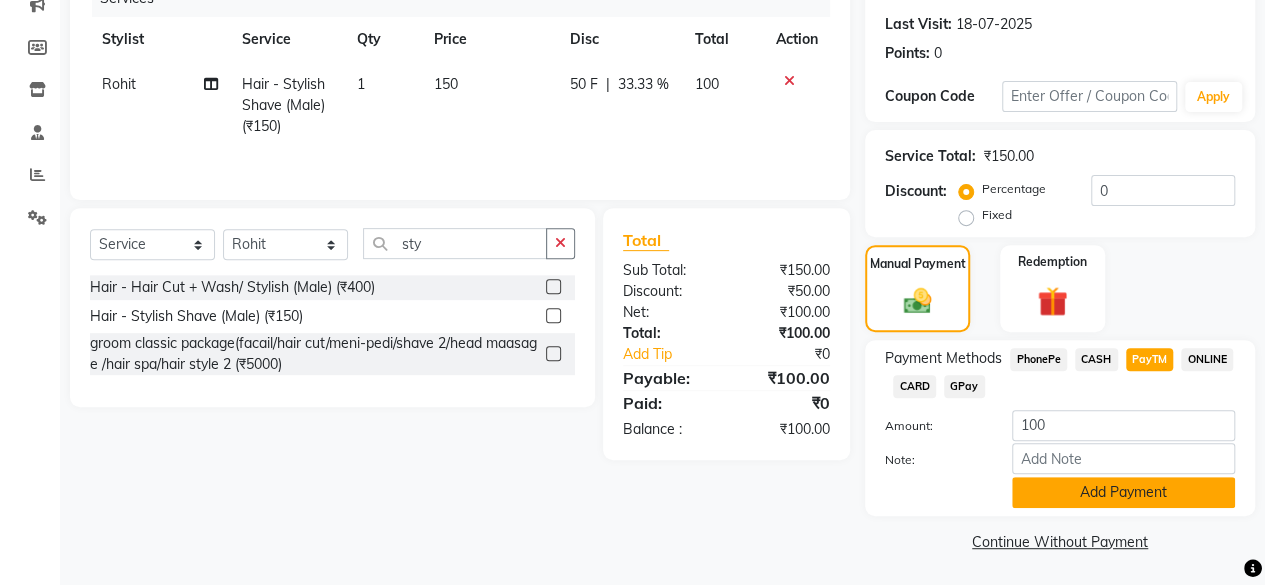 click on "Add Payment" 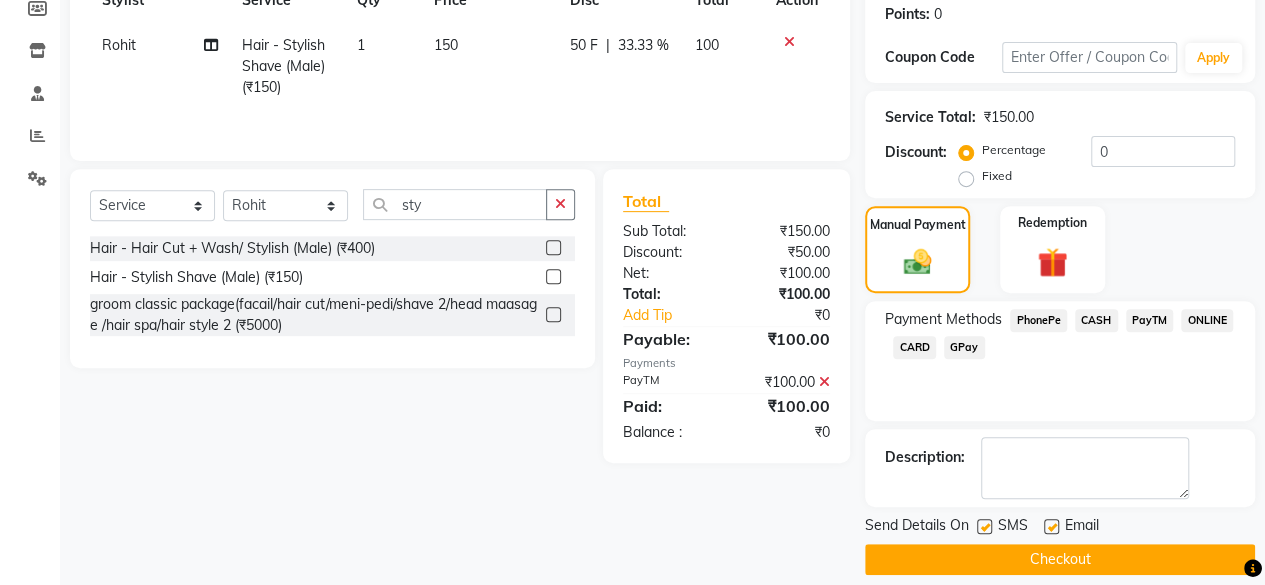 scroll, scrollTop: 324, scrollLeft: 0, axis: vertical 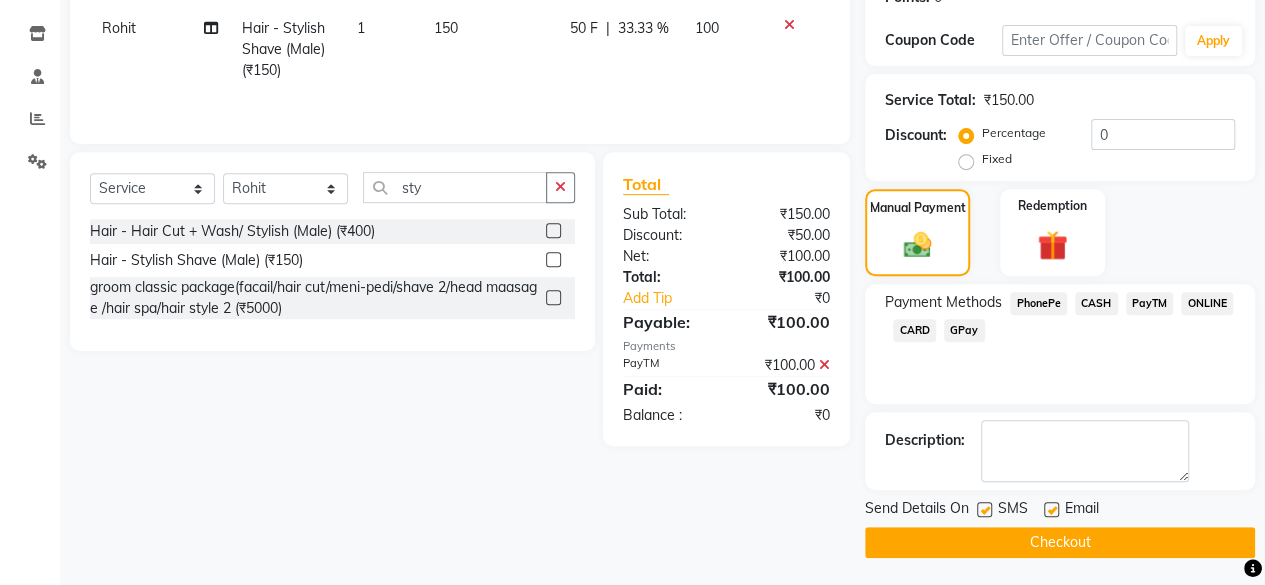 click on "Checkout" 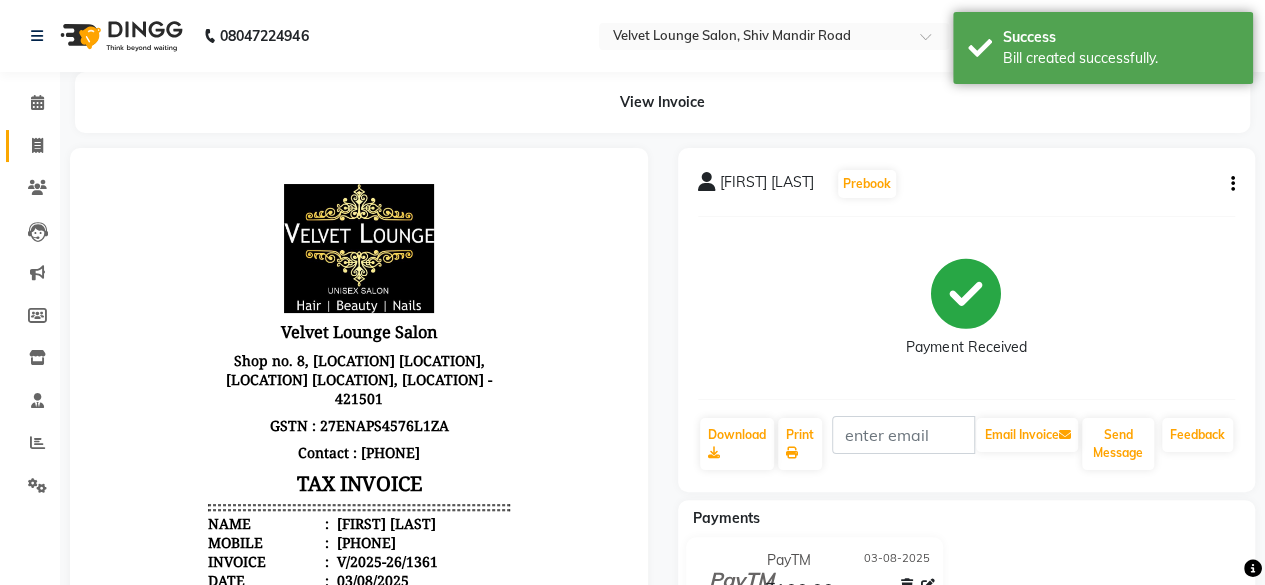 scroll, scrollTop: 0, scrollLeft: 0, axis: both 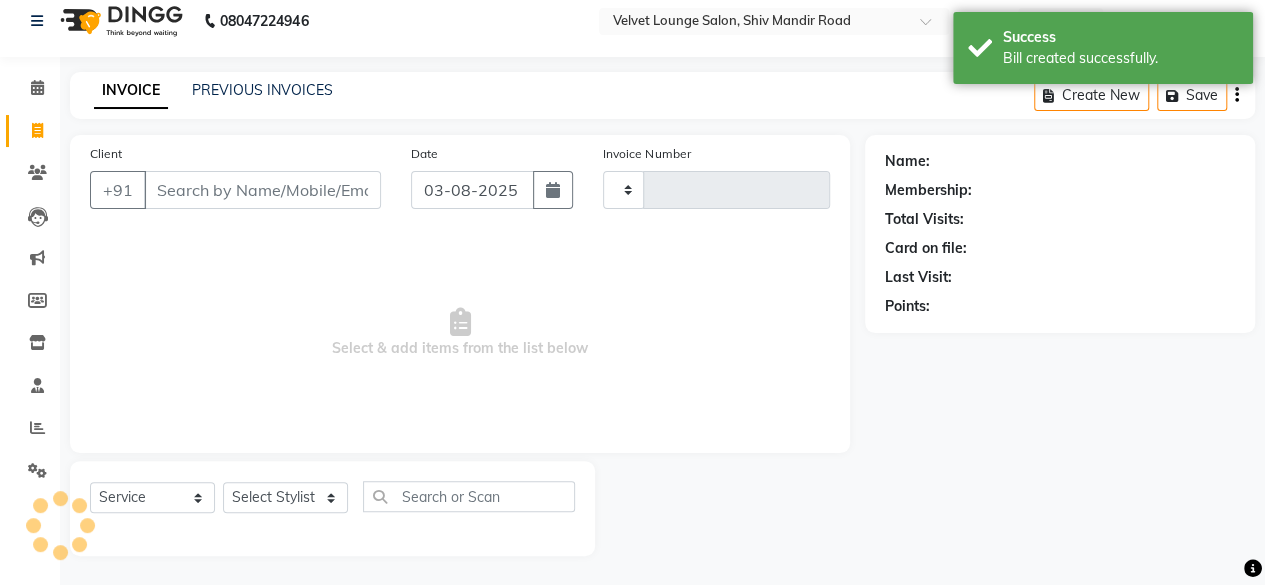 type on "1362" 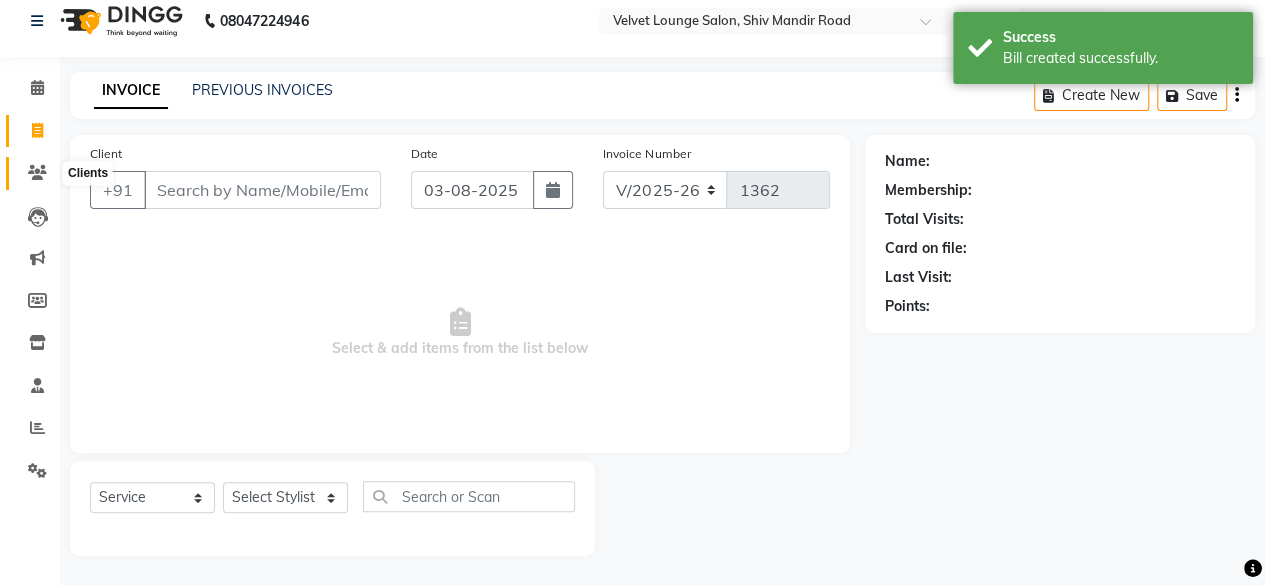 click 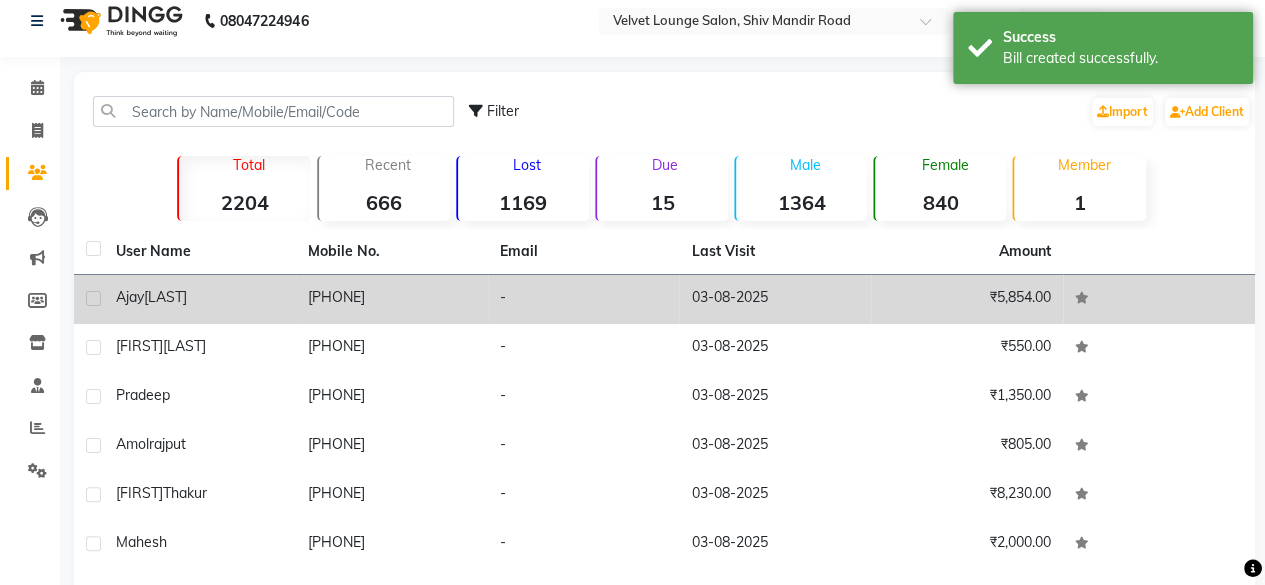 click on "03-08-2025" 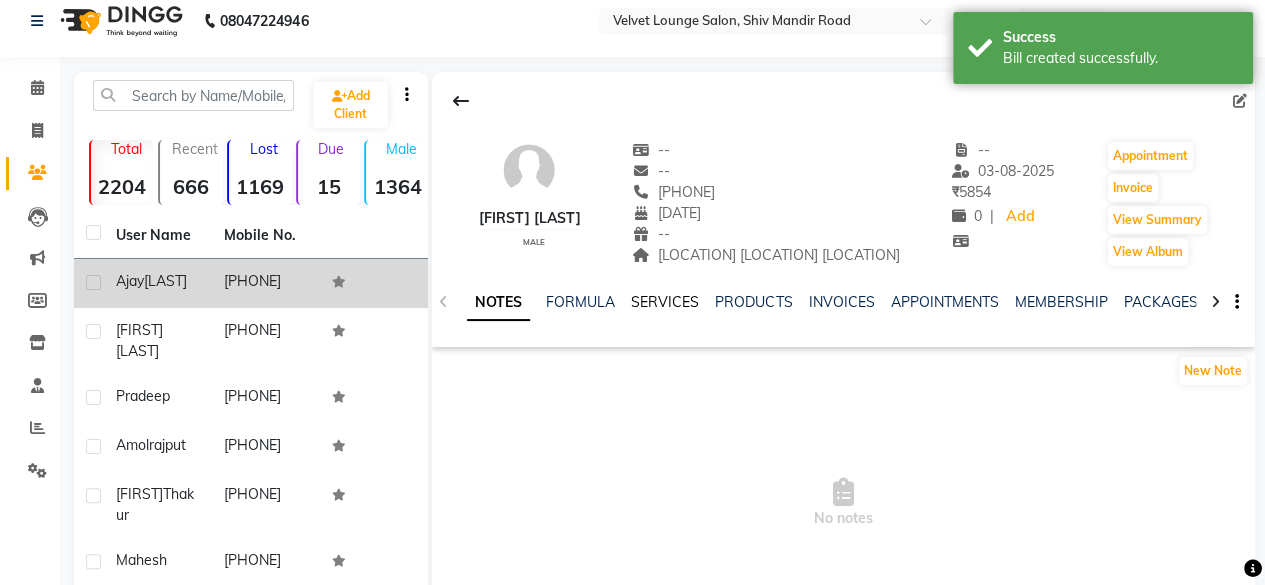 click on "SERVICES" 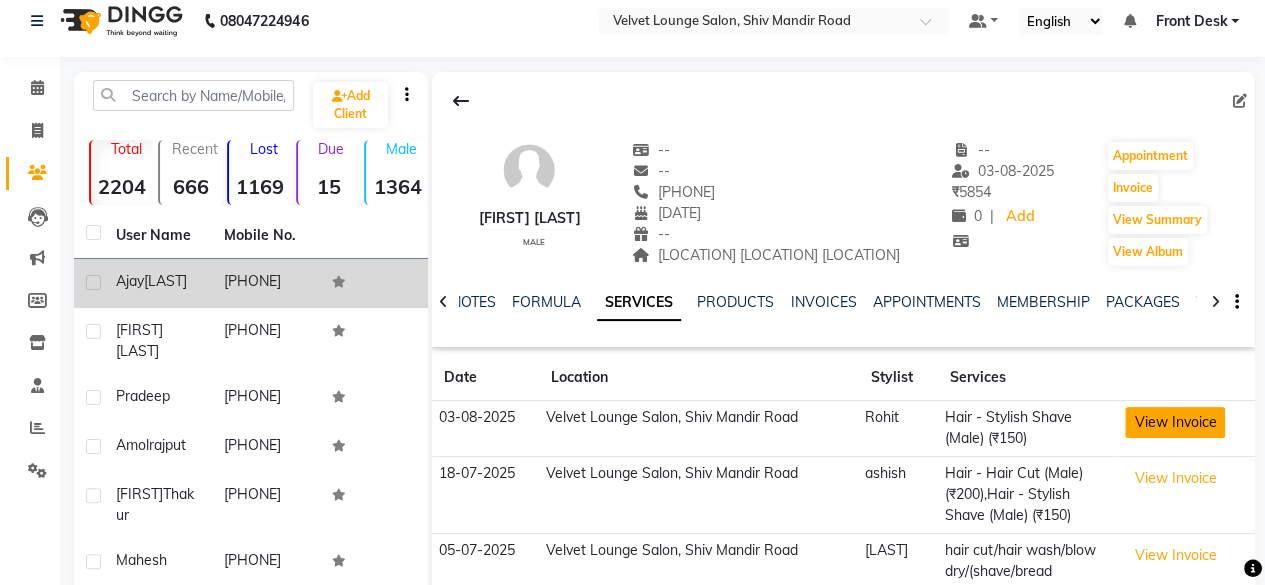 click on "View Invoice" 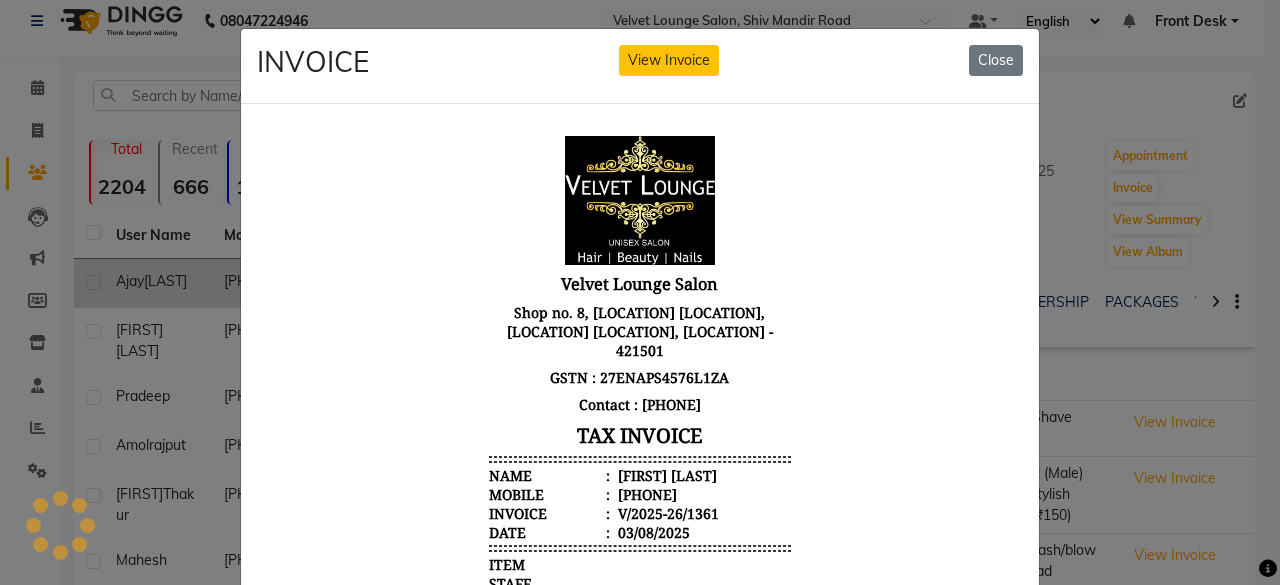 scroll, scrollTop: 0, scrollLeft: 0, axis: both 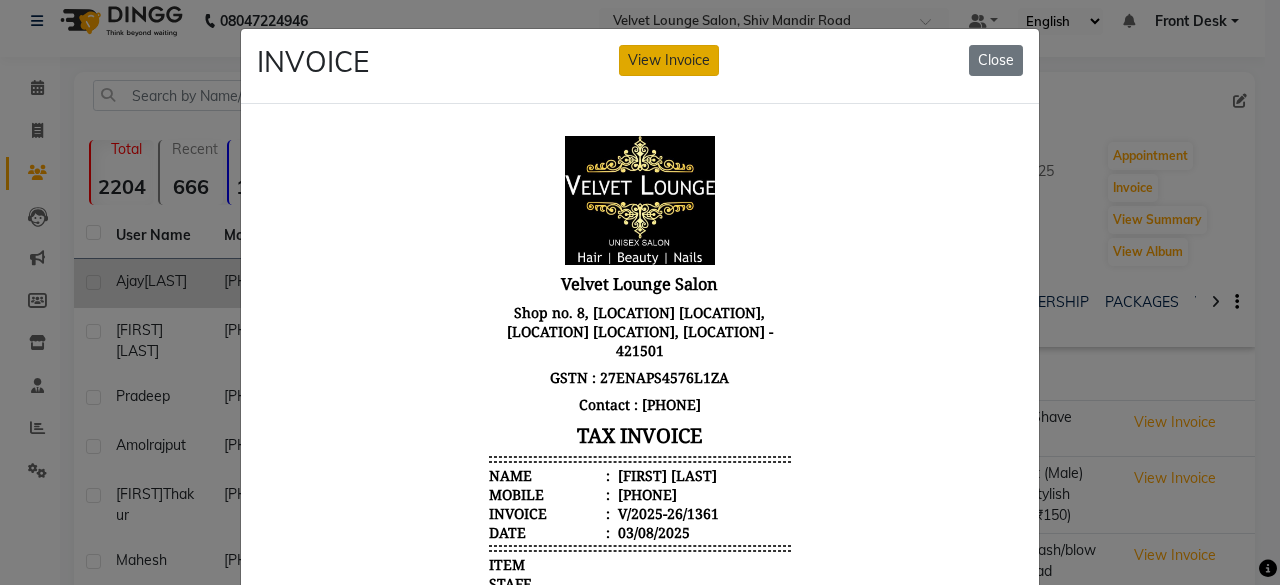 click on "View Invoice" 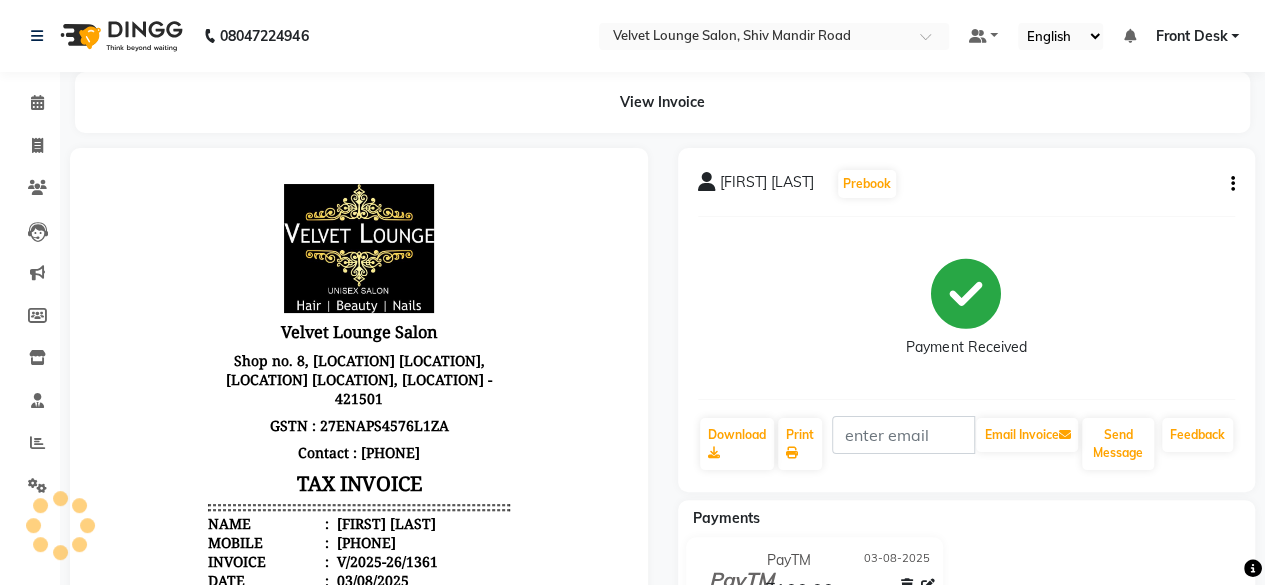 scroll, scrollTop: 0, scrollLeft: 0, axis: both 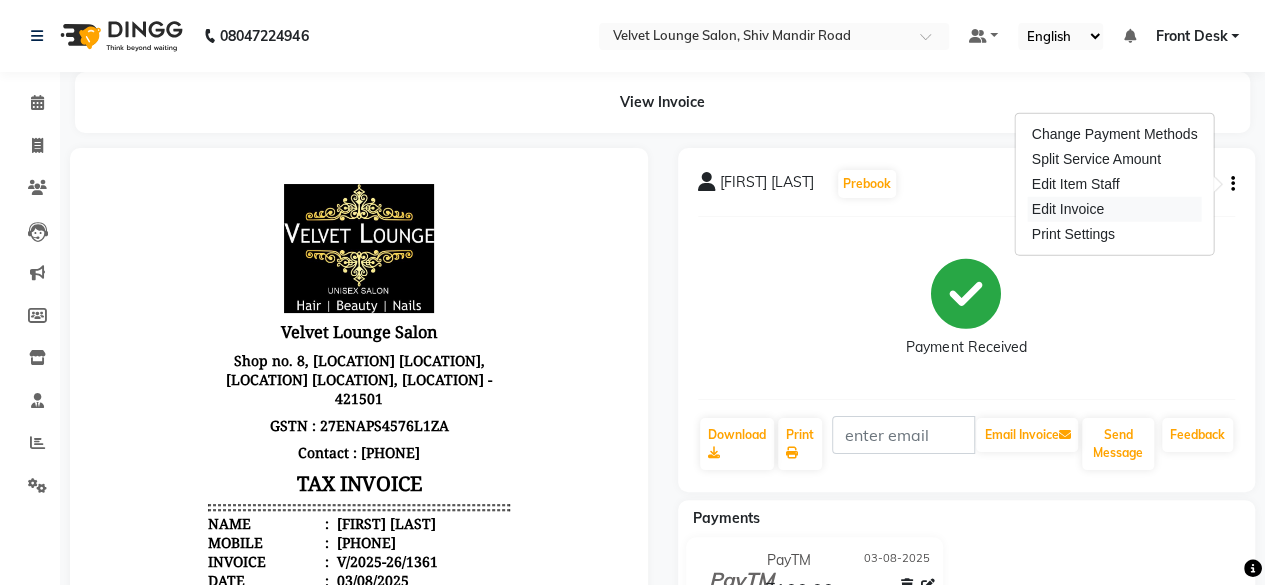 click on "Edit Invoice" at bounding box center (1115, 209) 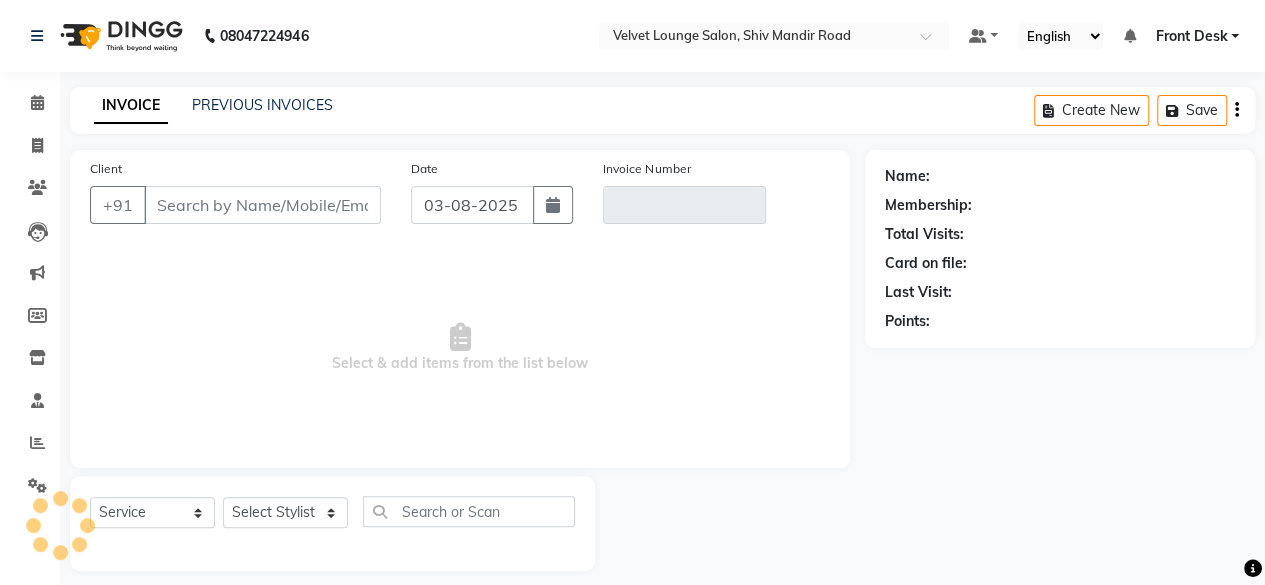 scroll, scrollTop: 15, scrollLeft: 0, axis: vertical 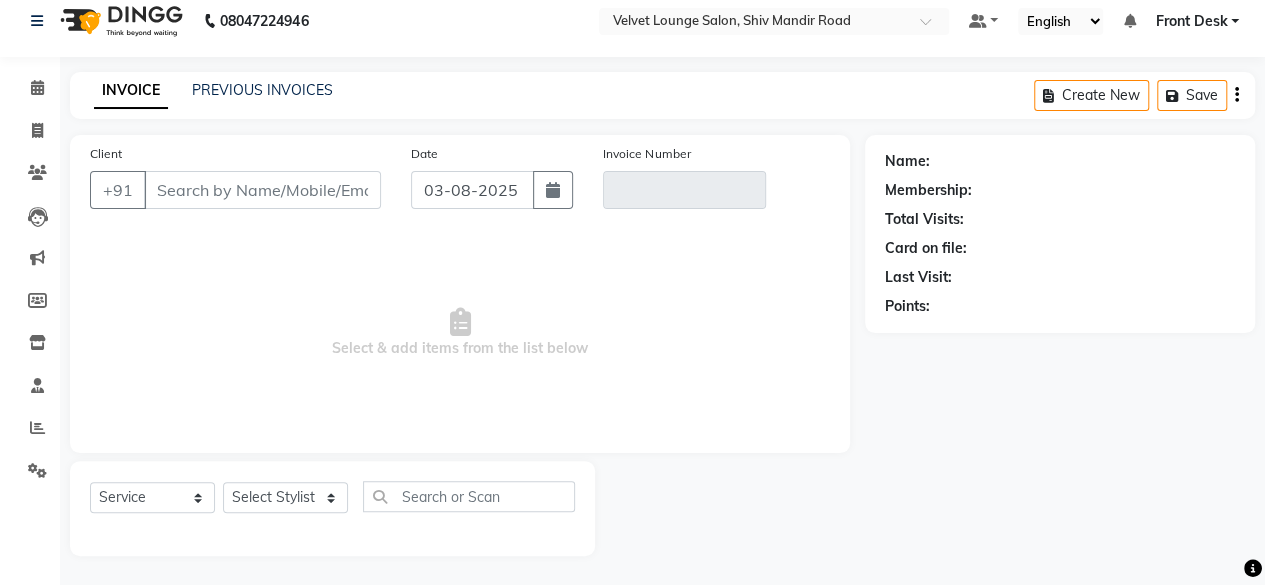type on "[PHONE]" 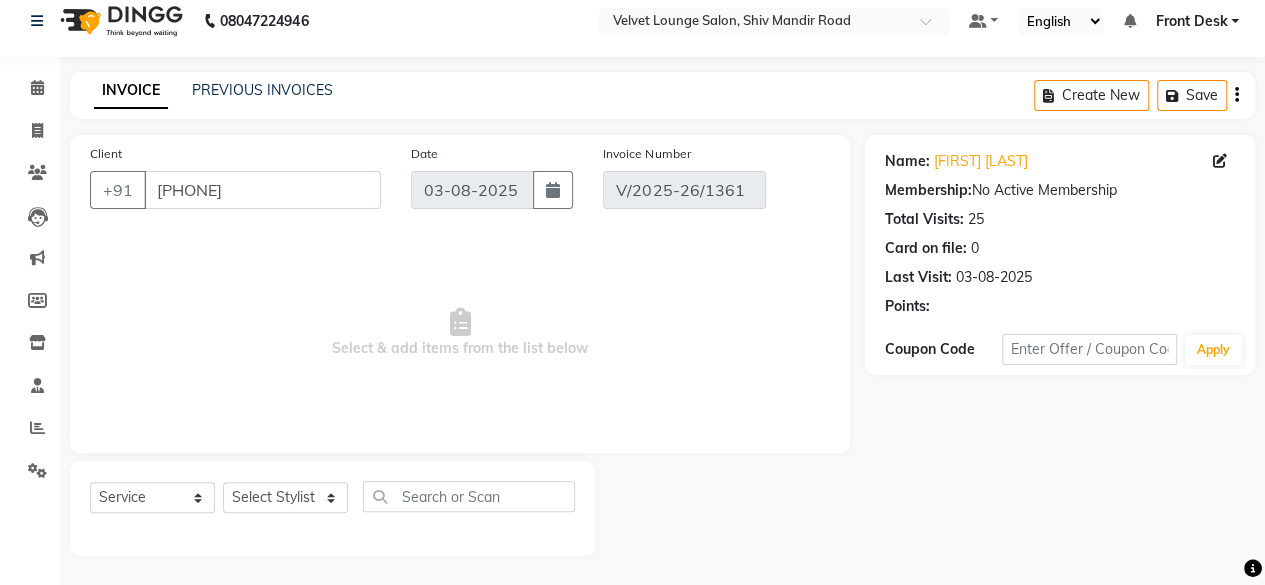 select on "select" 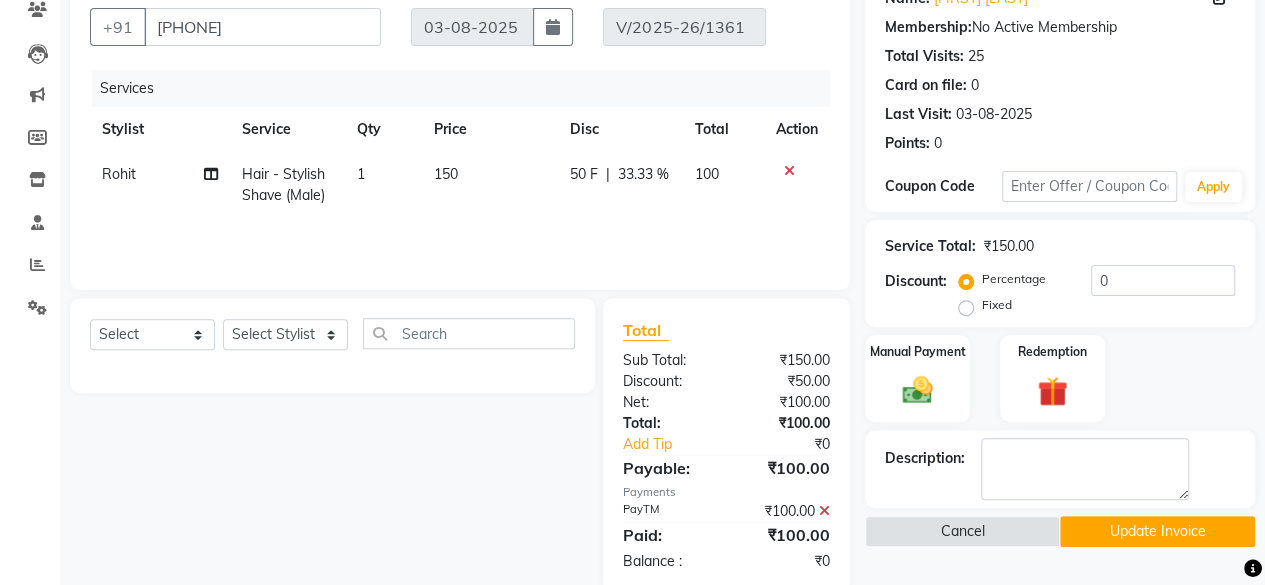 scroll, scrollTop: 213, scrollLeft: 0, axis: vertical 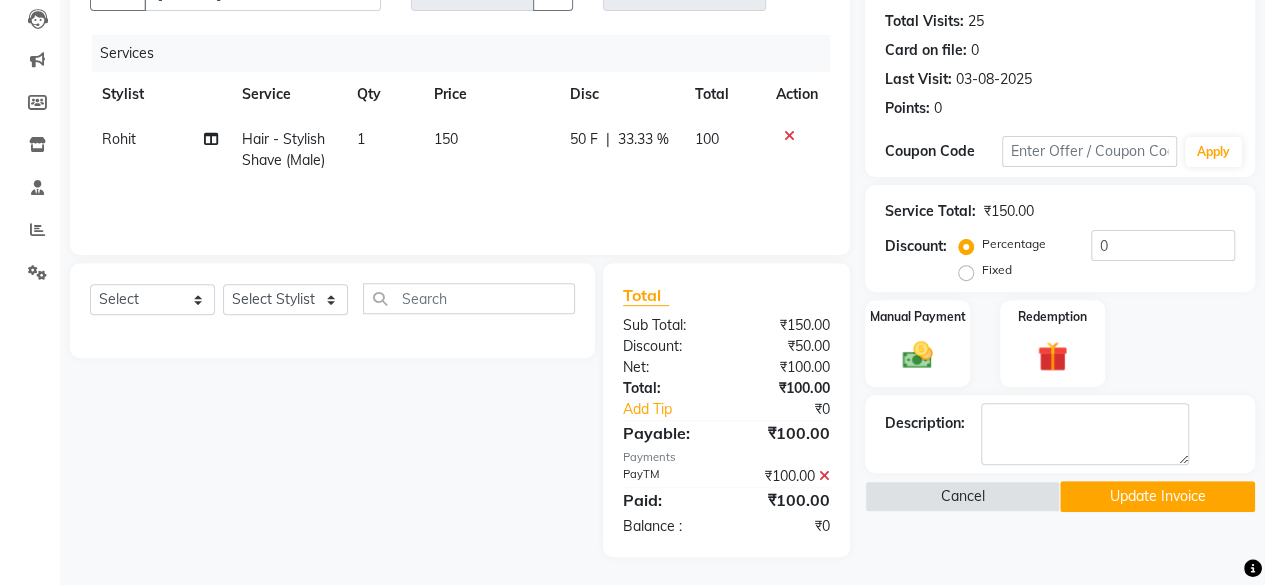 click 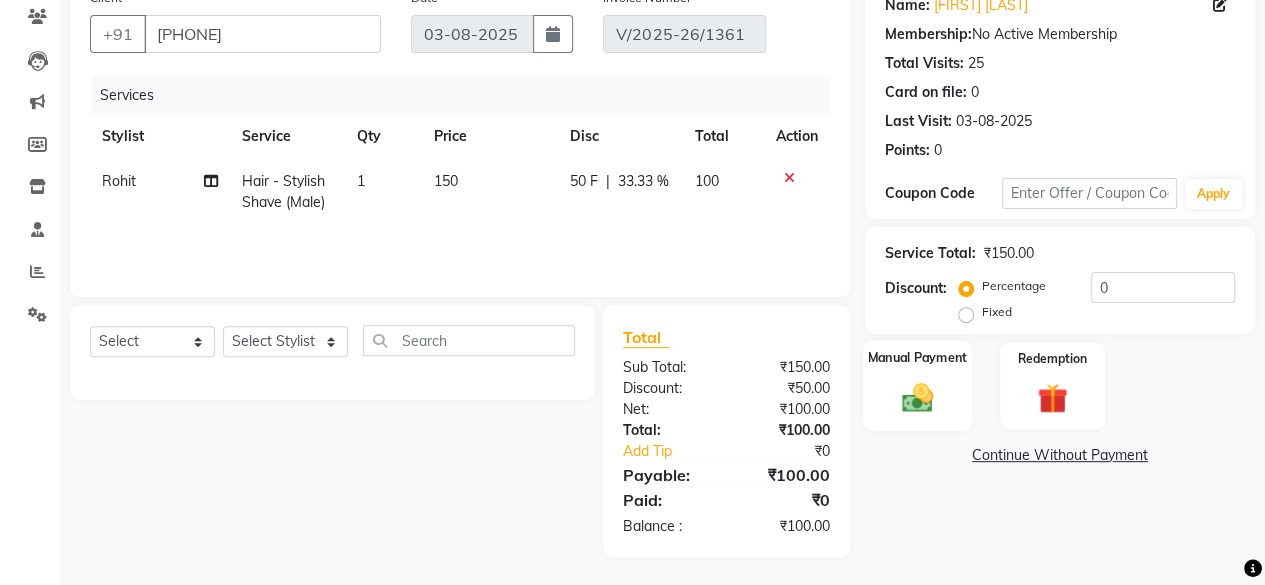 click on "Manual Payment" 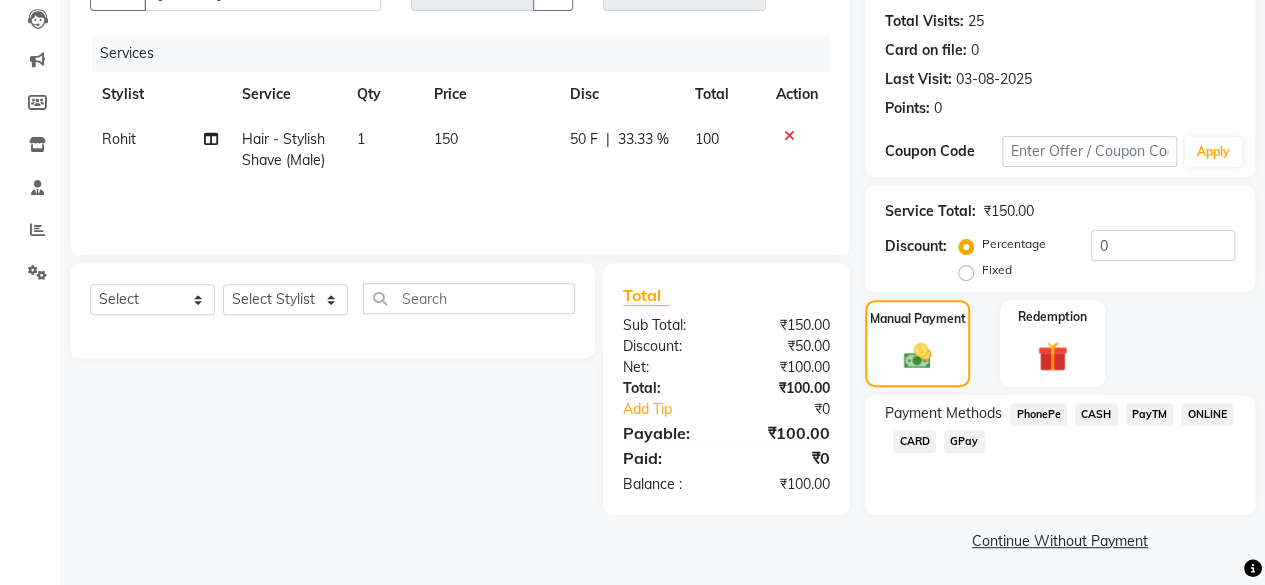 click on "PhonePe" 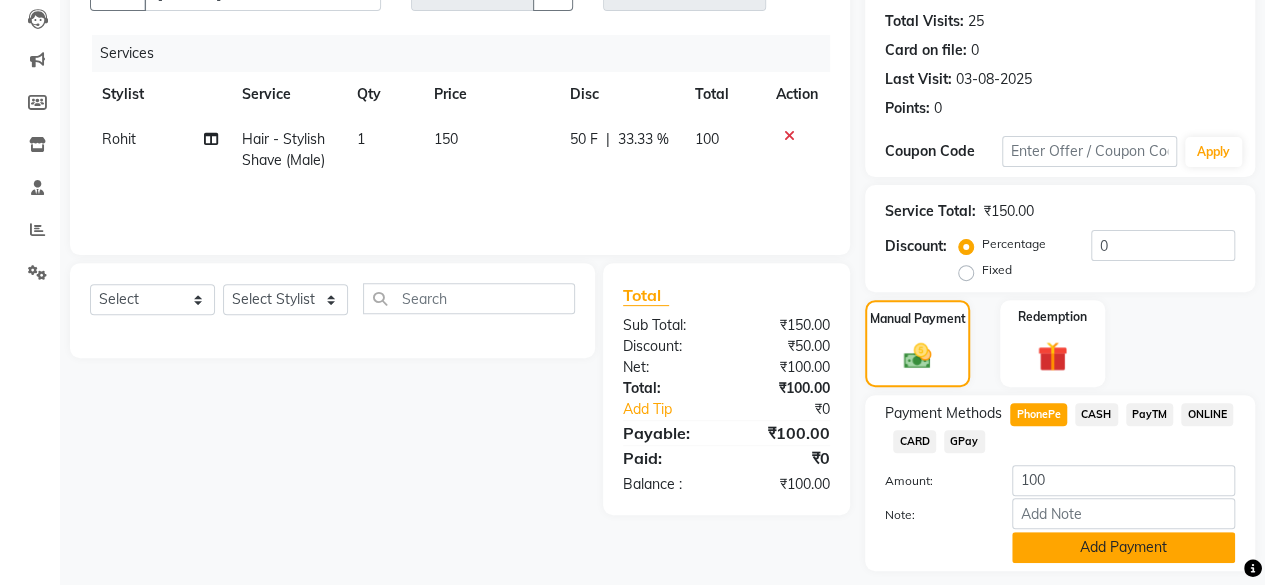 drag, startPoint x: 1176, startPoint y: 567, endPoint x: 1166, endPoint y: 549, distance: 20.59126 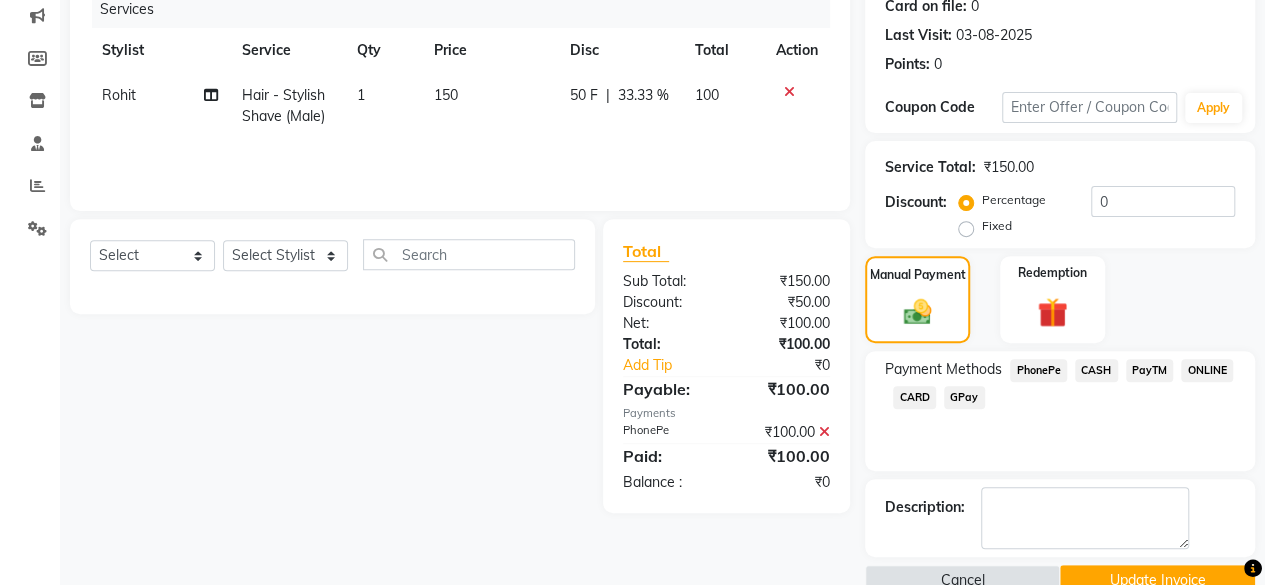 scroll, scrollTop: 296, scrollLeft: 0, axis: vertical 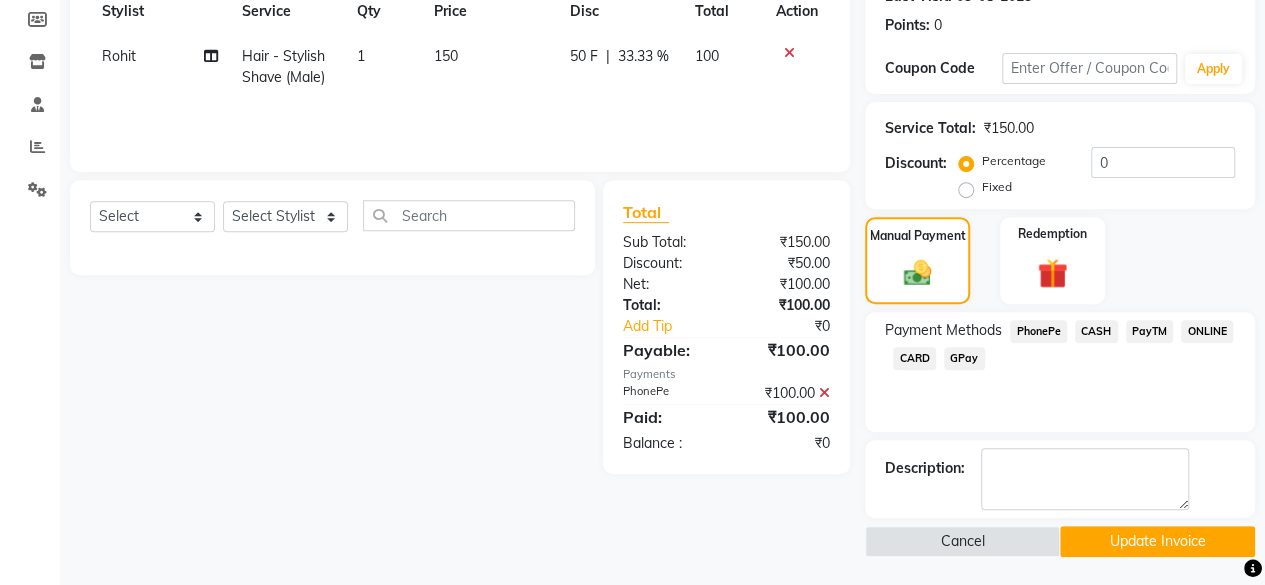 click on "Name: [FIRST] [LAST] Membership:  No Active Membership  Total Visits:  25 Card on file:  0 Last Visit:   [DATE] Points:   0  Coupon Code Apply Service Total:  ₹150.00  Discount:  Percentage   Fixed  0 Manual Payment Redemption Payment Methods  PhonePe   CASH   PayTM   ONLINE   CARD   GPay  Description:                   Cancel   Update Invoice" 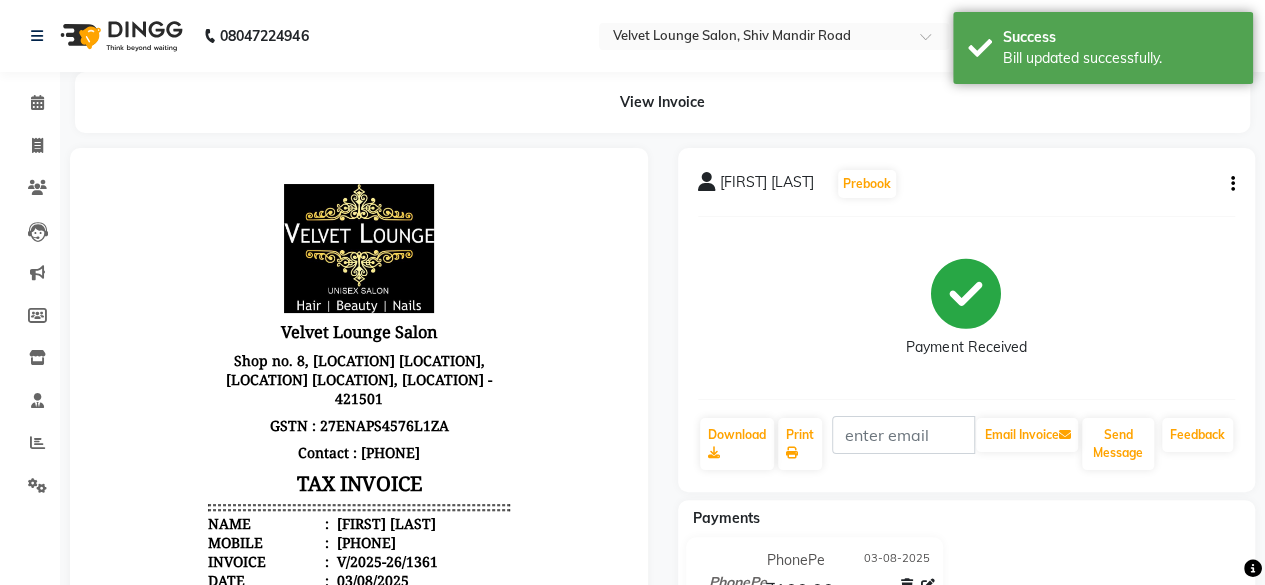 scroll, scrollTop: 0, scrollLeft: 0, axis: both 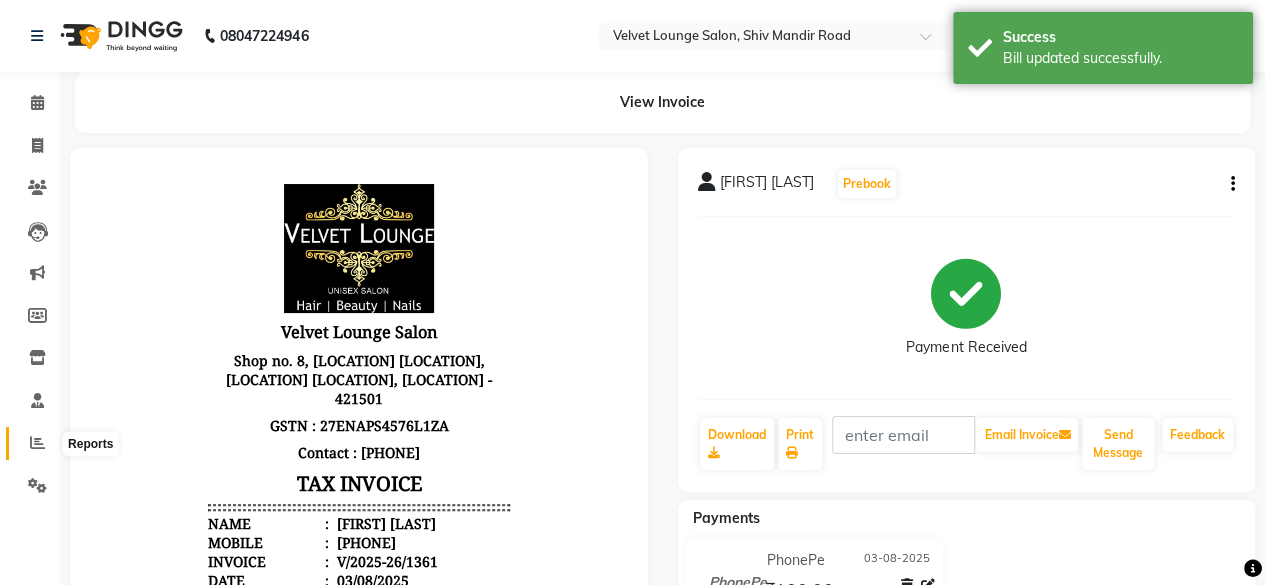 click 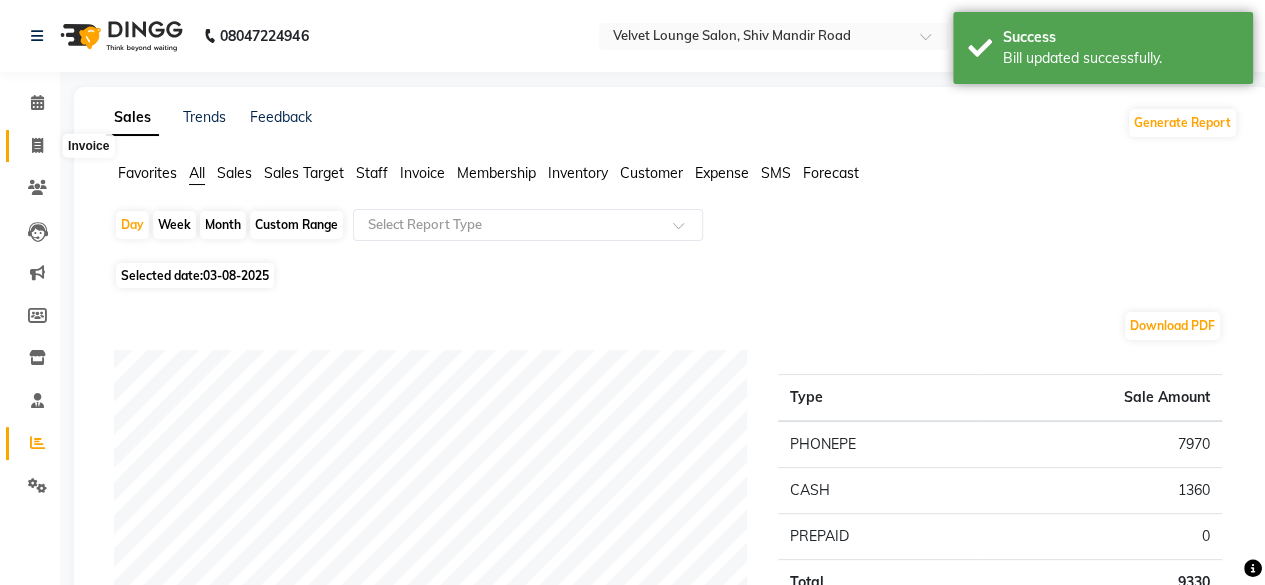 click 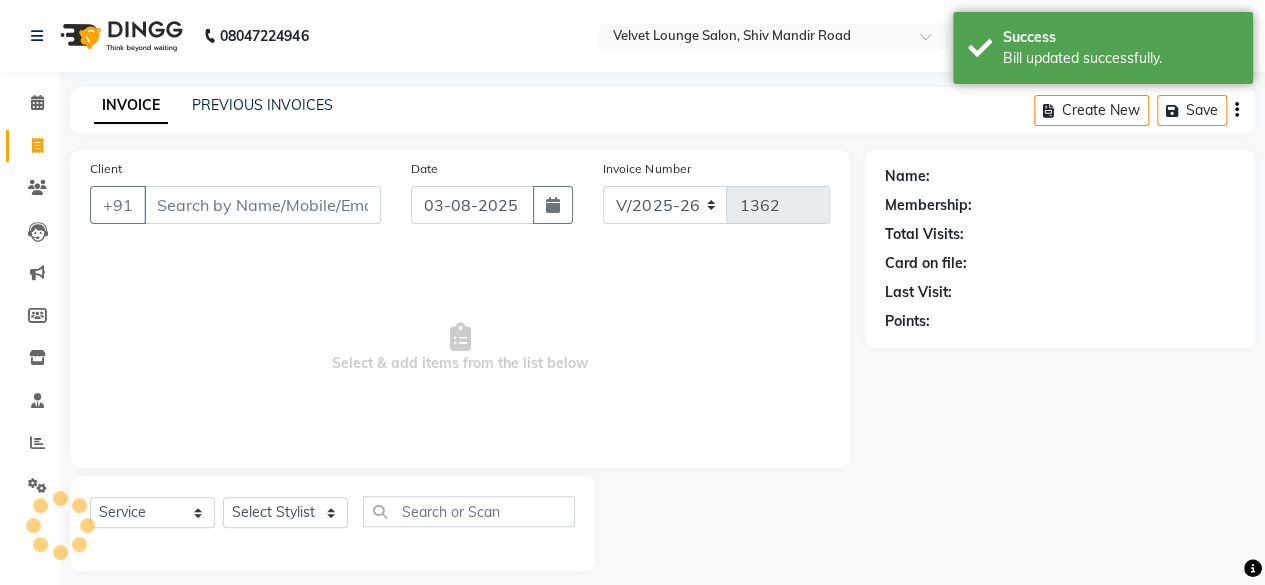 scroll, scrollTop: 15, scrollLeft: 0, axis: vertical 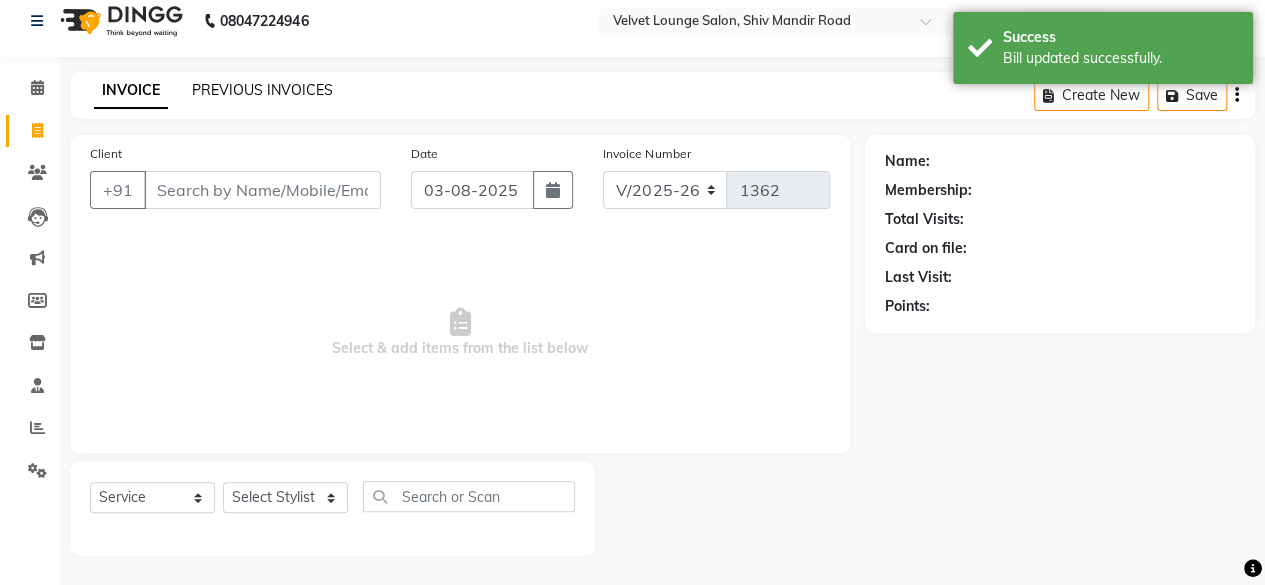 click on "PREVIOUS INVOICES" 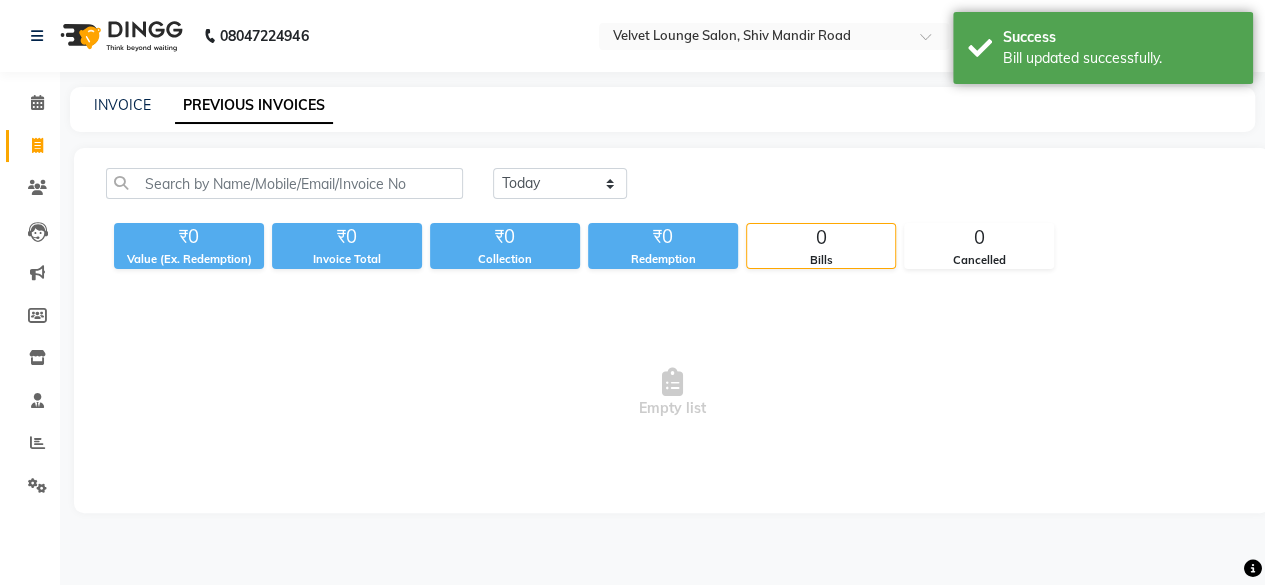 scroll, scrollTop: 0, scrollLeft: 0, axis: both 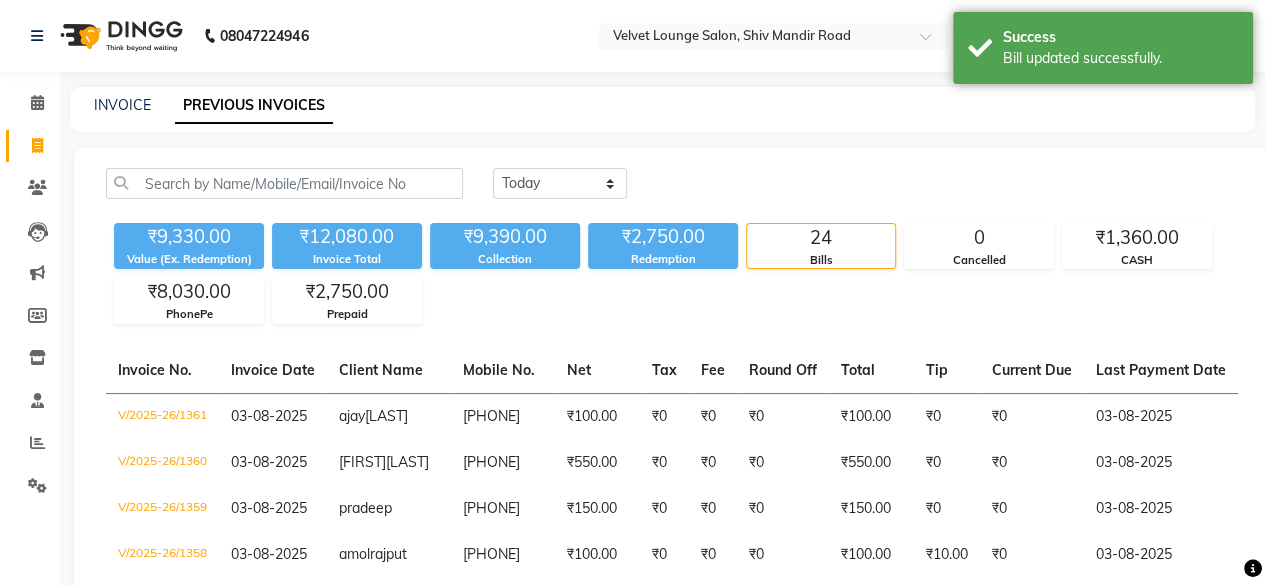 click on "Today Yesterday Custom Range" 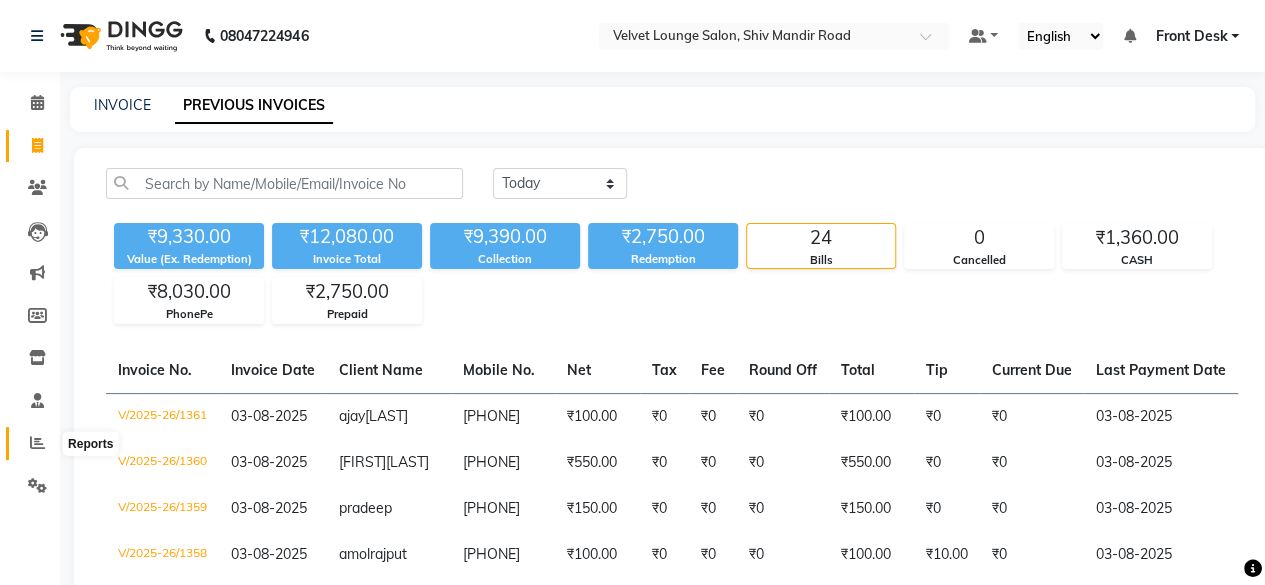 click 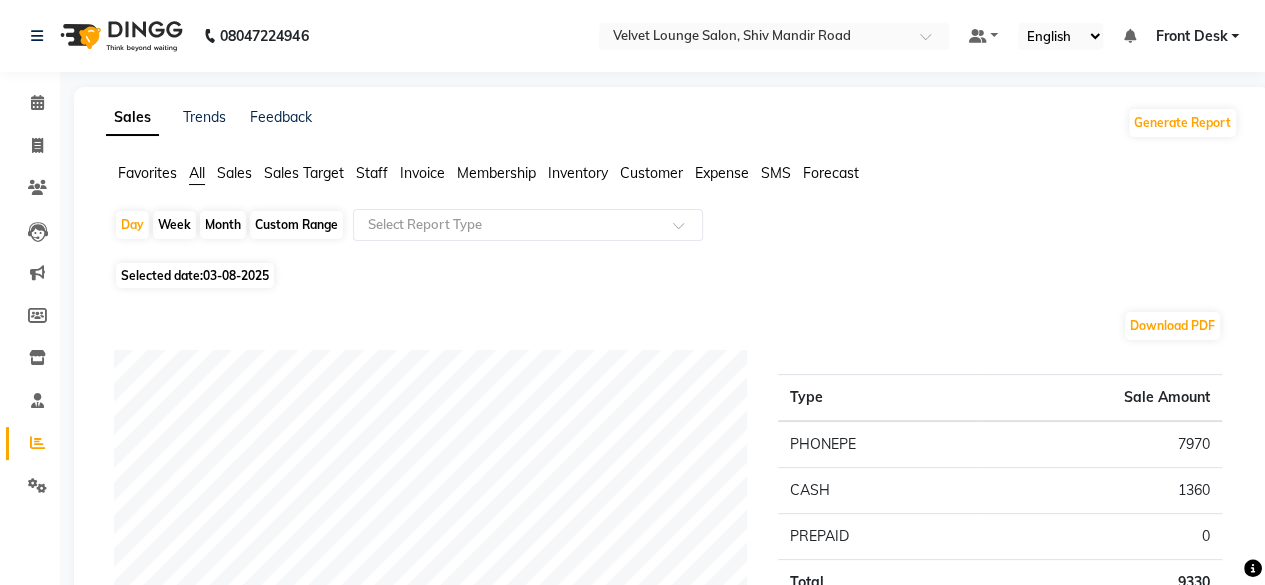 click on "Month" 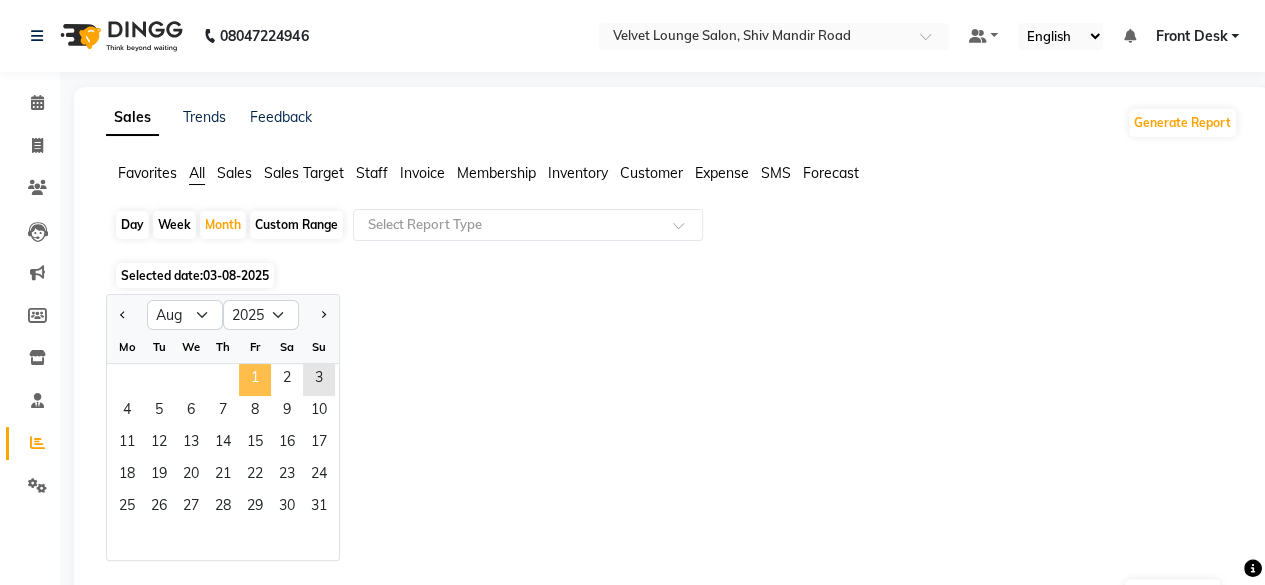 click on "1" 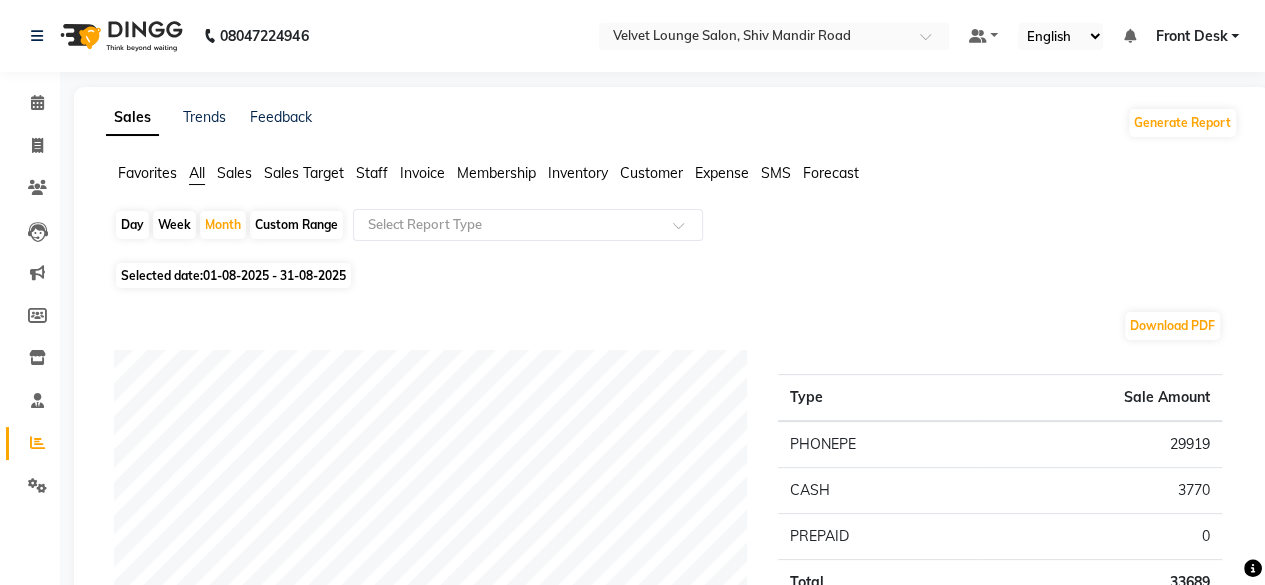scroll, scrollTop: 40, scrollLeft: 0, axis: vertical 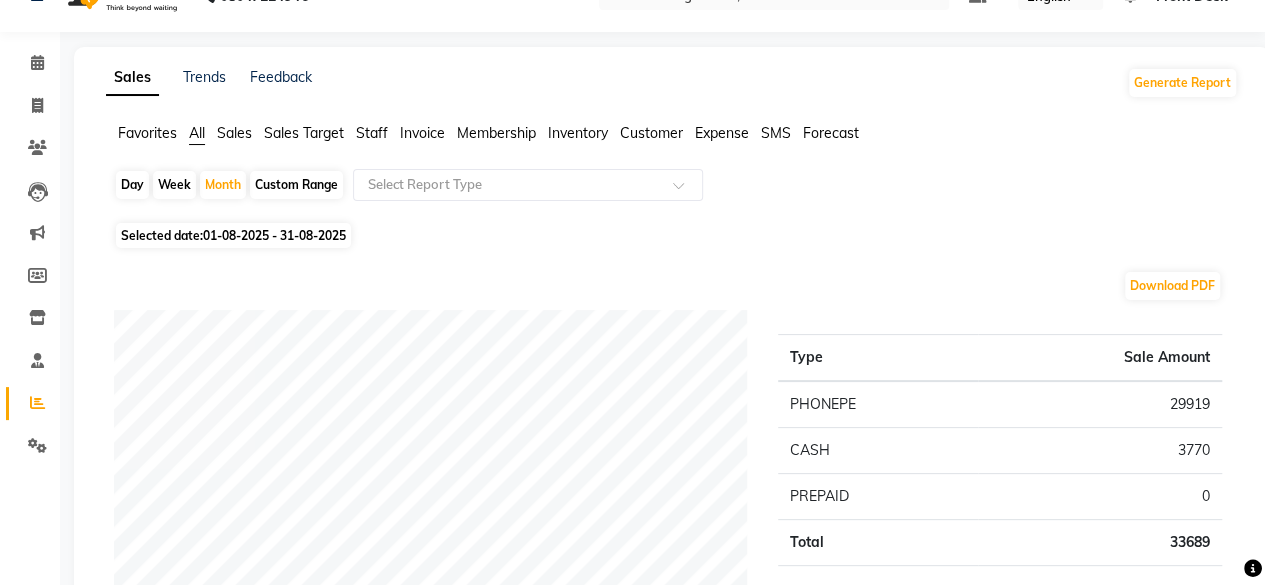 click on "Staff" 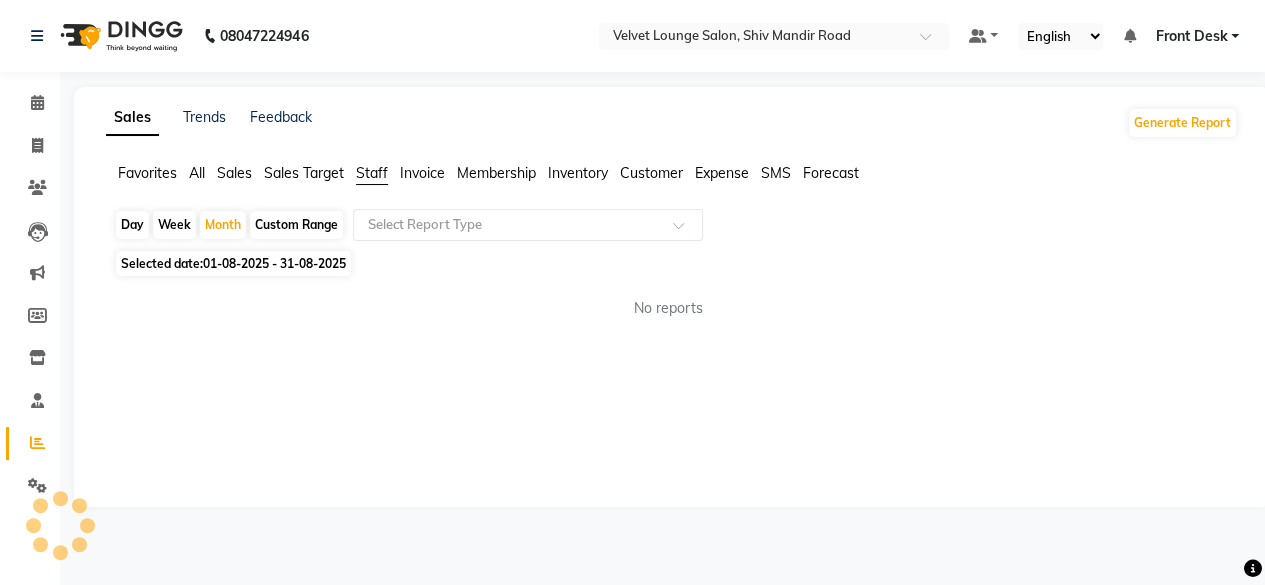 scroll, scrollTop: 0, scrollLeft: 0, axis: both 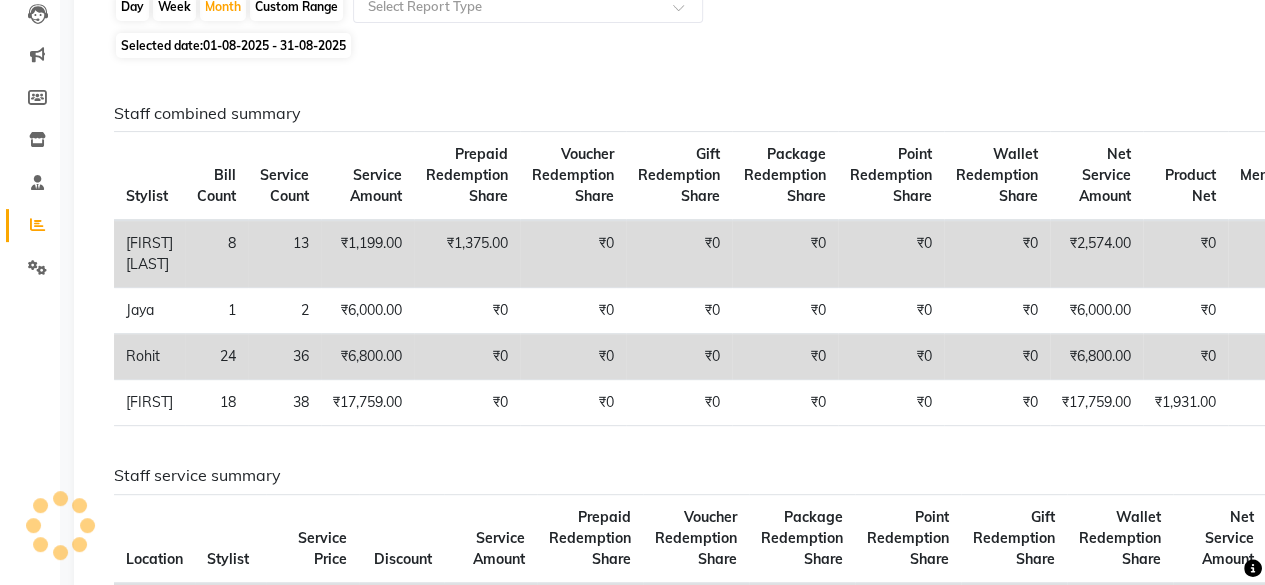 click on "Day" 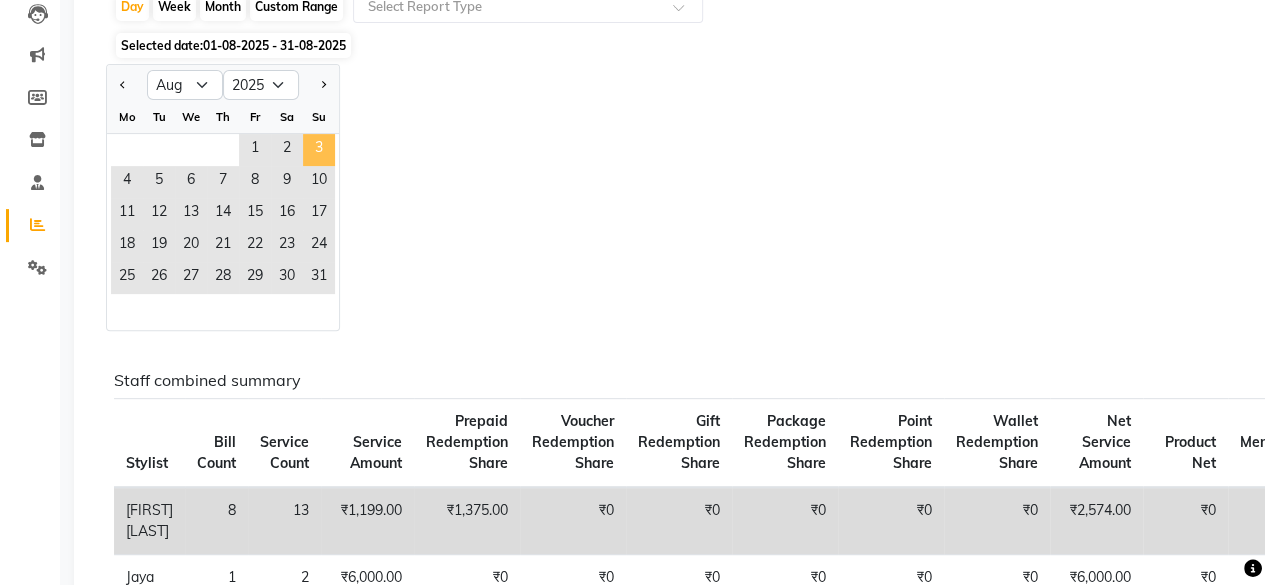 click on "3" 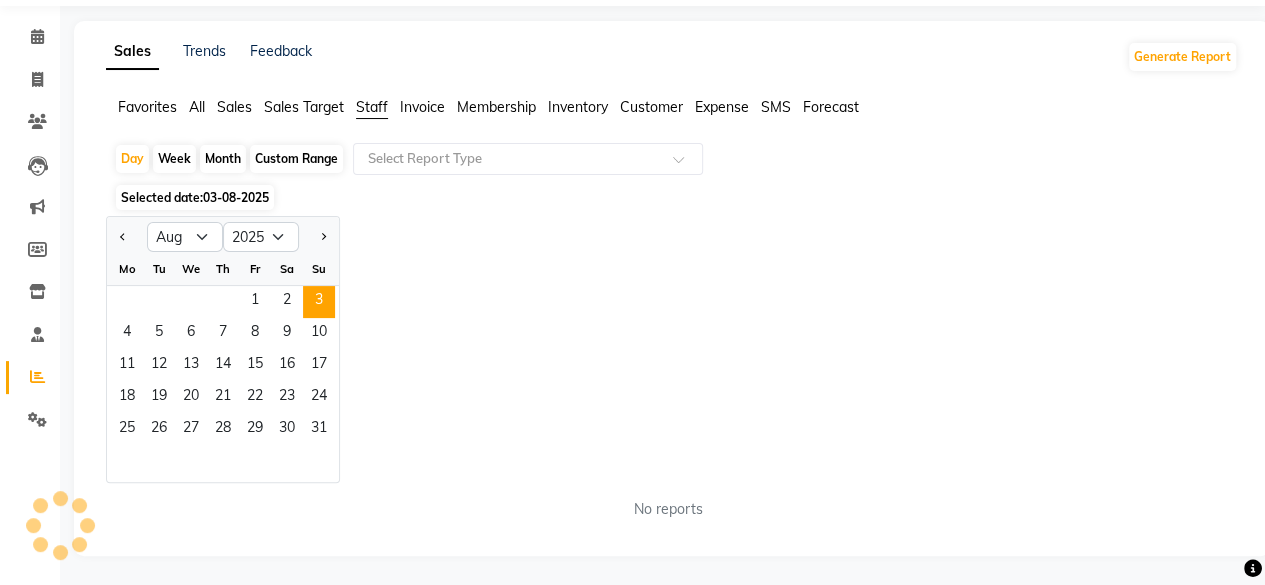 scroll, scrollTop: 218, scrollLeft: 0, axis: vertical 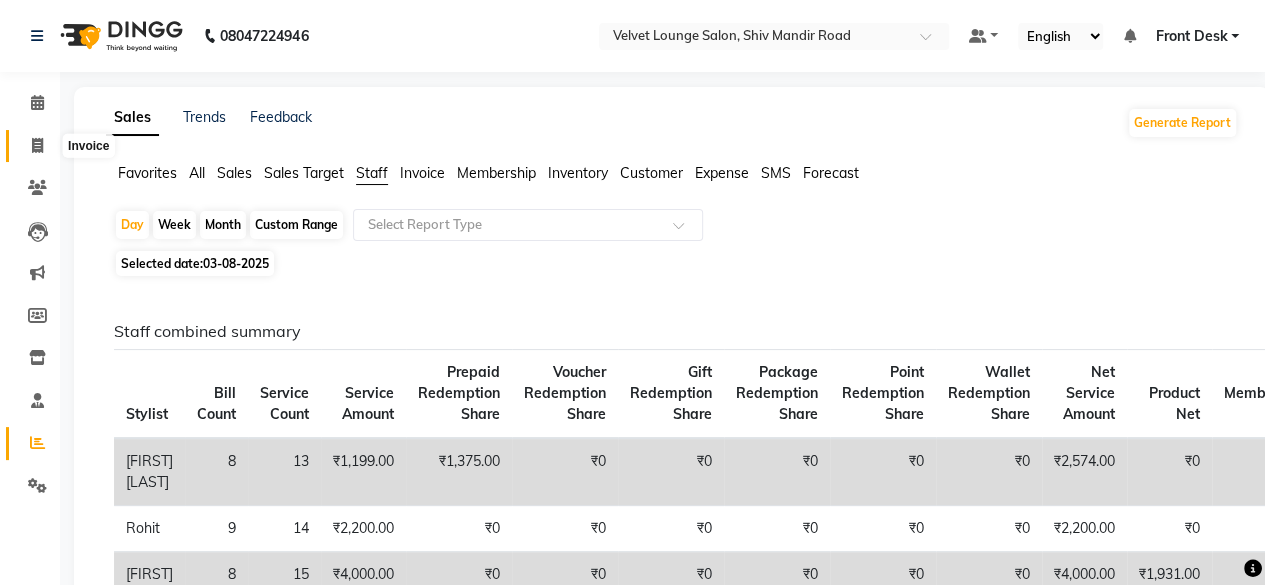click 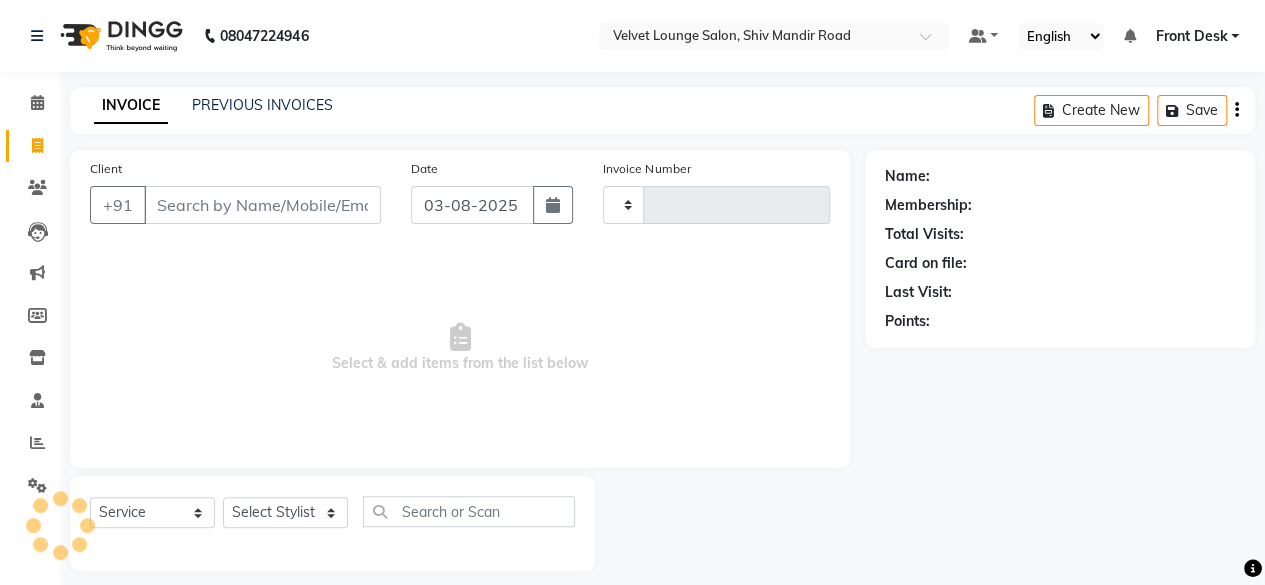 scroll, scrollTop: 15, scrollLeft: 0, axis: vertical 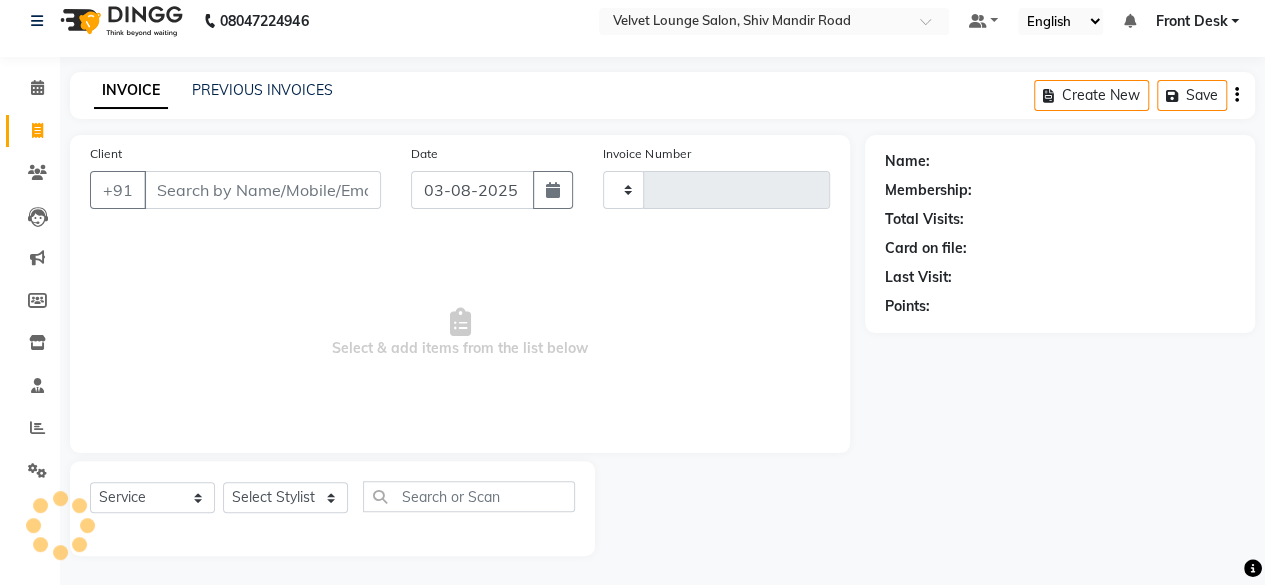 type on "1362" 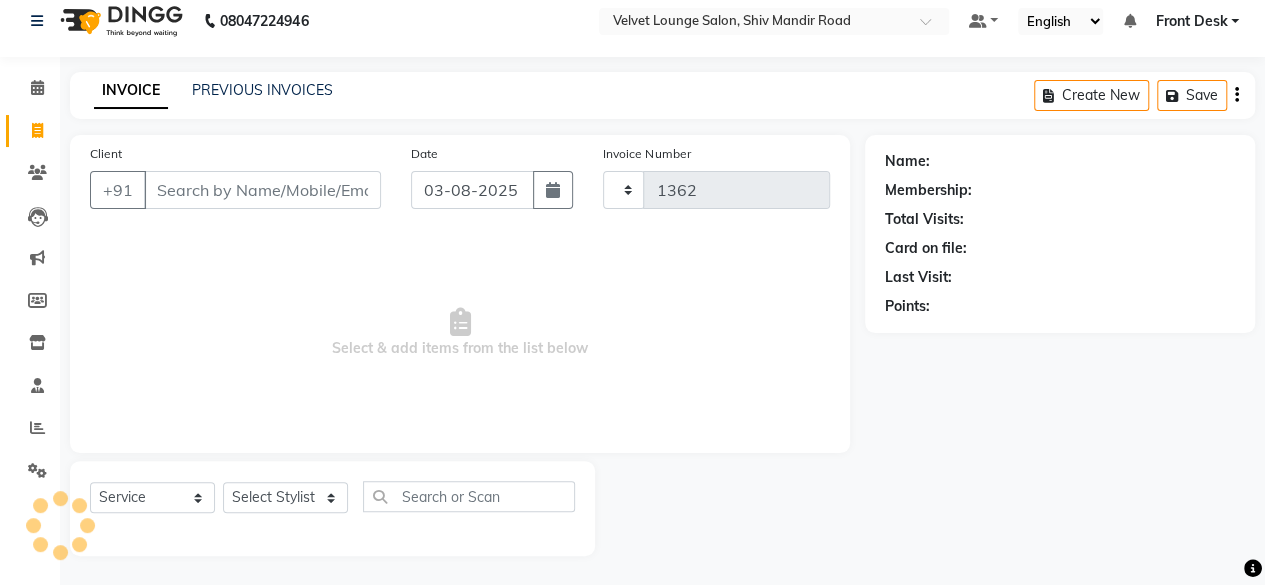 select on "5962" 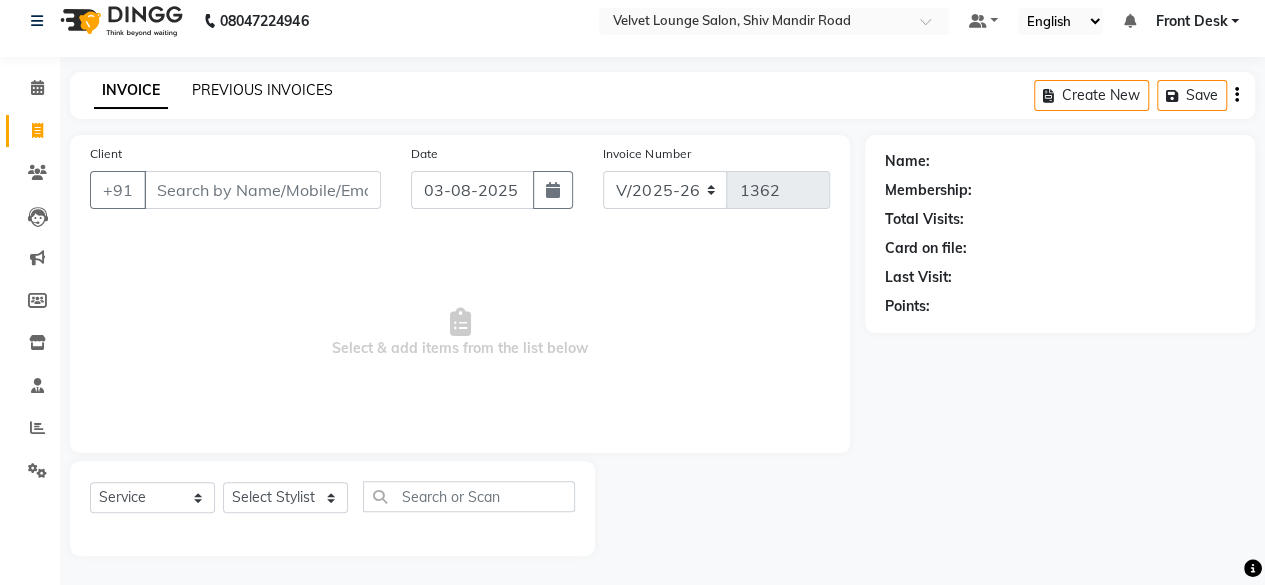 click on "PREVIOUS INVOICES" 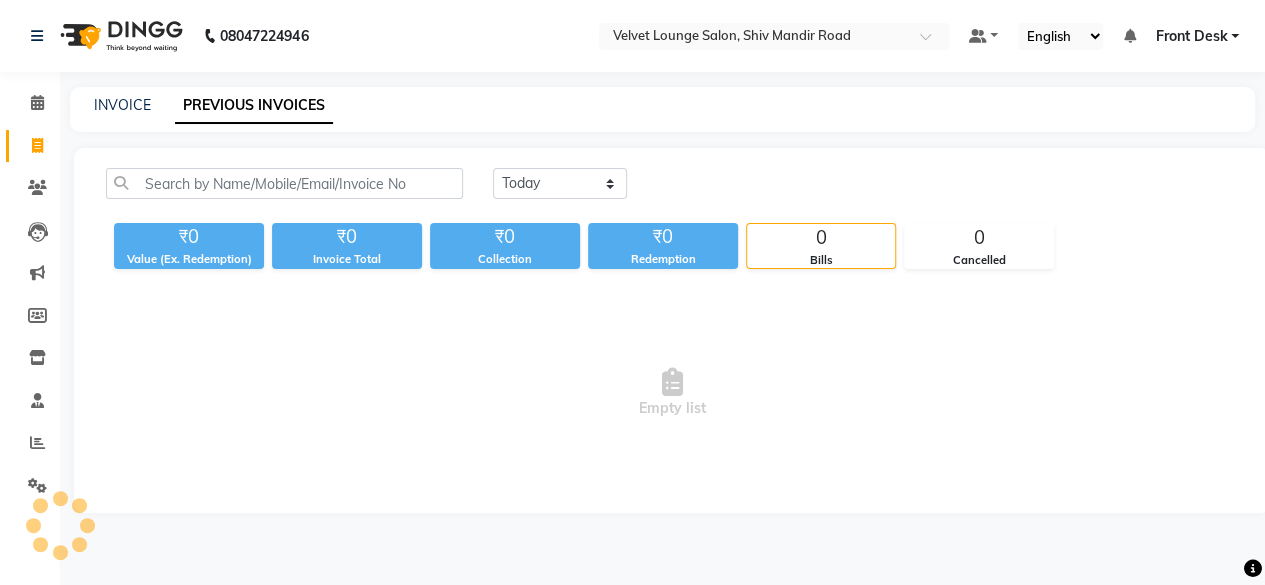 scroll, scrollTop: 0, scrollLeft: 0, axis: both 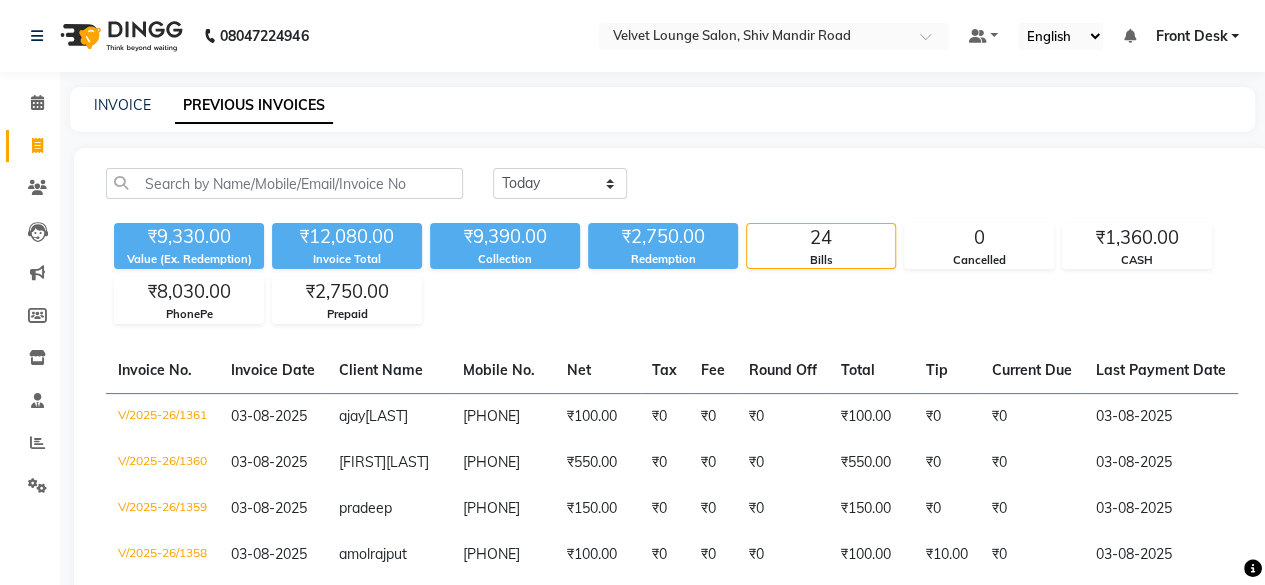 click on "₹9,330.00 Value (Ex. Redemption) ₹12,080.00 Invoice Total  ₹9,390.00 Collection ₹2,750.00 Redemption" 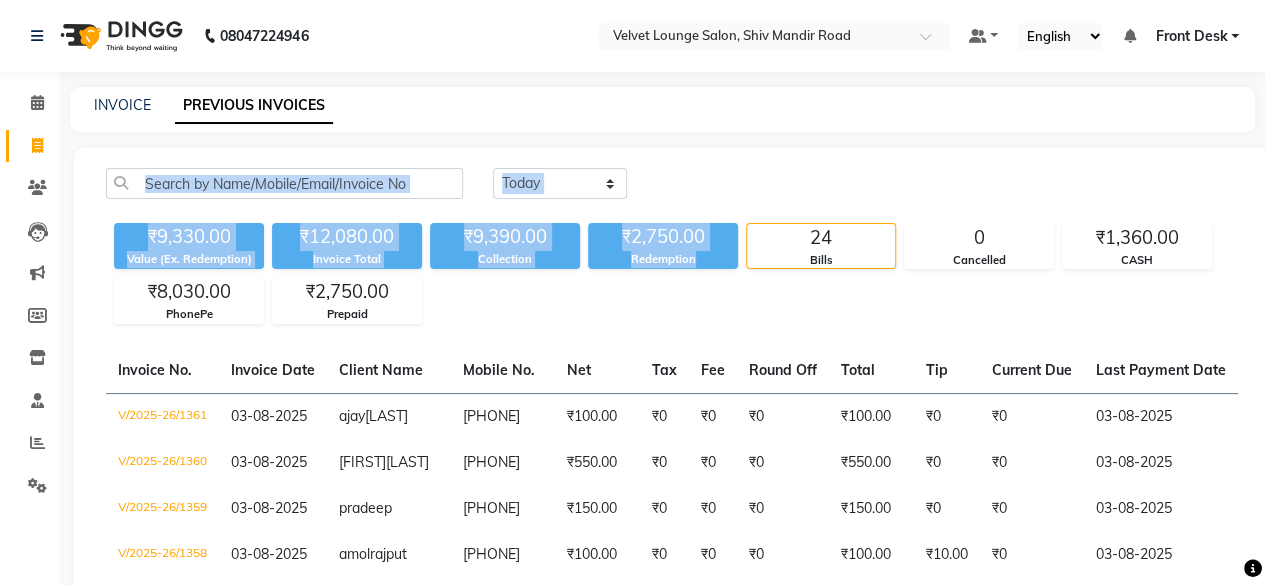 drag, startPoint x: 603, startPoint y: 307, endPoint x: 638, endPoint y: 121, distance: 189.26436 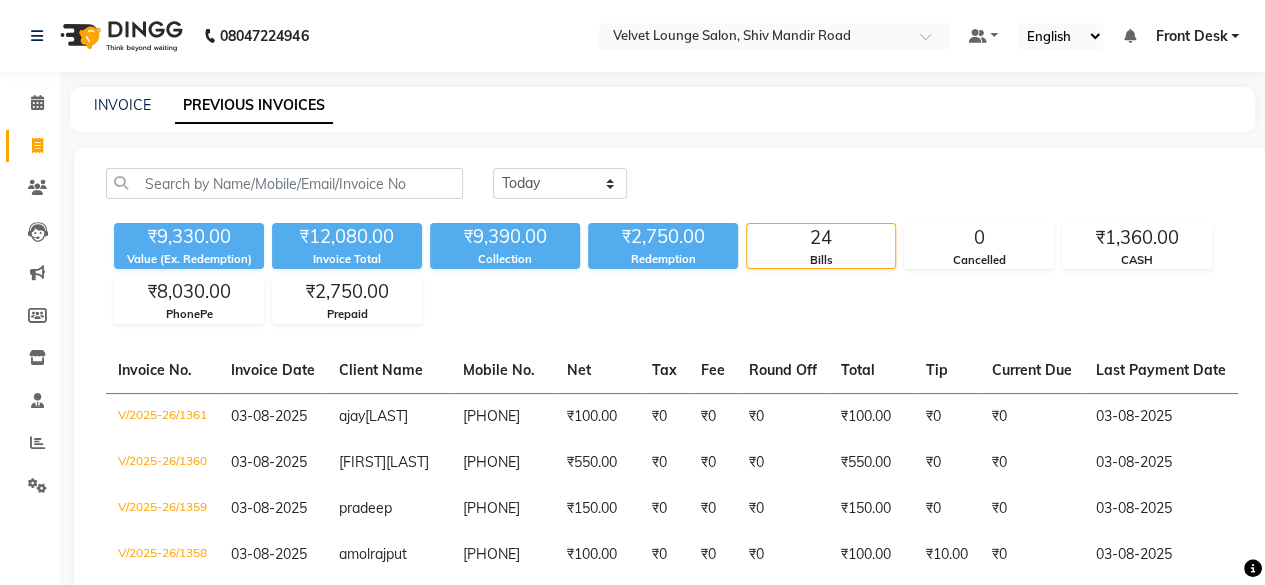 click on "INVOICE PREVIOUS INVOICES" 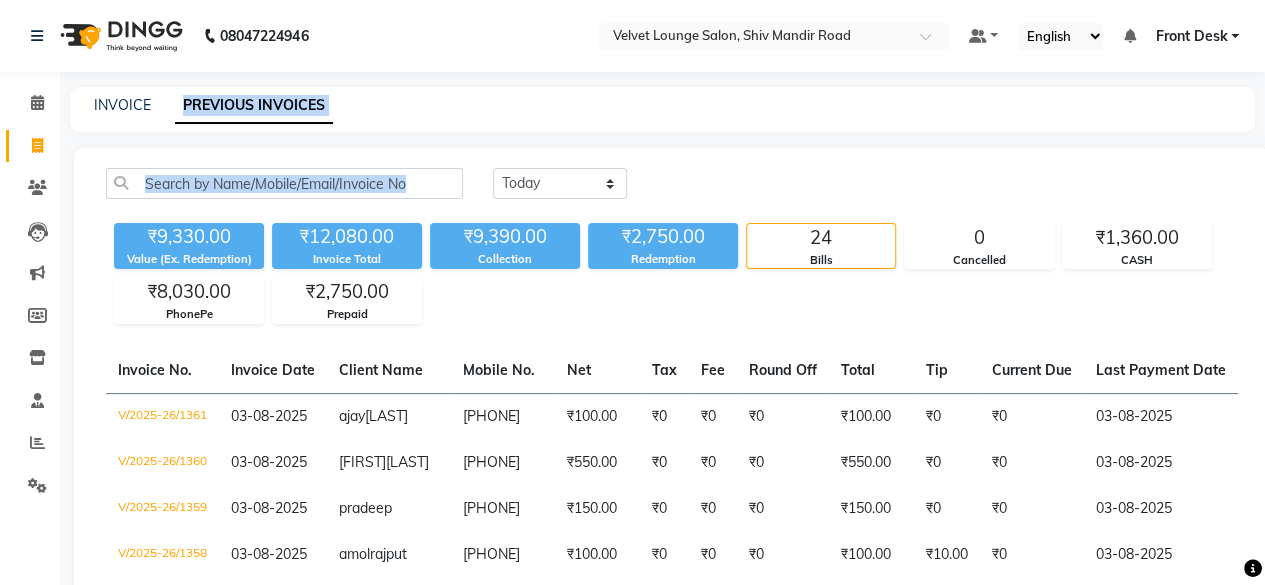 drag, startPoint x: 1082, startPoint y: 115, endPoint x: 1056, endPoint y: 145, distance: 39.698868 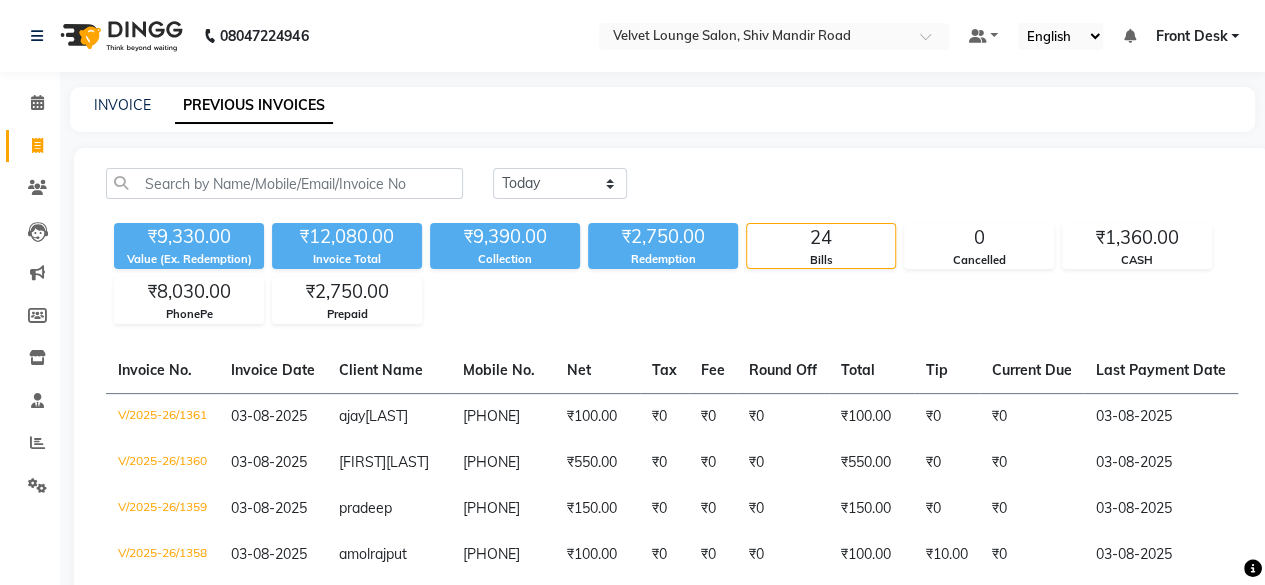 click on "INVOICE PREVIOUS INVOICES Today Yesterday Custom Range ₹9,330.00 Value (Ex. Redemption) ₹12,080.00 Invoice Total  ₹9,390.00 Collection ₹2,750.00 Redemption 24 Bills 0 Cancelled ₹1,360.00 CASH ₹8,030.00 PhonePe ₹2,750.00 Prepaid  Invoice No.   Invoice Date   Client Name   Mobile No.   Net   Tax   Fee   Round Off   Total   Tip   Current Due   Last Payment Date   Payment Amount   Payment Methods   Cancel Reason   Status   V/2025-26/1361  [DATE] [FIRST]  [LAST] [PHONE] ₹100.00 ₹0  ₹0  ₹0 ₹100.00 ₹0 ₹0 [DATE] ₹100.00  PhonePe - PAID  V/2025-26/1360  [DATE] [FIRST]  [LAST] [PHONE] ₹550.00 ₹0  ₹0  ₹0 ₹550.00 ₹0 ₹0 [DATE] ₹550.00  CASH - PAID  V/2025-26/1359  [DATE] [FIRST]   [PHONE] ₹150.00 ₹0  ₹0  ₹0 ₹150.00 ₹0 ₹0 [DATE] ₹150.00  PhonePe - PAID  V/2025-26/1358  [DATE] [FIRST]  [LAST] [PHONE] ₹100.00 ₹0  ₹0  ₹0 ₹100.00 ₹10.00 ₹0 [DATE] ₹110.00  PhonePe,  PhonePe - PAID  V/2025-26/1357  [DATE] [FIRST]" 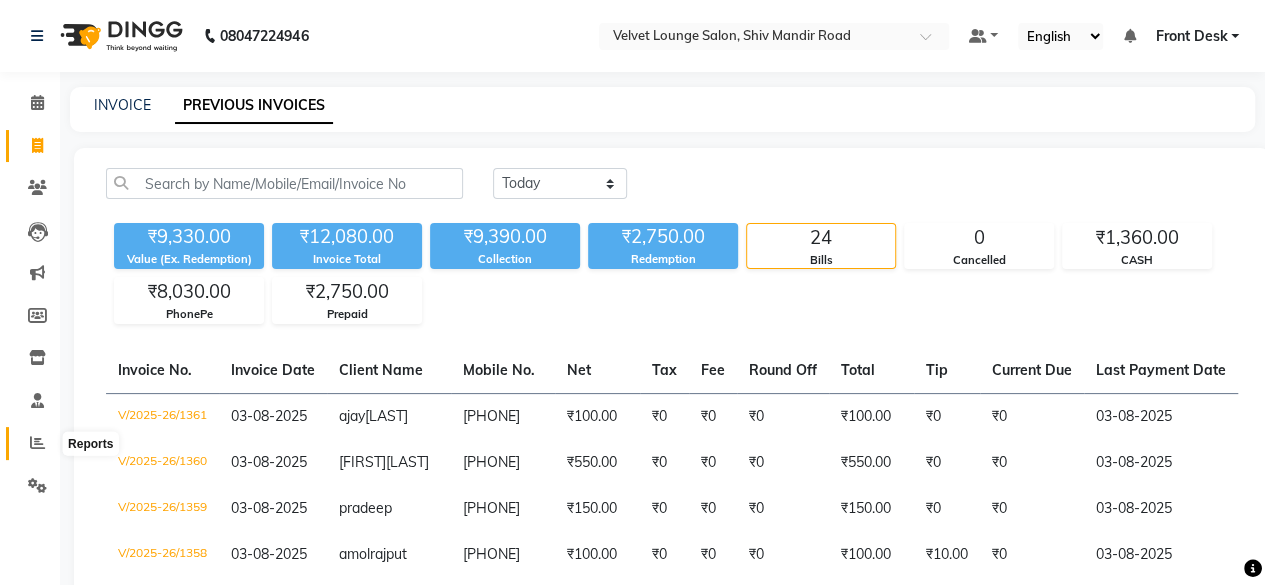 click 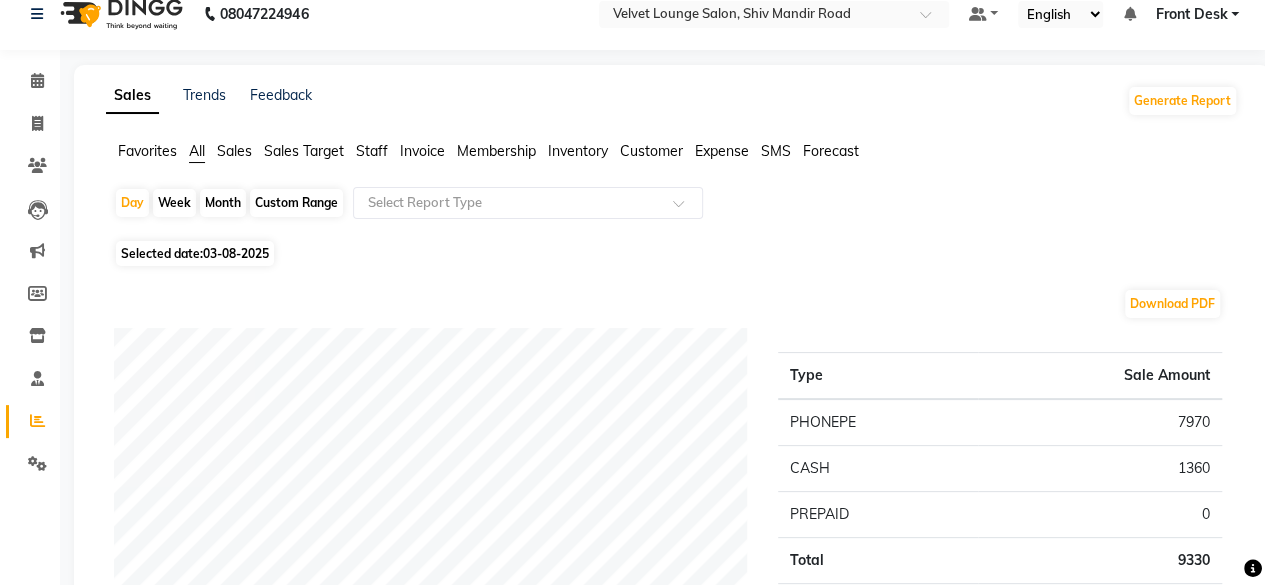 scroll, scrollTop: 0, scrollLeft: 0, axis: both 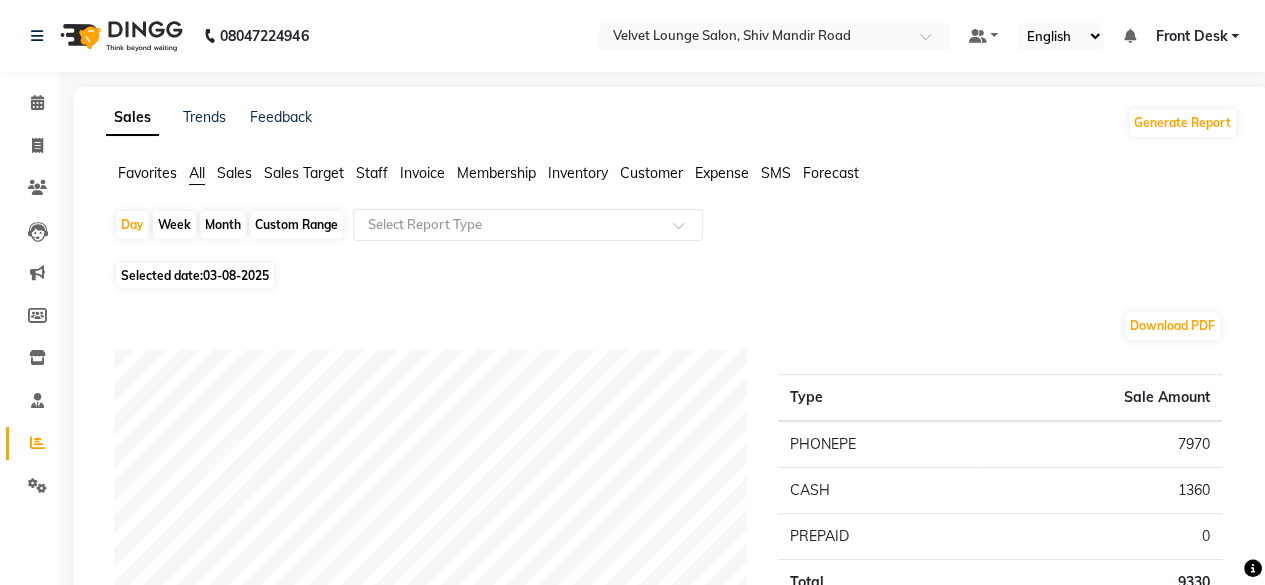 click on "Select Location × Velvet Lounge Salon, Shiv Mandir Road Default Panel My Panel English ENGLISH Español العربية मराठी हिंदी ગુજરાતી தமிழ் 中文 Notifications nothing to show Front Desk Manage Profile Change Password Sign out  Version:3.15.11  ☀ Velvet Lounge Salon, Shiv Mandir Road  Calendar  Invoice  Clients  Leads   Marketing  Members  Inventory  Staff  Reports  Settings Completed InProgress Upcoming Dropped Tentative Check-In Confirm Bookings Generate Report Segments Page Builder Sales Trends Feedback Generate Report Favorites All Sales Sales Target Staff Invoice Membership Inventory Customer Expense SMS Forecast  Day   Week   Month   Custom Range  Select Report Type Selected date:  [DATE]  Download PDF Payment mode Type Sale Amount PHONEPE 7970 CASH 1360 PREPAID 0 Total 9330 Staff summary Type Sale Amount Shalu 5931 Rohit 2200 Aman Shah 3949 Total 12080 Sales summary Type Sale Amount Gift card 0 Packages 0 Prepaid 0 Vouchers 0 0" at bounding box center (632, 1531) 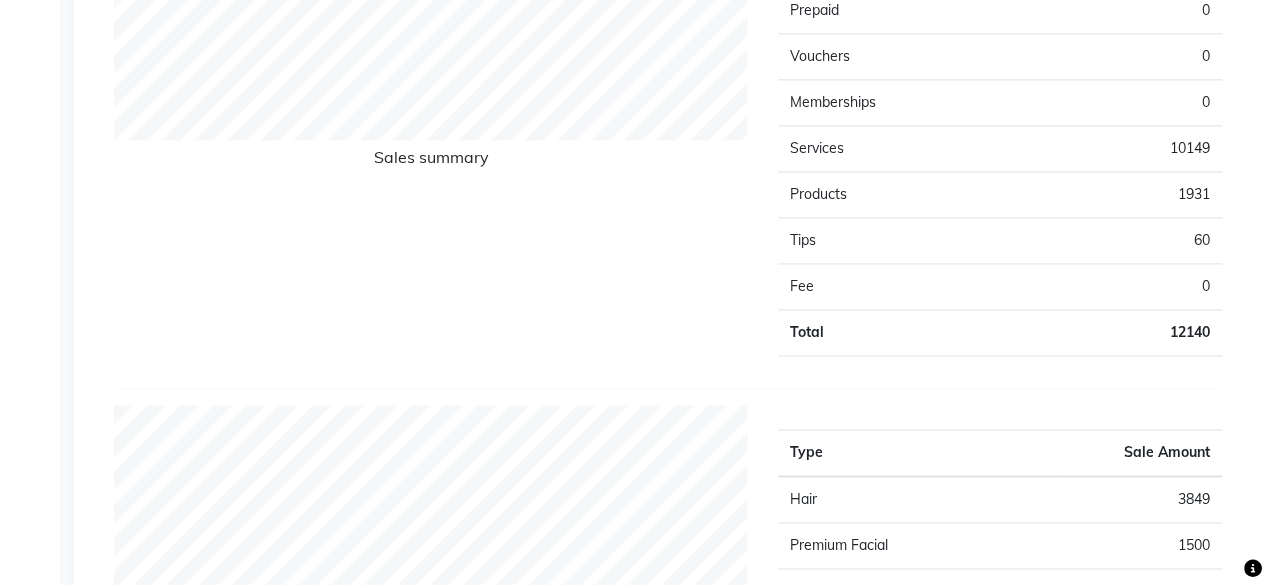 scroll, scrollTop: 1536, scrollLeft: 0, axis: vertical 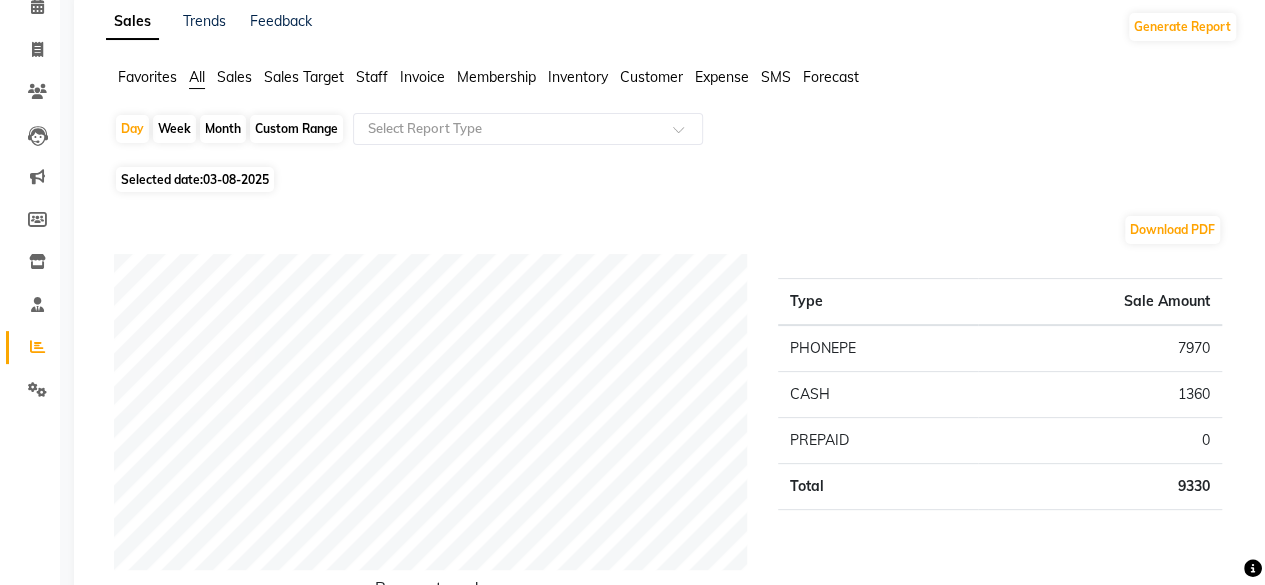 click on "Month" 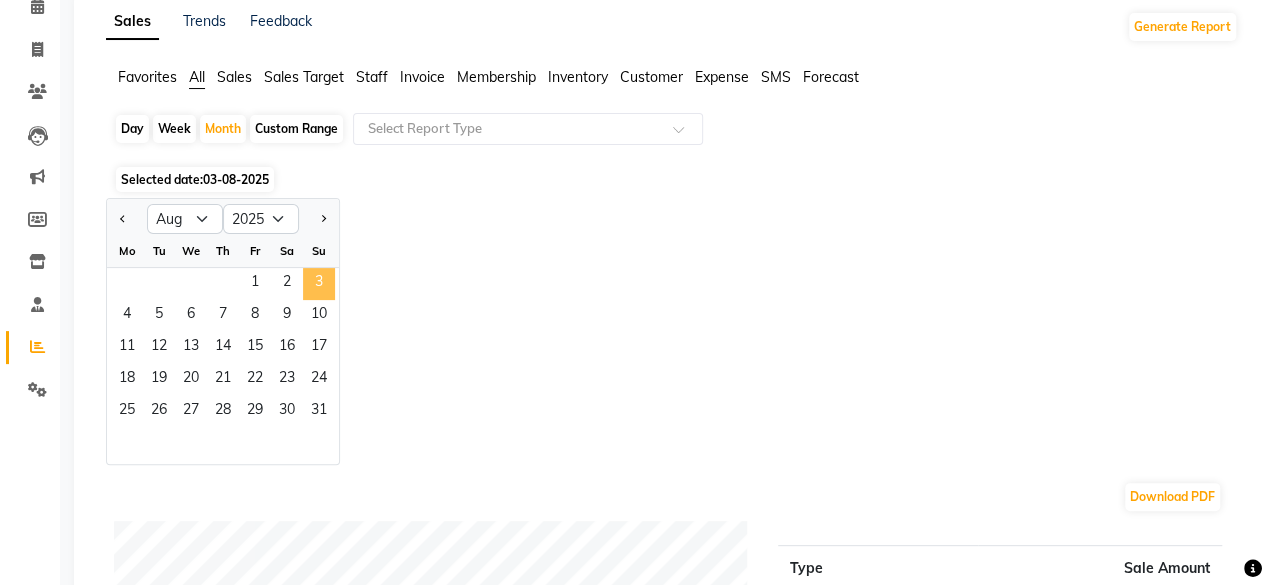 click on "3" 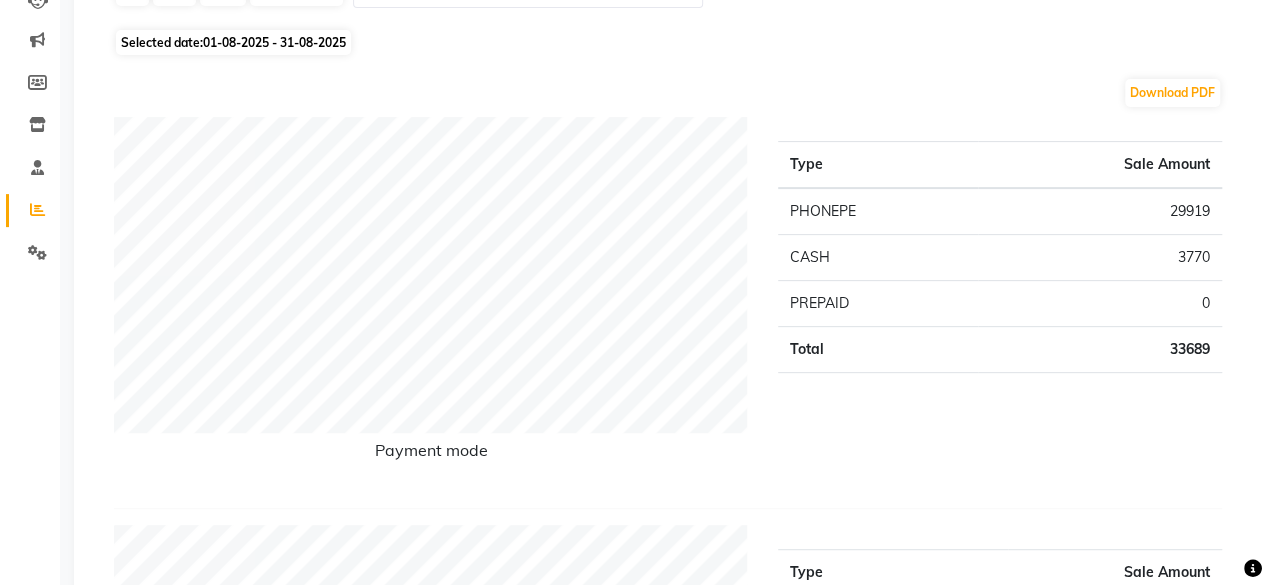scroll, scrollTop: 256, scrollLeft: 0, axis: vertical 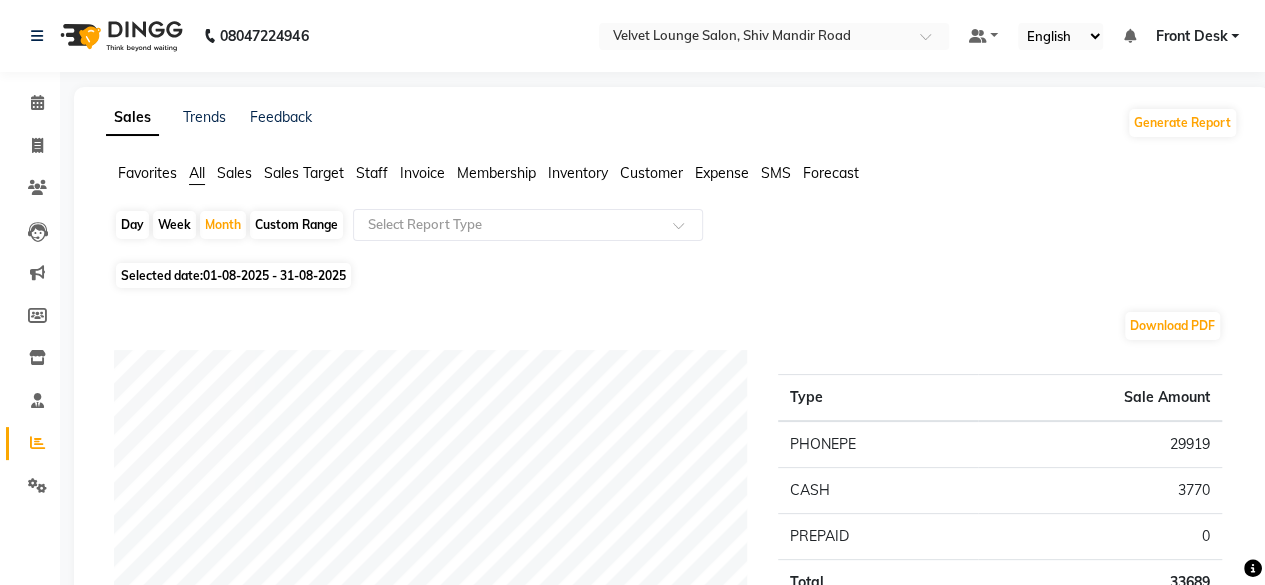 click on "Day" 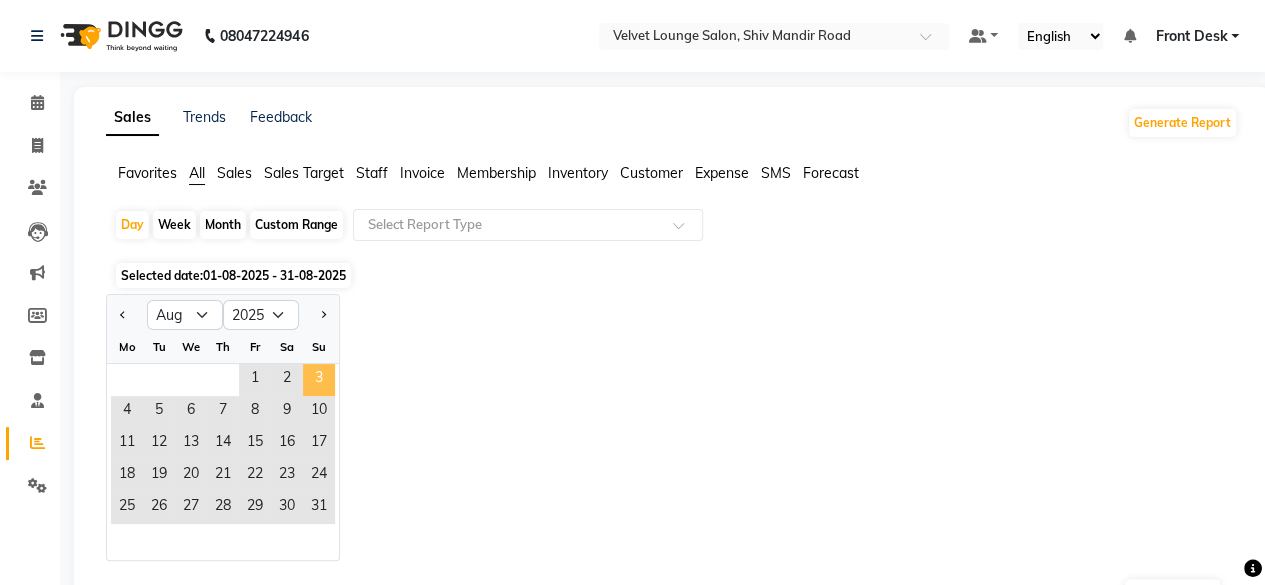 click on "3" 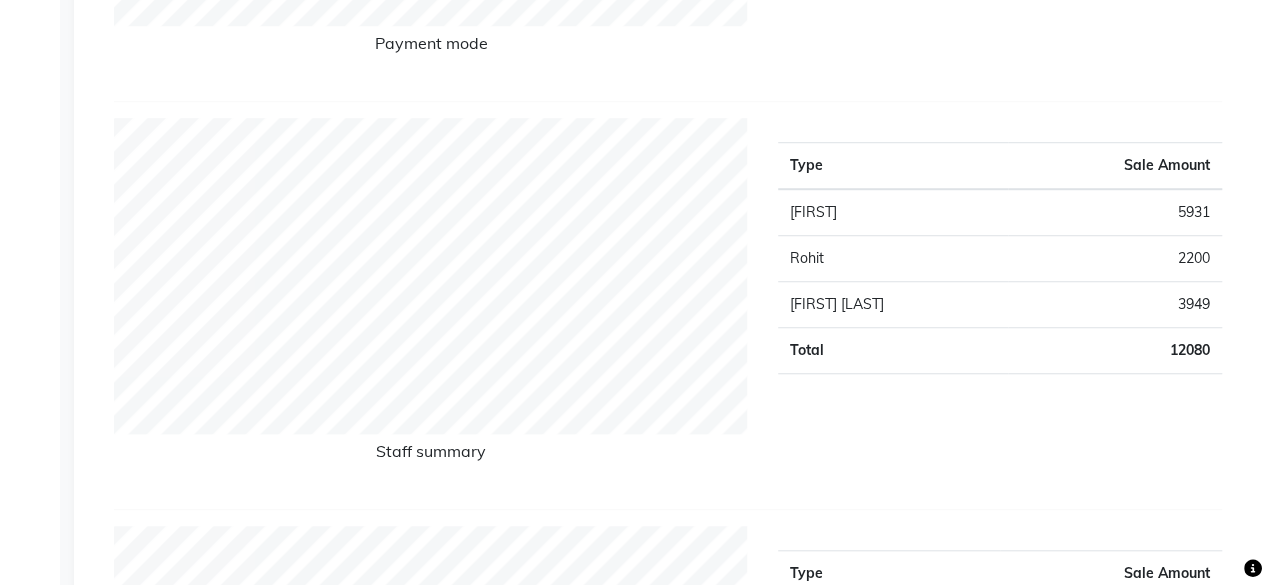 scroll, scrollTop: 128, scrollLeft: 0, axis: vertical 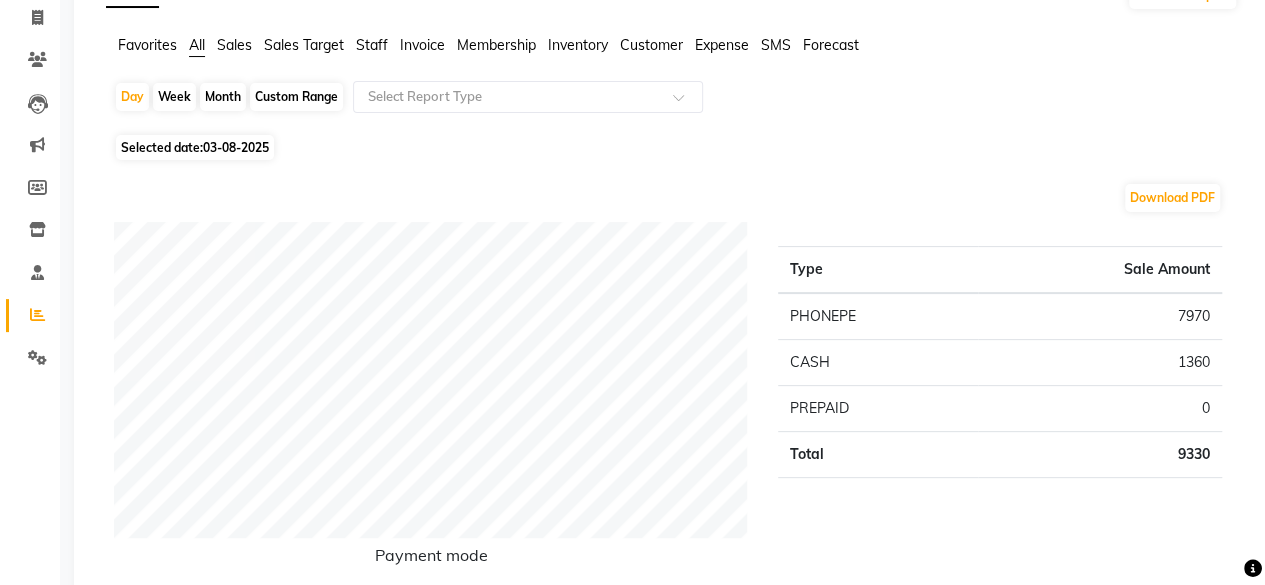 click on "Month" 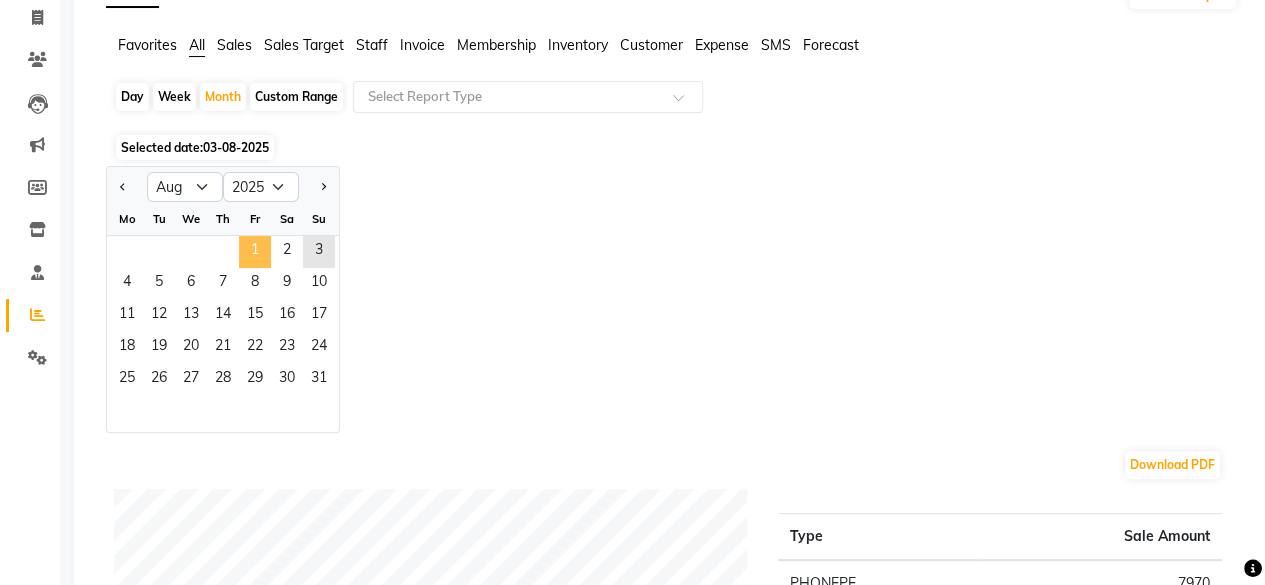 click on "1" 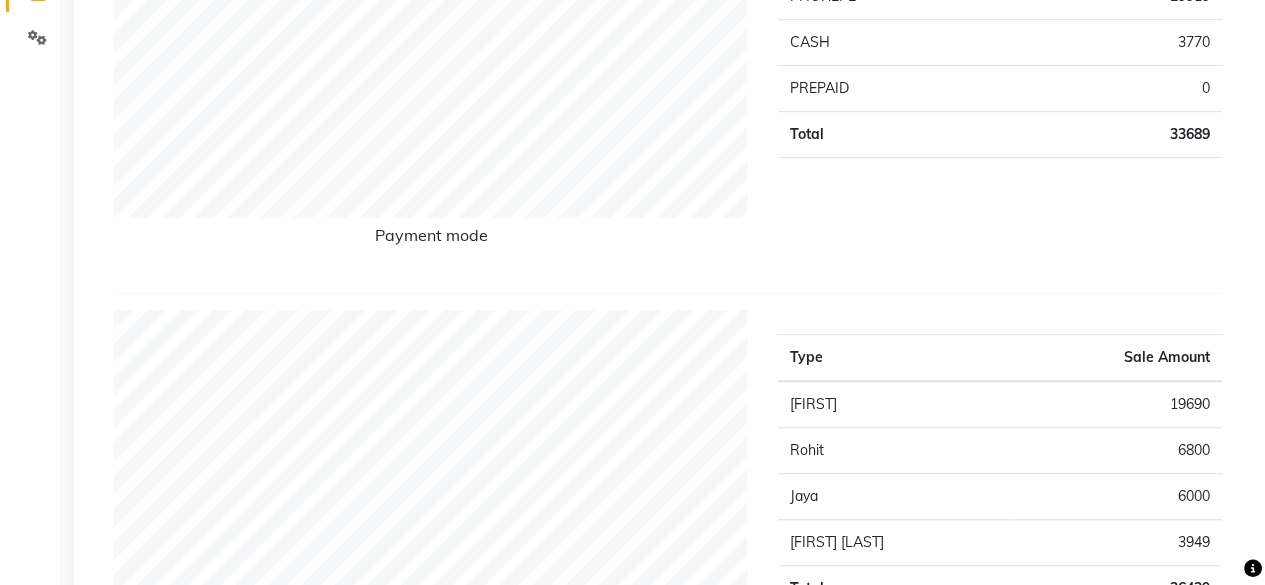 scroll, scrollTop: 0, scrollLeft: 0, axis: both 